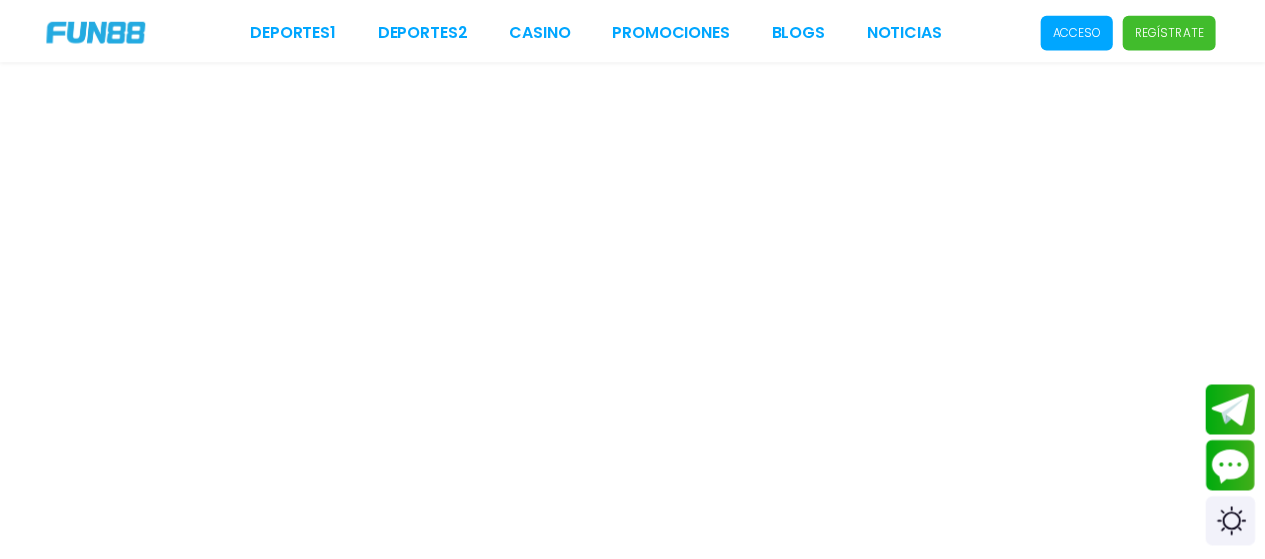 scroll, scrollTop: 0, scrollLeft: 0, axis: both 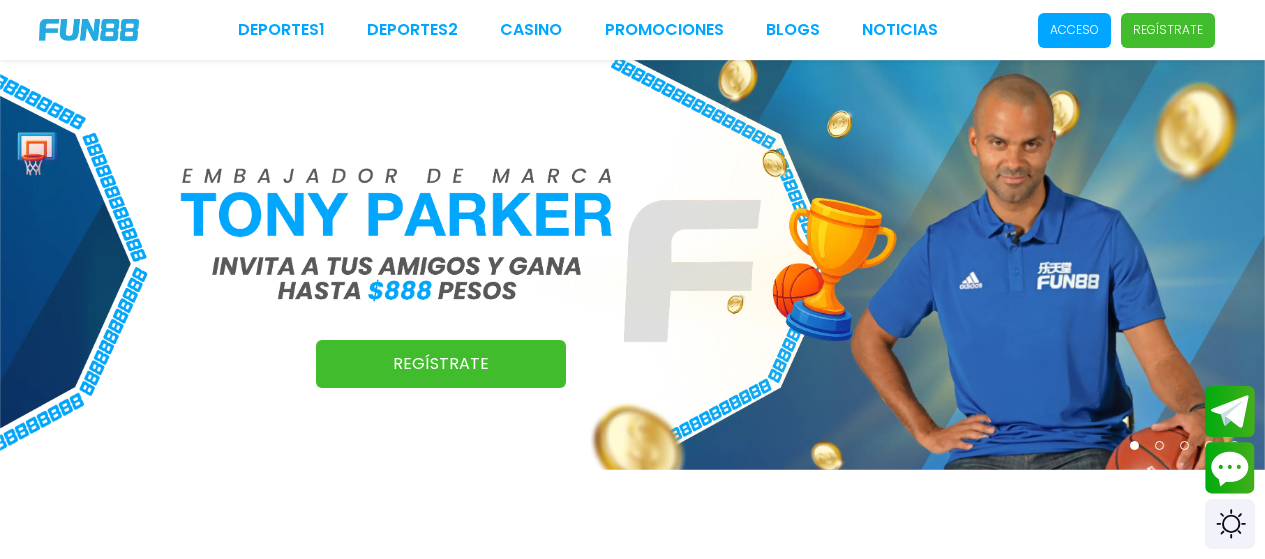 click on "Acceso" at bounding box center [1074, 30] 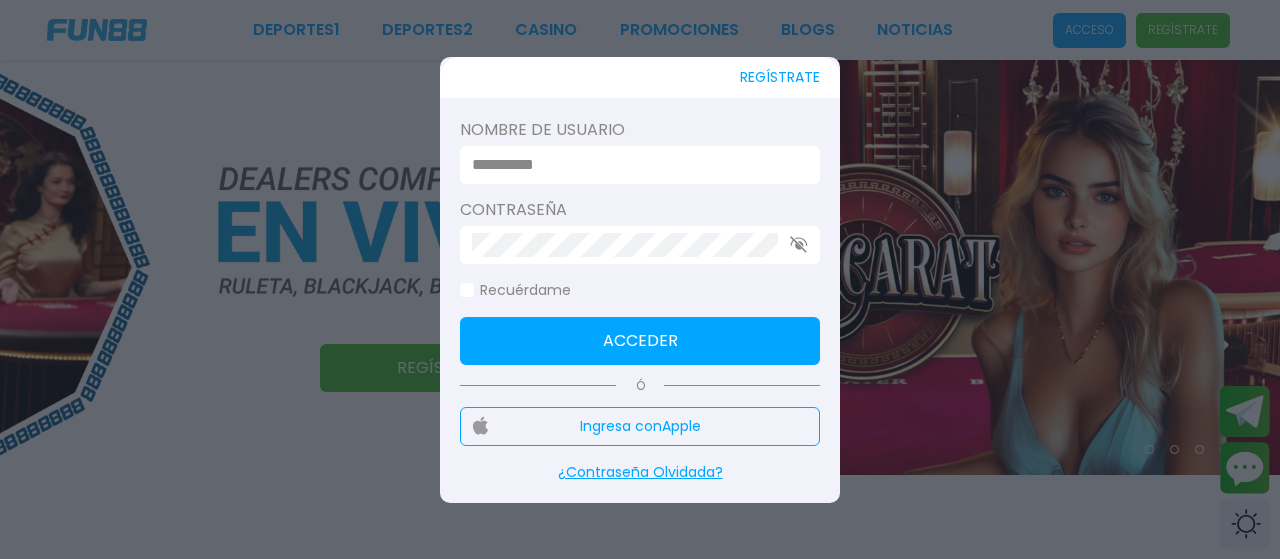 click at bounding box center [634, 165] 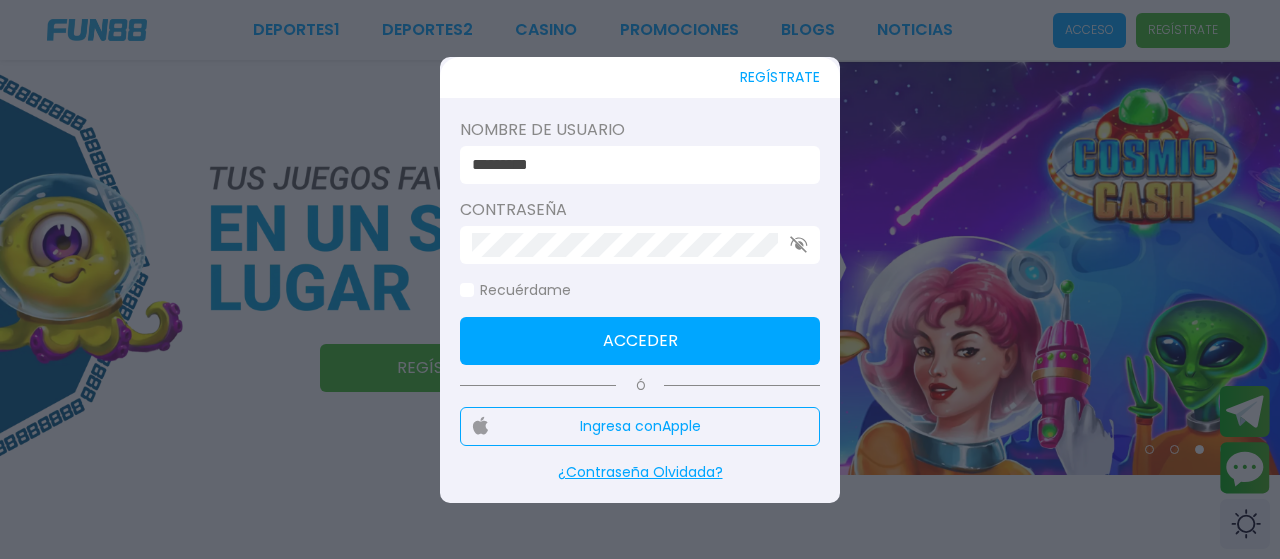 type on "********" 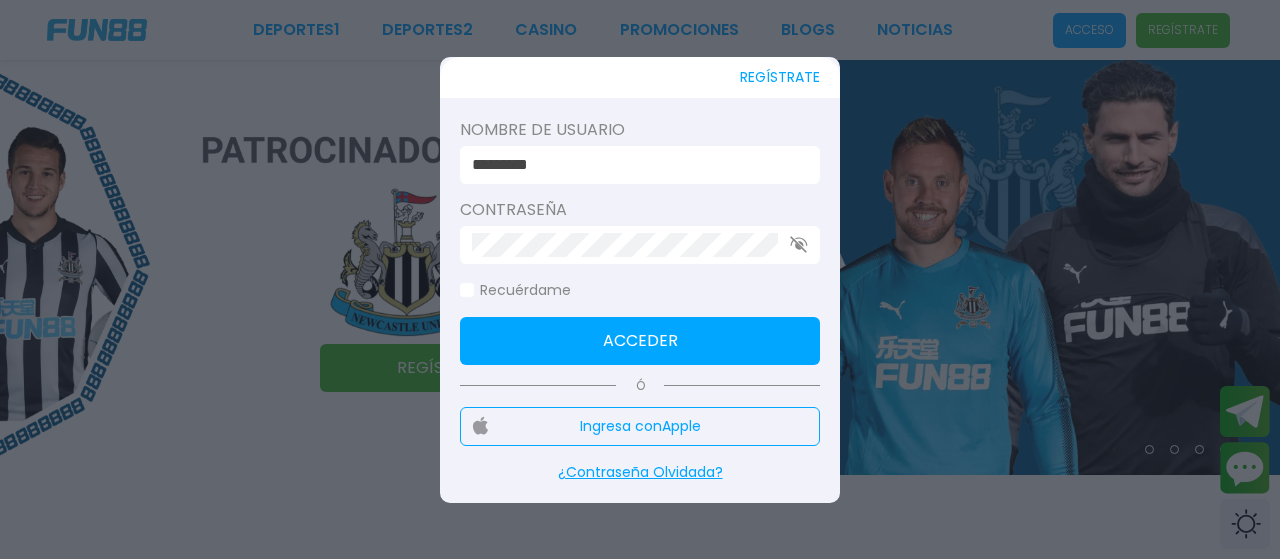 click on "Recuérdame" 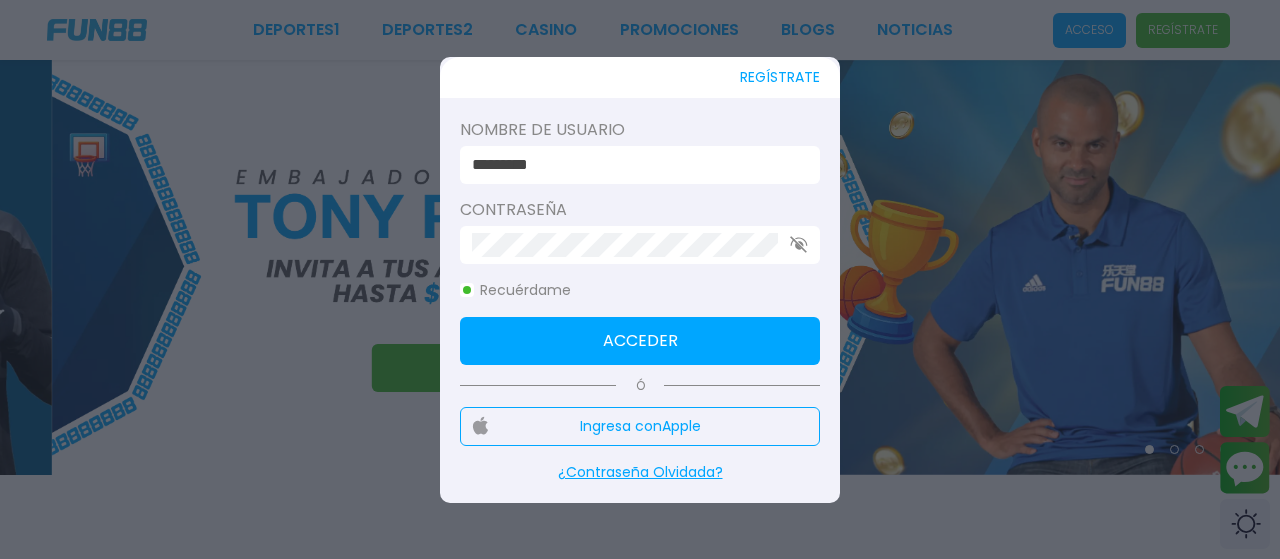 click on "Acceder" at bounding box center [640, 341] 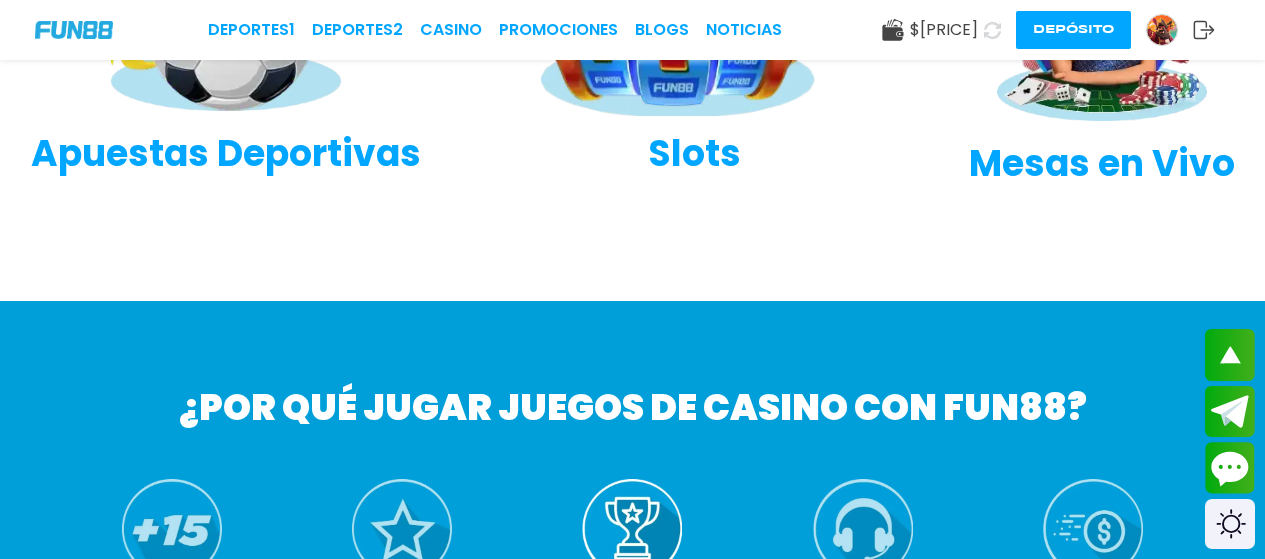 scroll, scrollTop: 0, scrollLeft: 0, axis: both 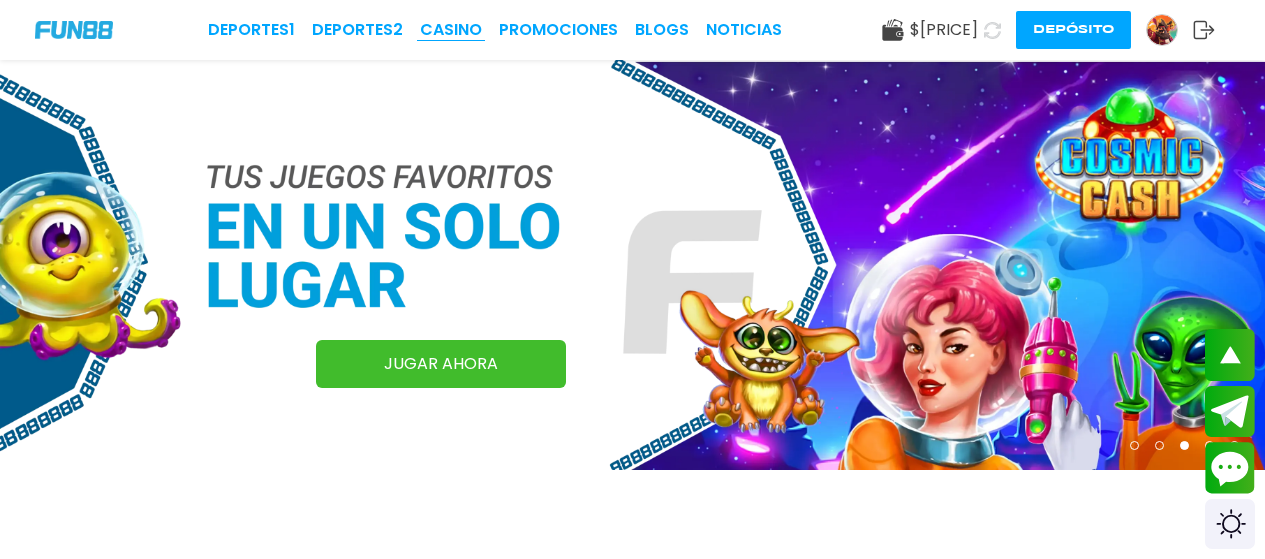 click on "CASINO" at bounding box center (451, 30) 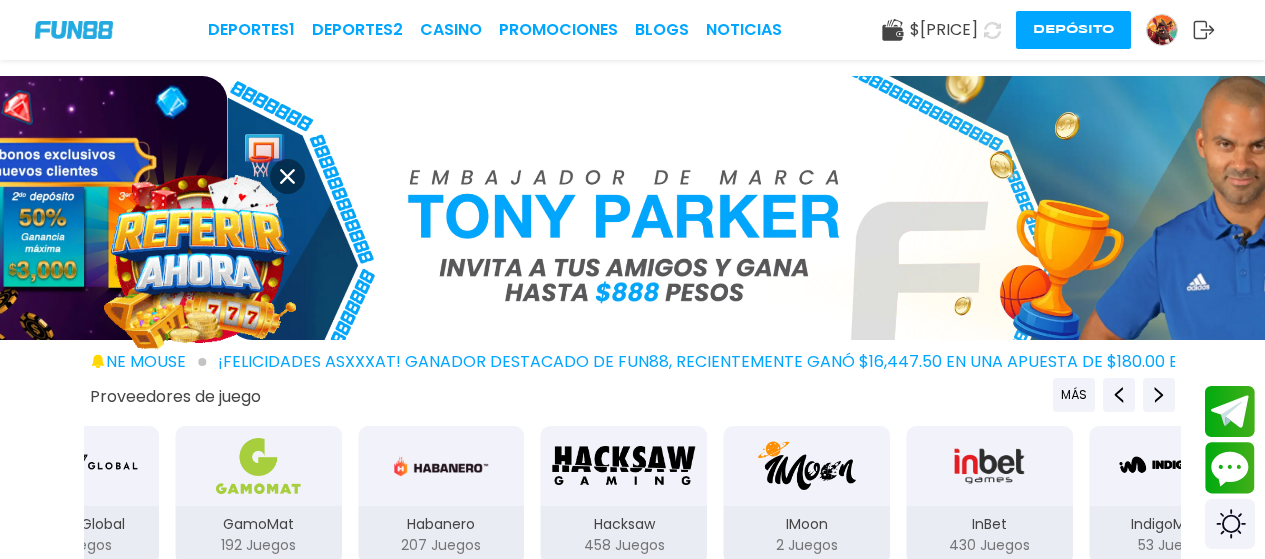 scroll, scrollTop: 489, scrollLeft: 0, axis: vertical 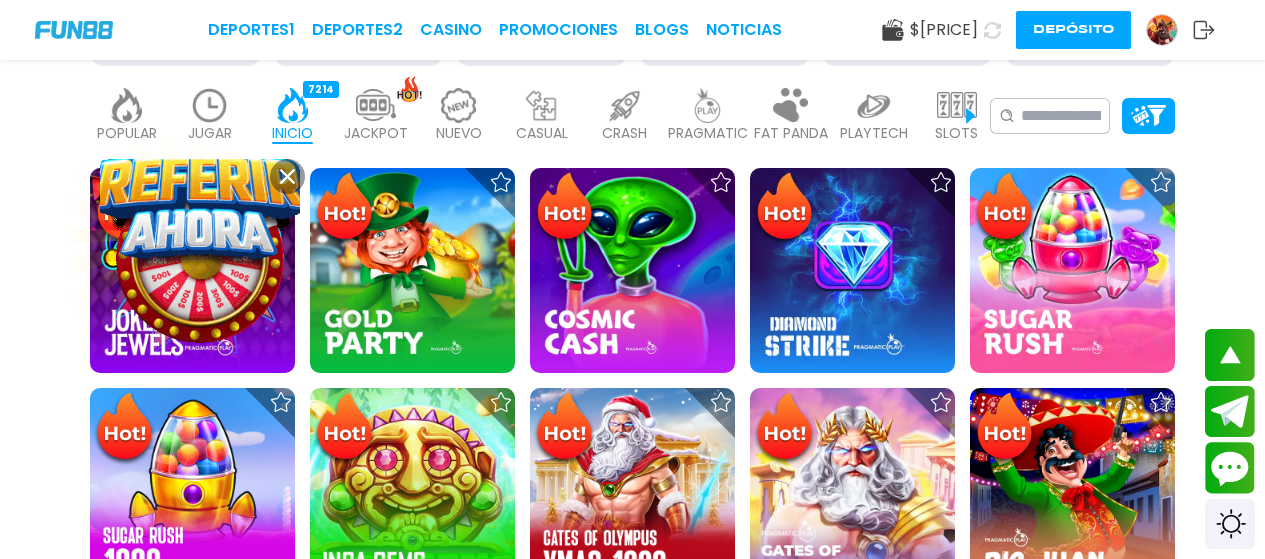 click 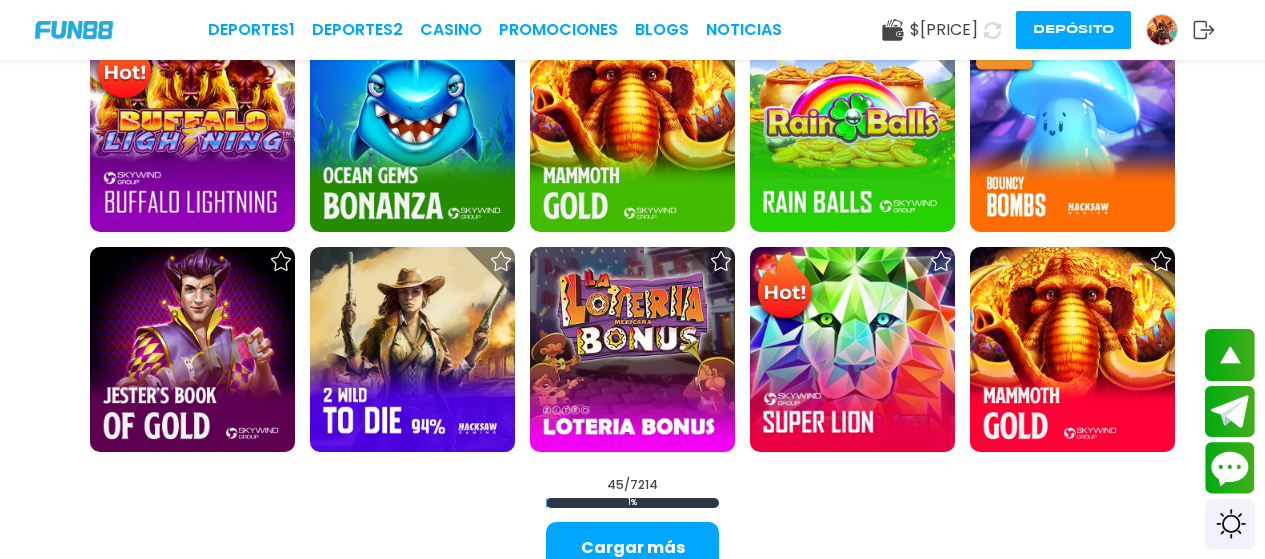 scroll, scrollTop: 2252, scrollLeft: 0, axis: vertical 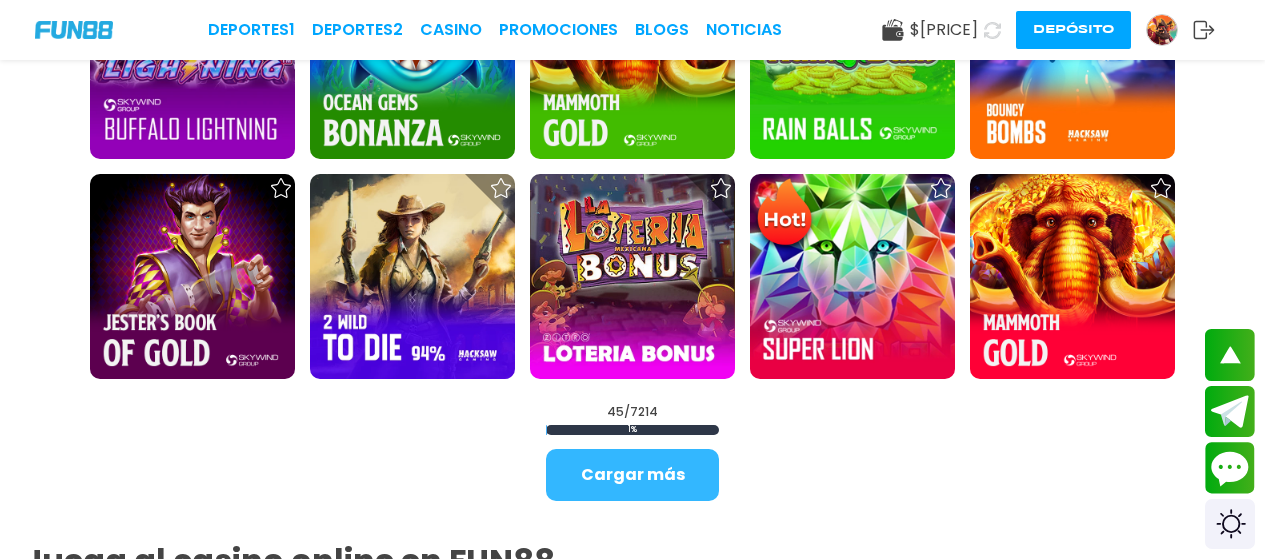 click on "Cargar más" at bounding box center [632, 475] 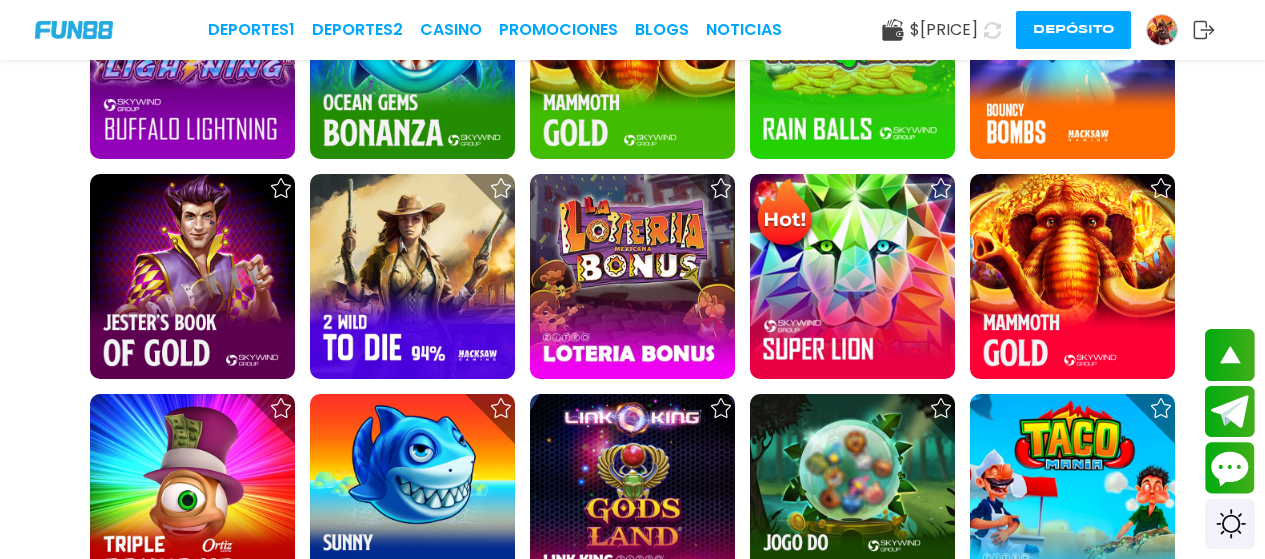 scroll, scrollTop: 2741, scrollLeft: 0, axis: vertical 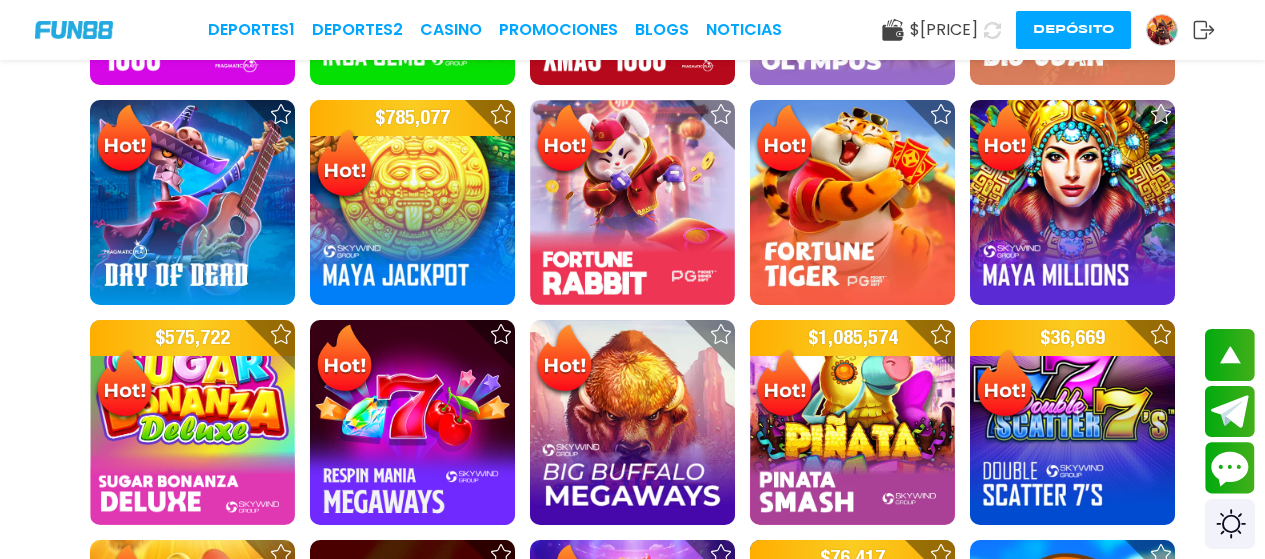 drag, startPoint x: 1263, startPoint y: 107, endPoint x: 1272, endPoint y: 102, distance: 10.29563 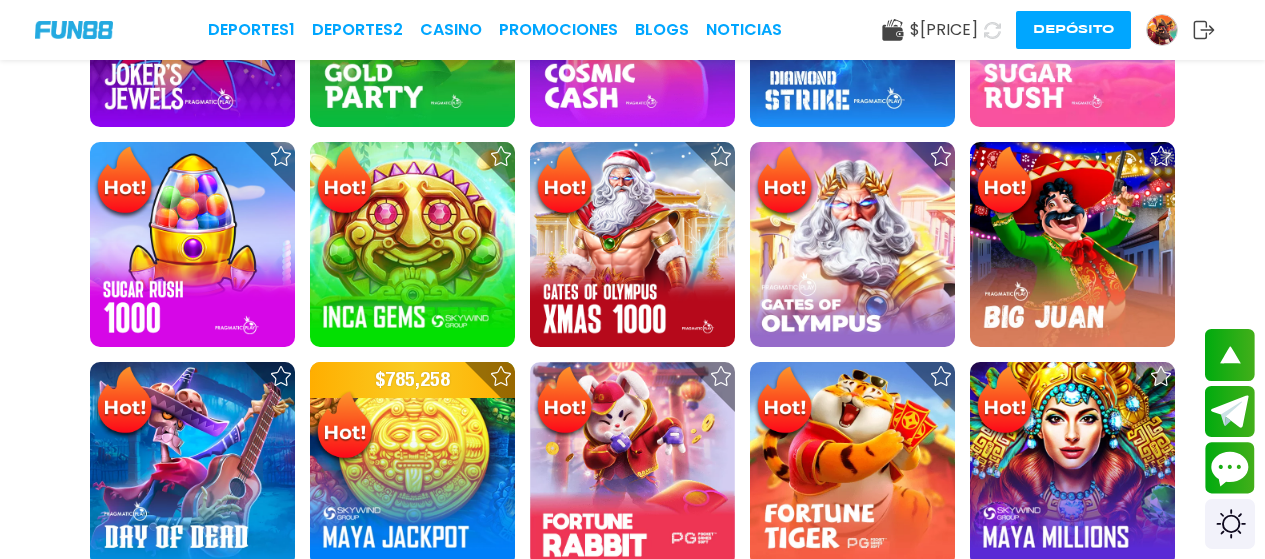 scroll, scrollTop: 772, scrollLeft: 0, axis: vertical 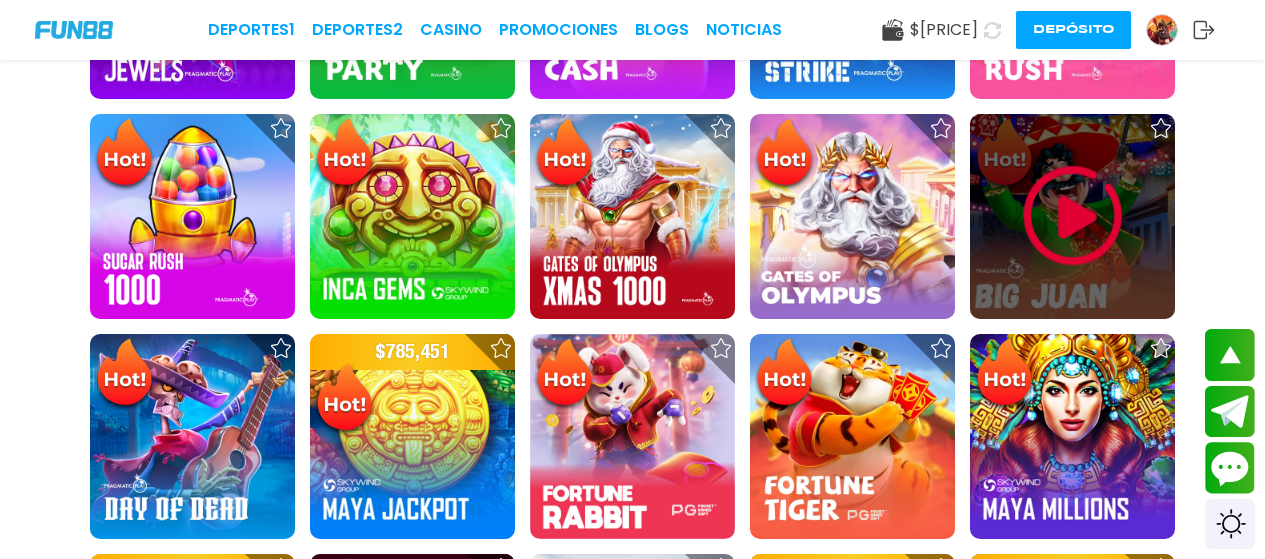 click at bounding box center (1073, 216) 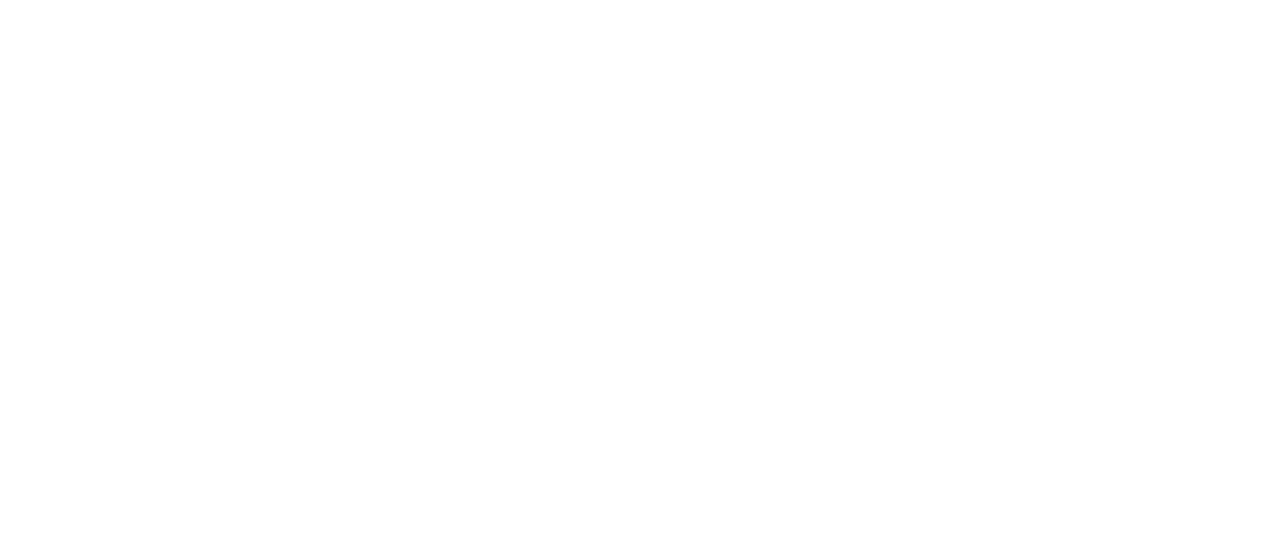 scroll, scrollTop: 0, scrollLeft: 0, axis: both 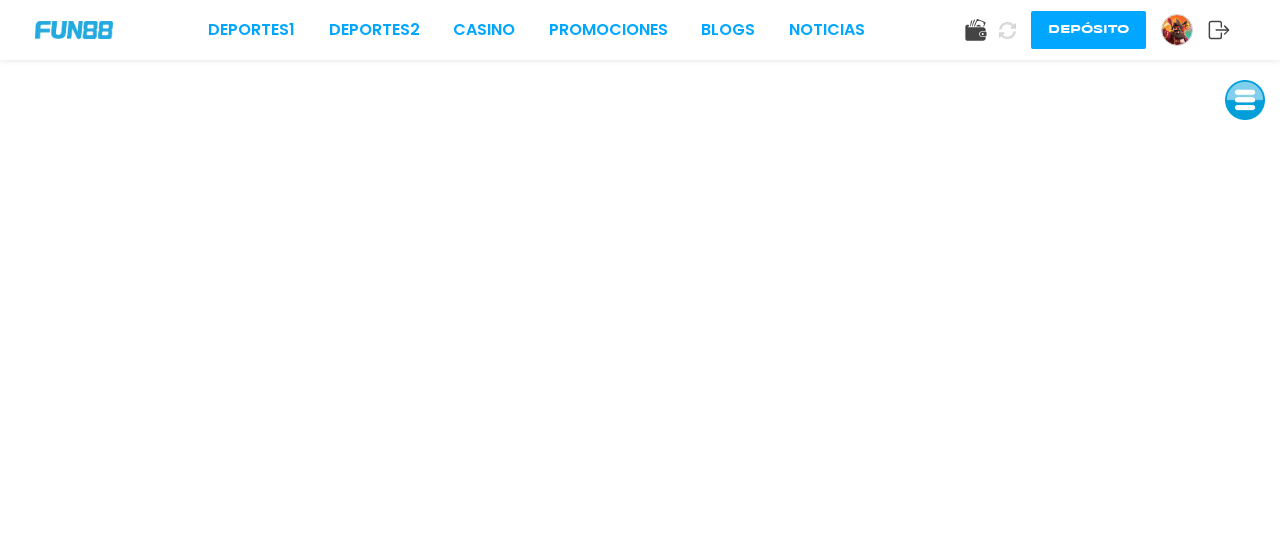 click at bounding box center (1245, 100) 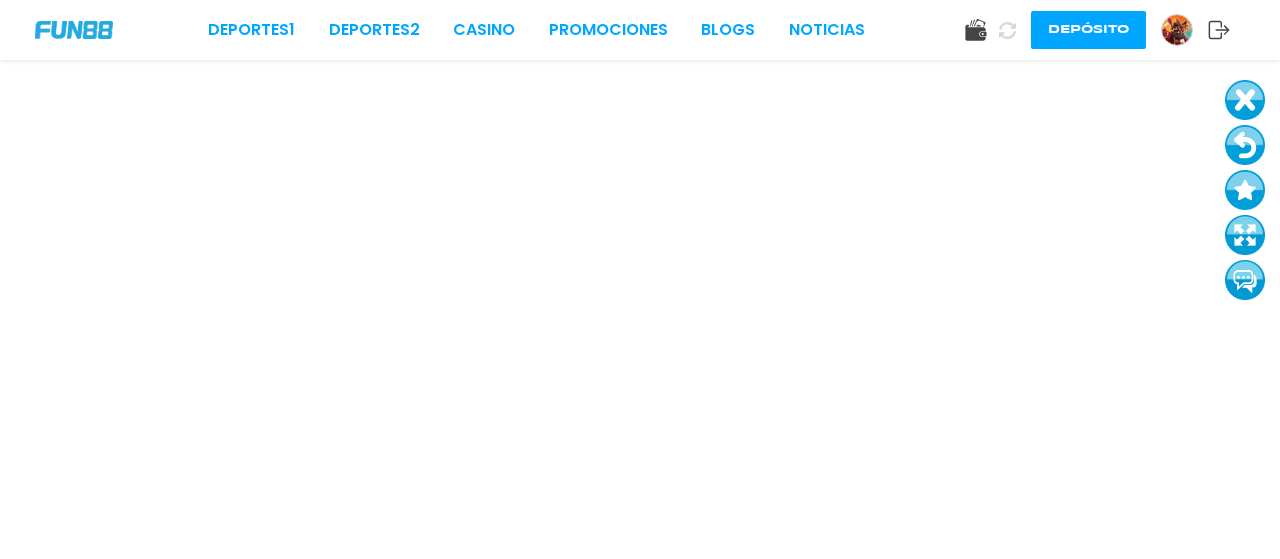 click at bounding box center (1245, 145) 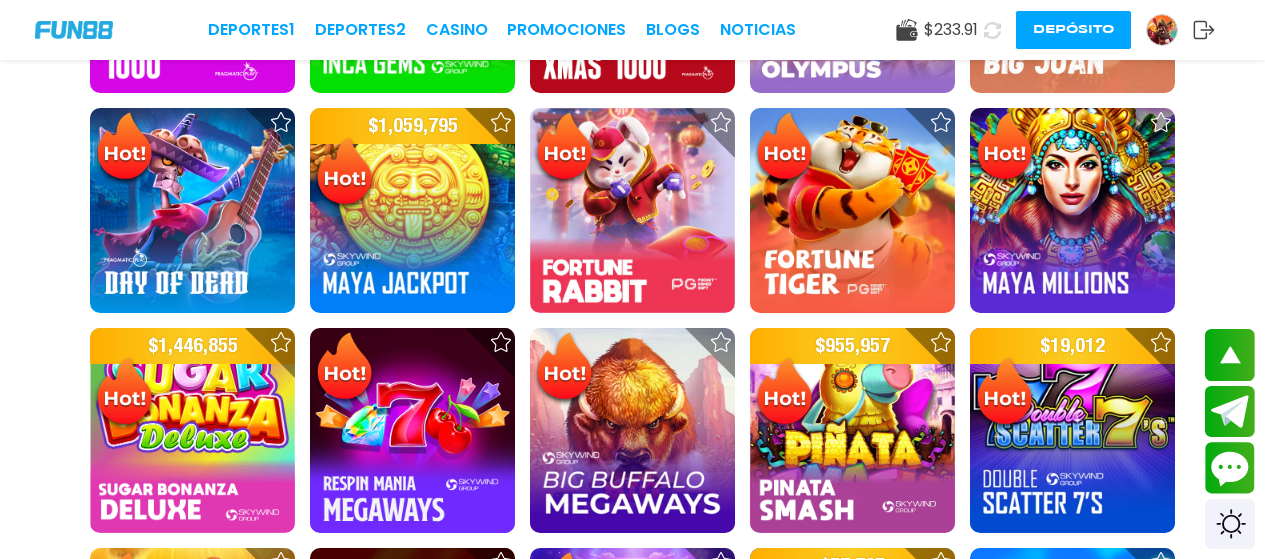 scroll, scrollTop: 1012, scrollLeft: 0, axis: vertical 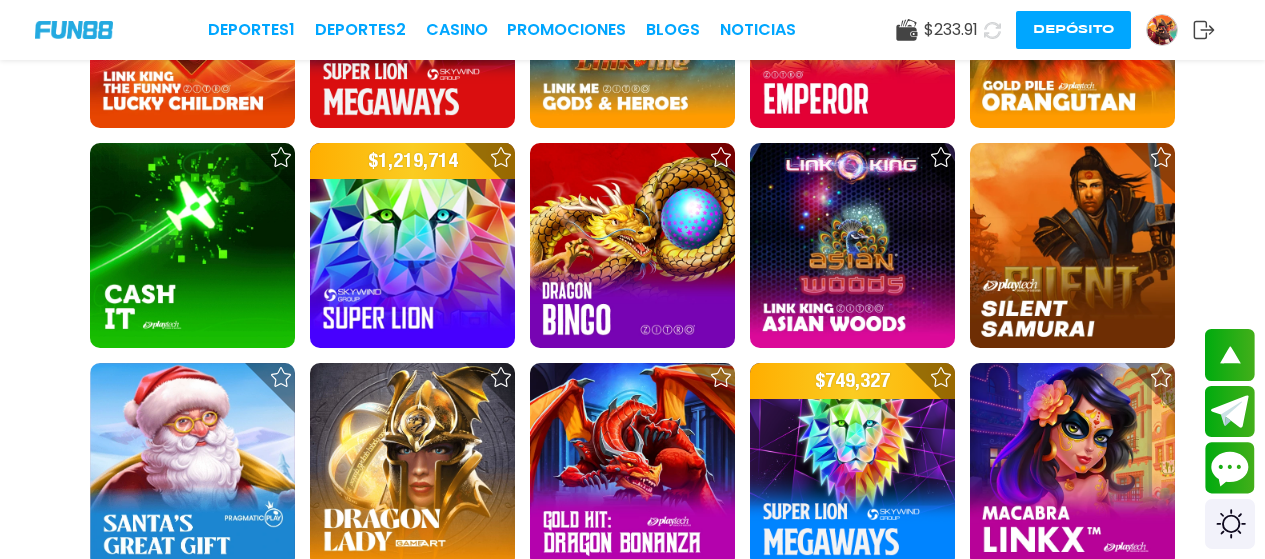 drag, startPoint x: 1260, startPoint y: 321, endPoint x: 1272, endPoint y: 320, distance: 12.0415945 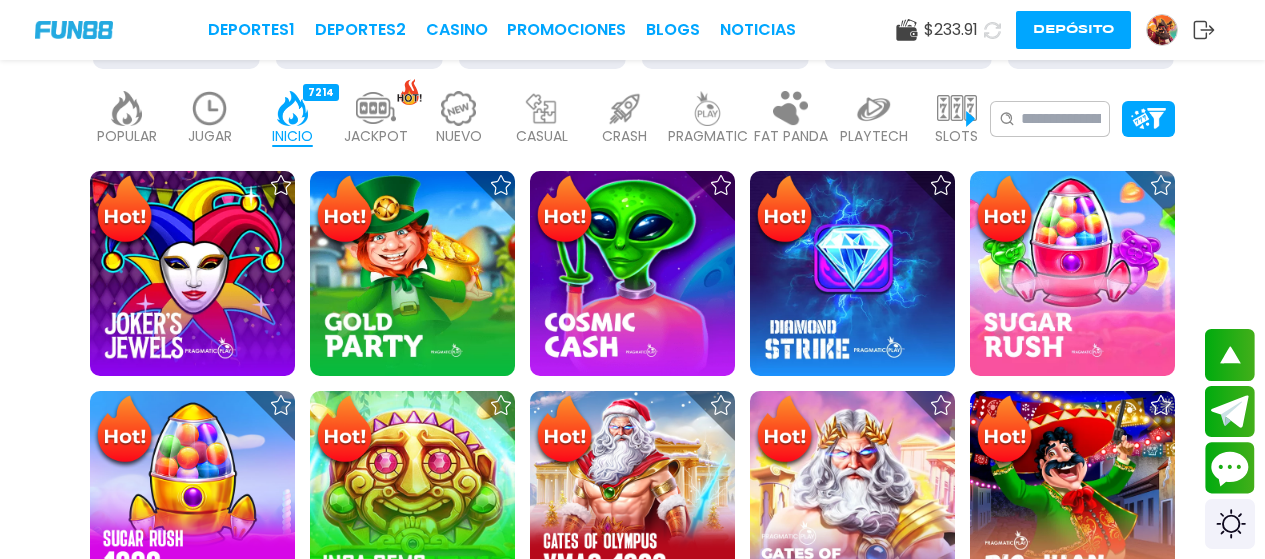 scroll, scrollTop: 403, scrollLeft: 0, axis: vertical 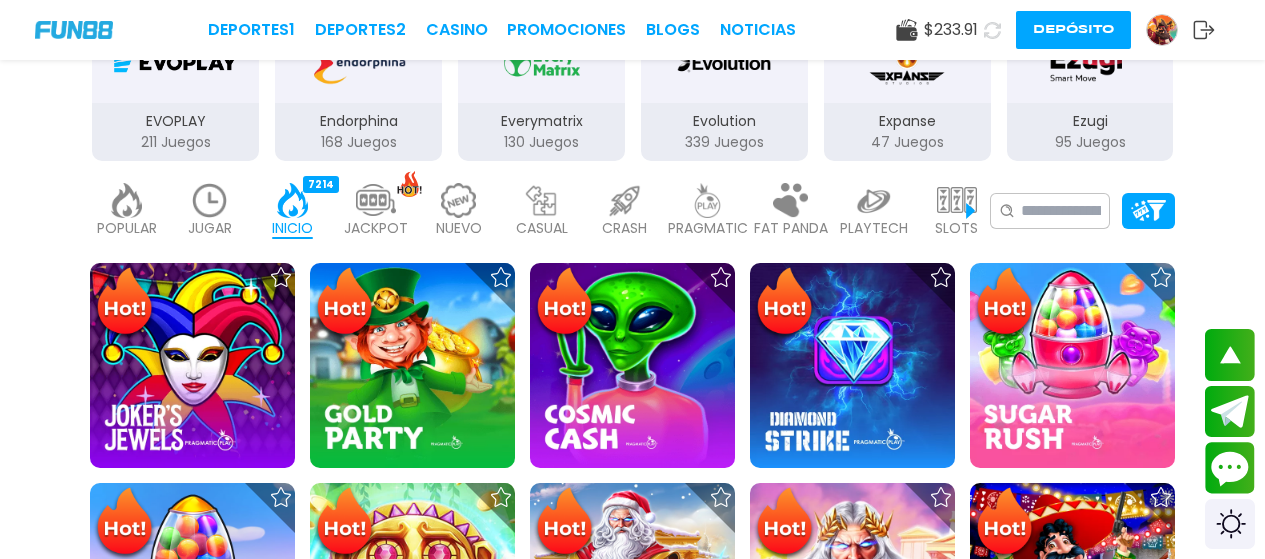 click at bounding box center (127, 200) 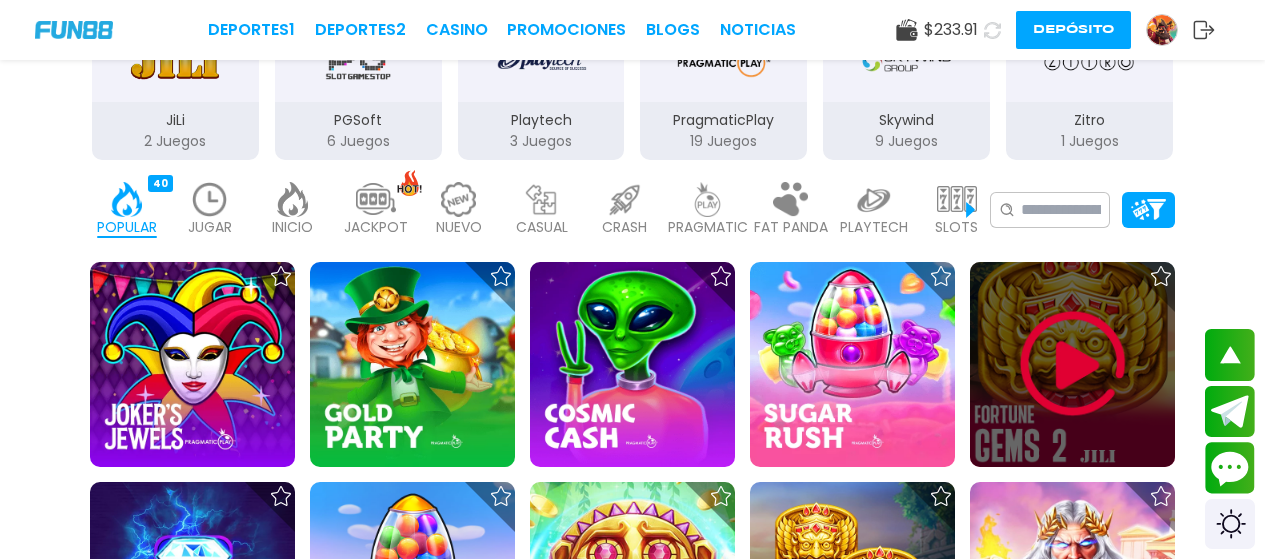 click at bounding box center [1073, 364] 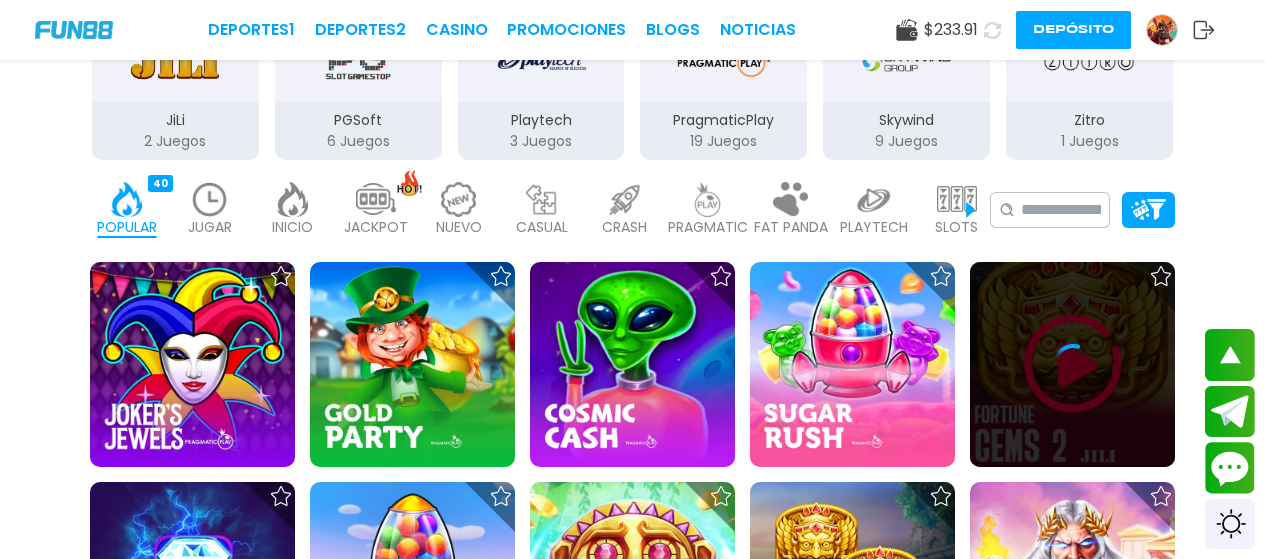 click 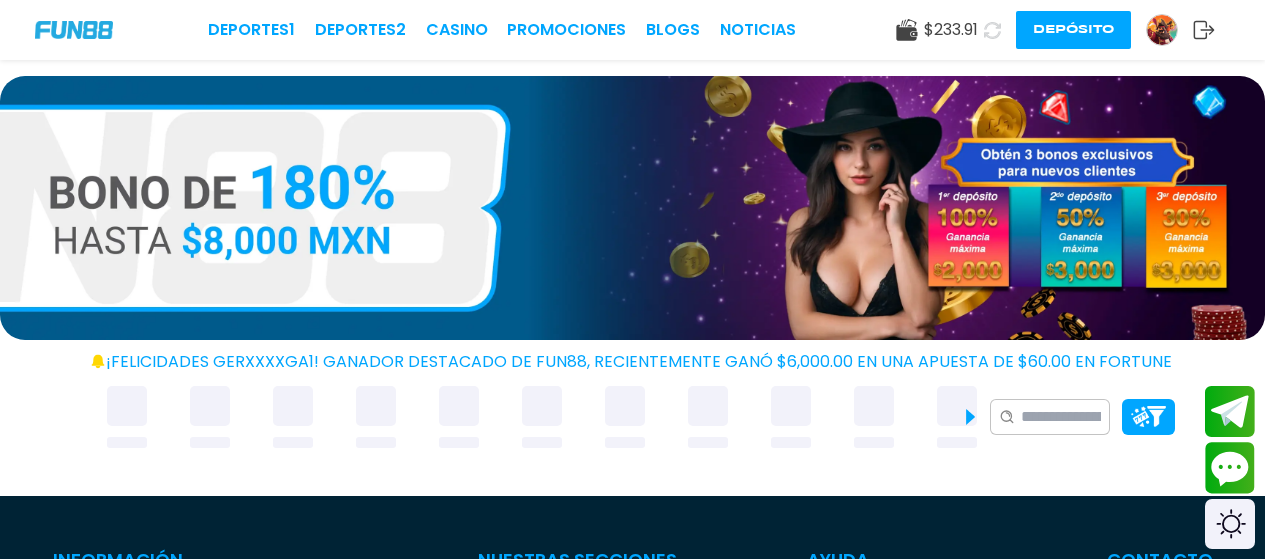scroll, scrollTop: 0, scrollLeft: 0, axis: both 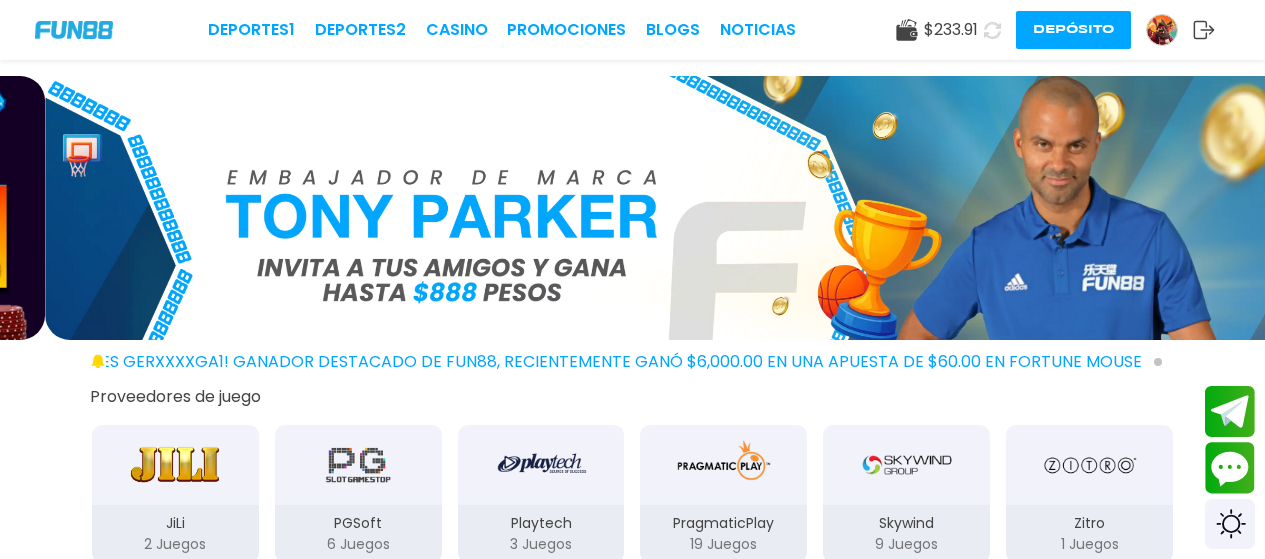 click on "Deportes  1 Deportes  2 CASINO Promociones BLOGS NOTICIAS $ 233.91 Depósito" at bounding box center (632, 30) 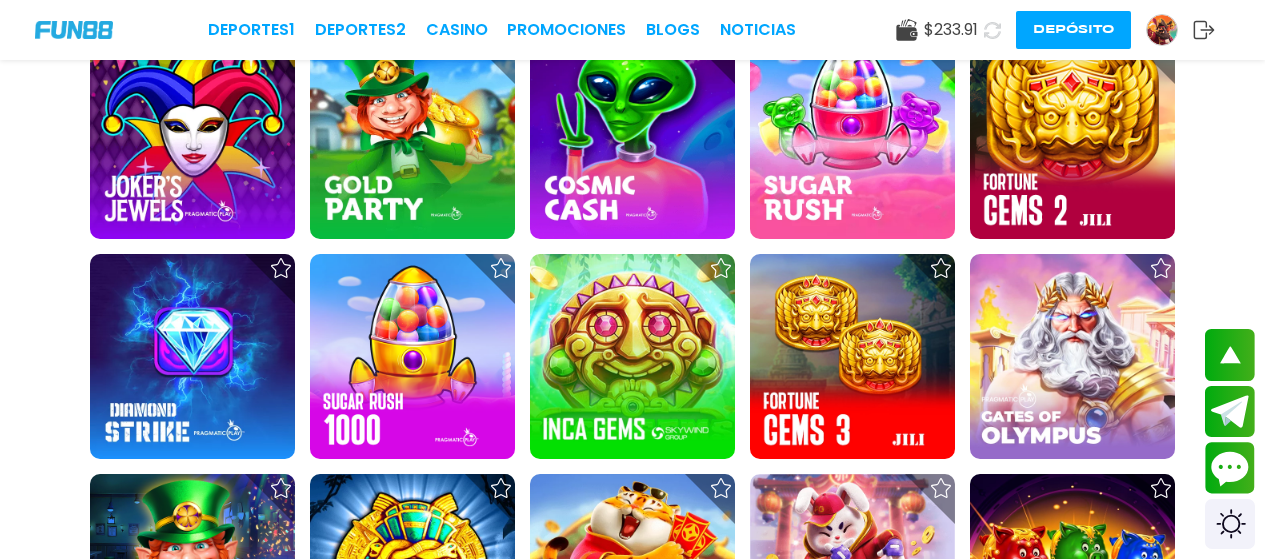 scroll, scrollTop: 596, scrollLeft: 0, axis: vertical 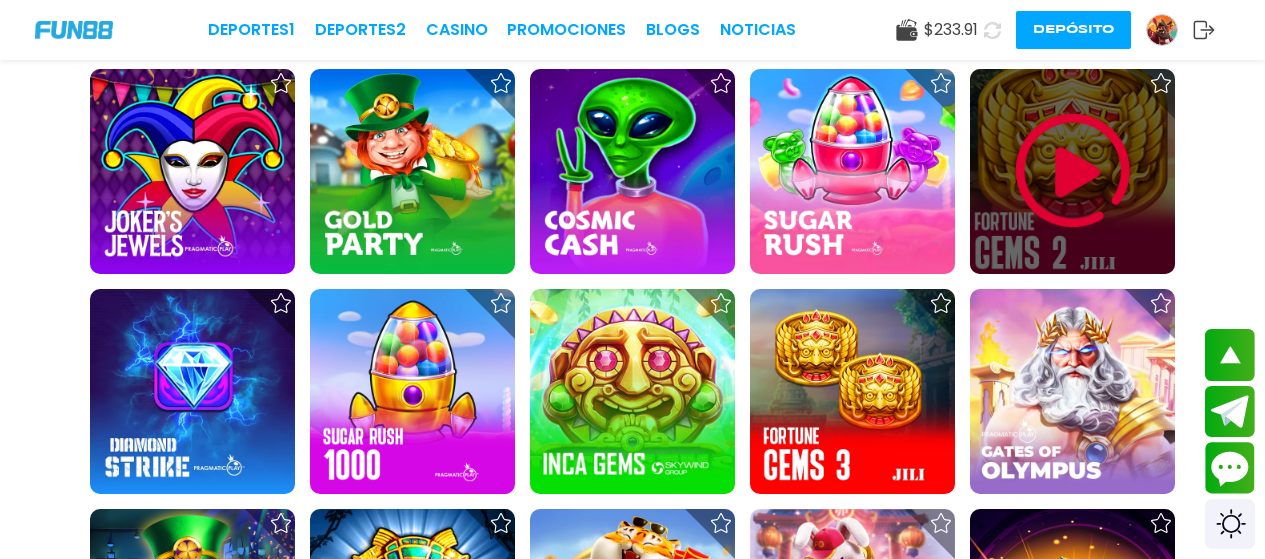 click at bounding box center [1073, 171] 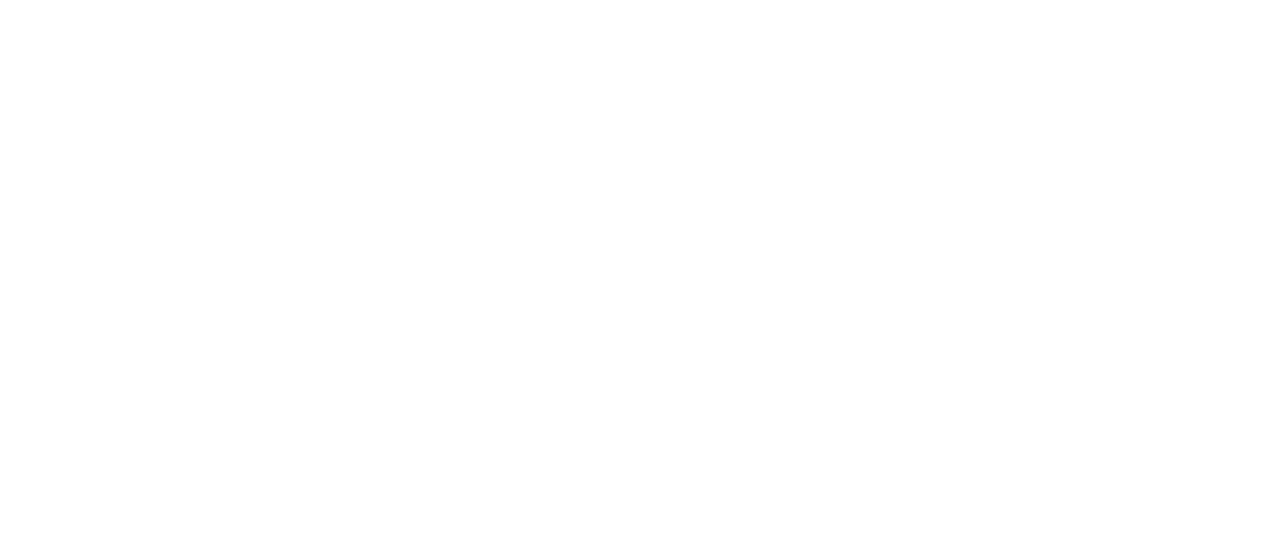 scroll, scrollTop: 0, scrollLeft: 0, axis: both 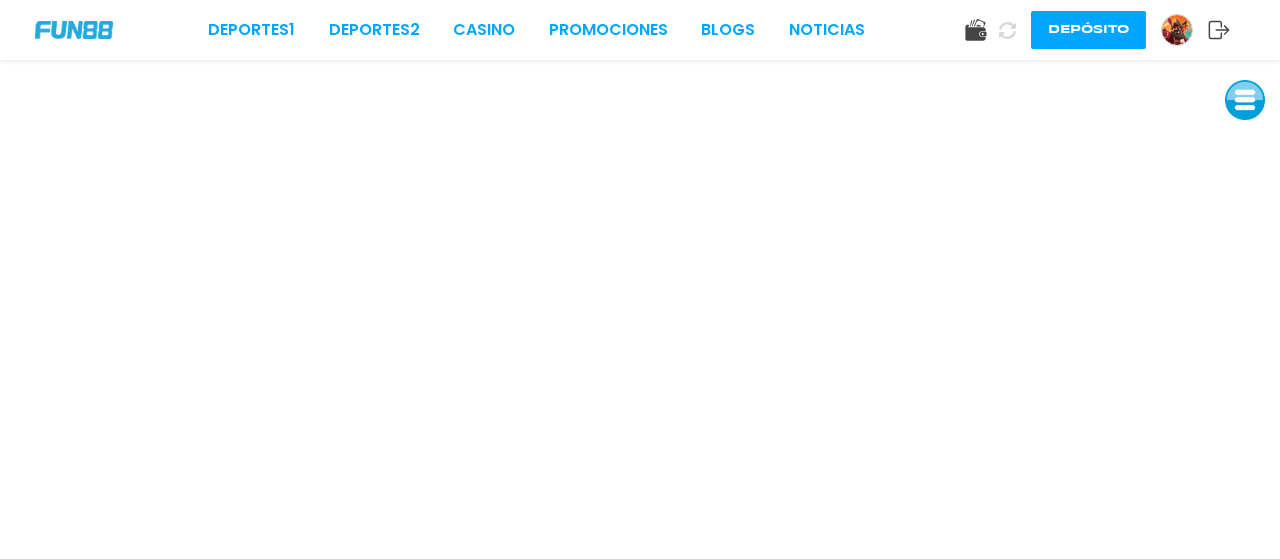 click at bounding box center (1245, 100) 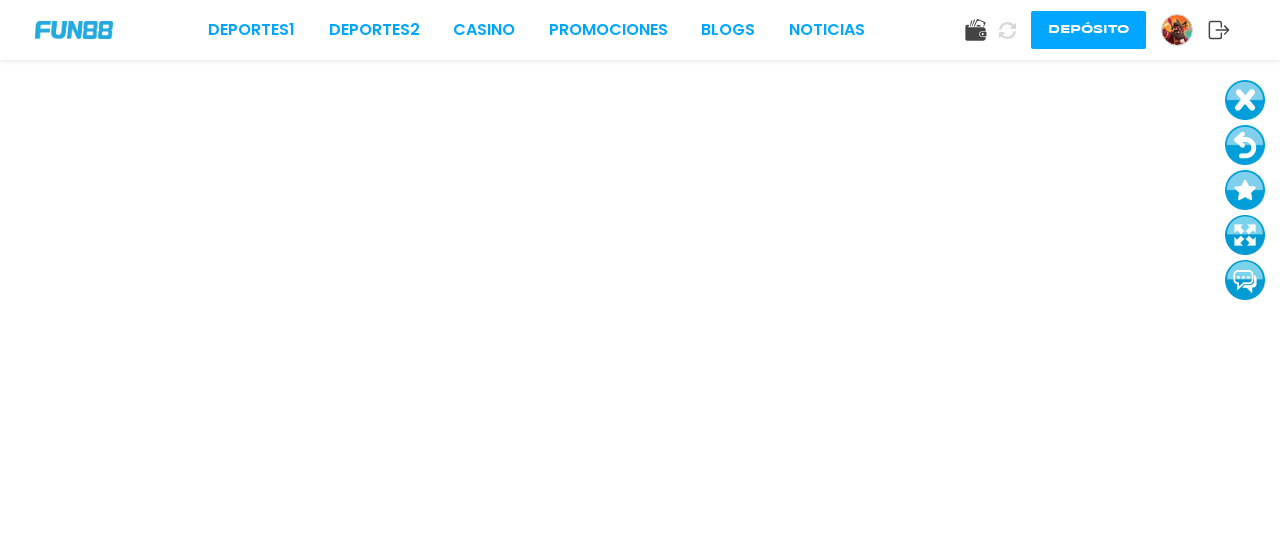 click at bounding box center [1245, 145] 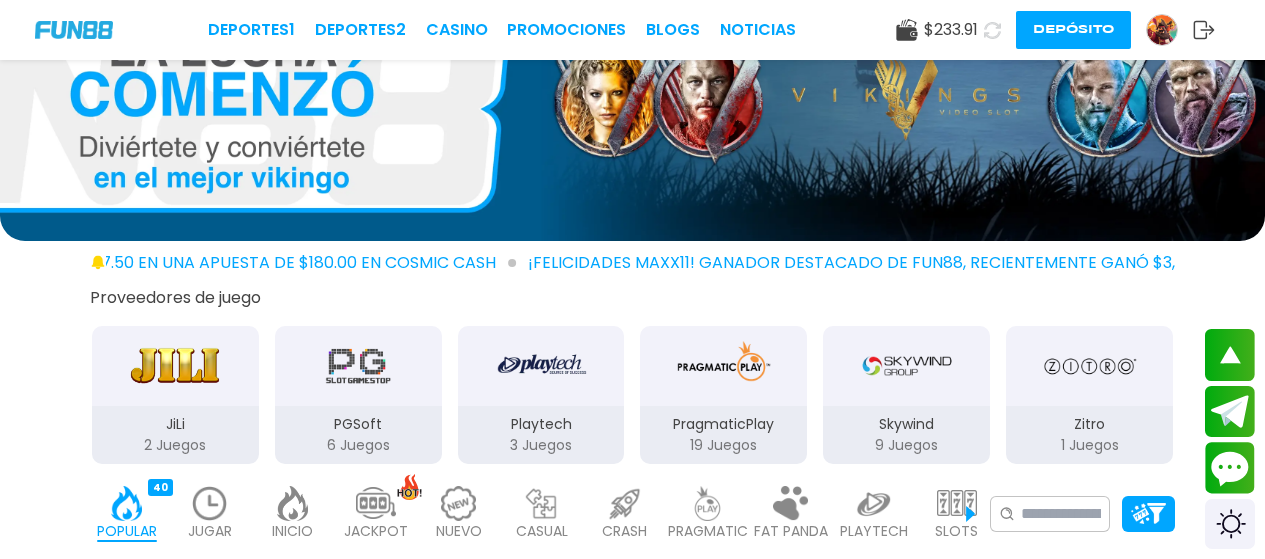 scroll, scrollTop: 0, scrollLeft: 0, axis: both 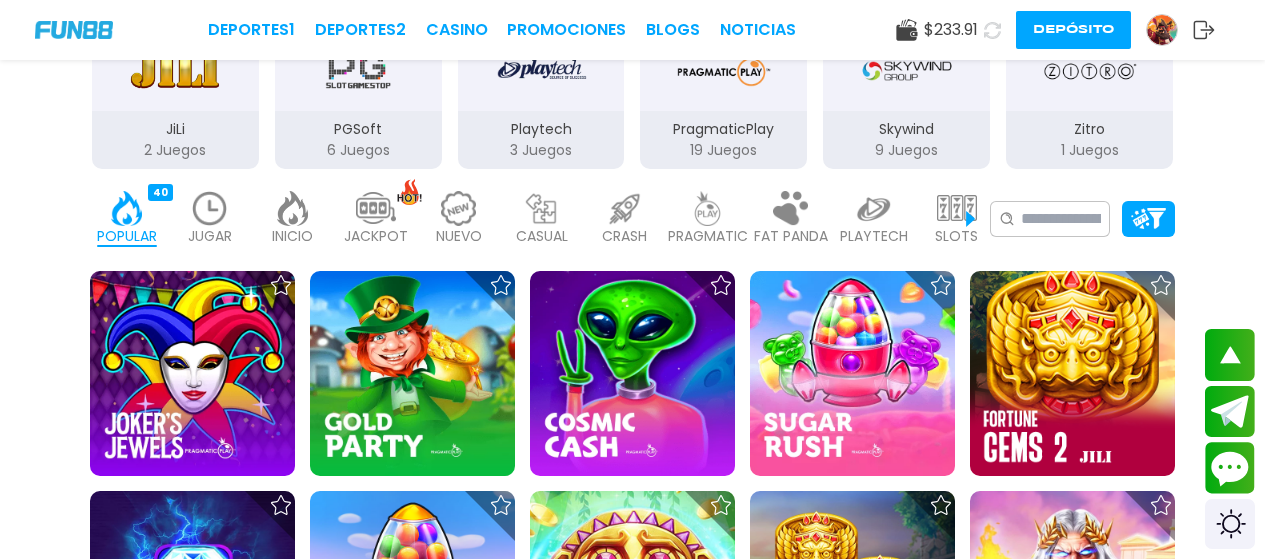 click at bounding box center [293, 208] 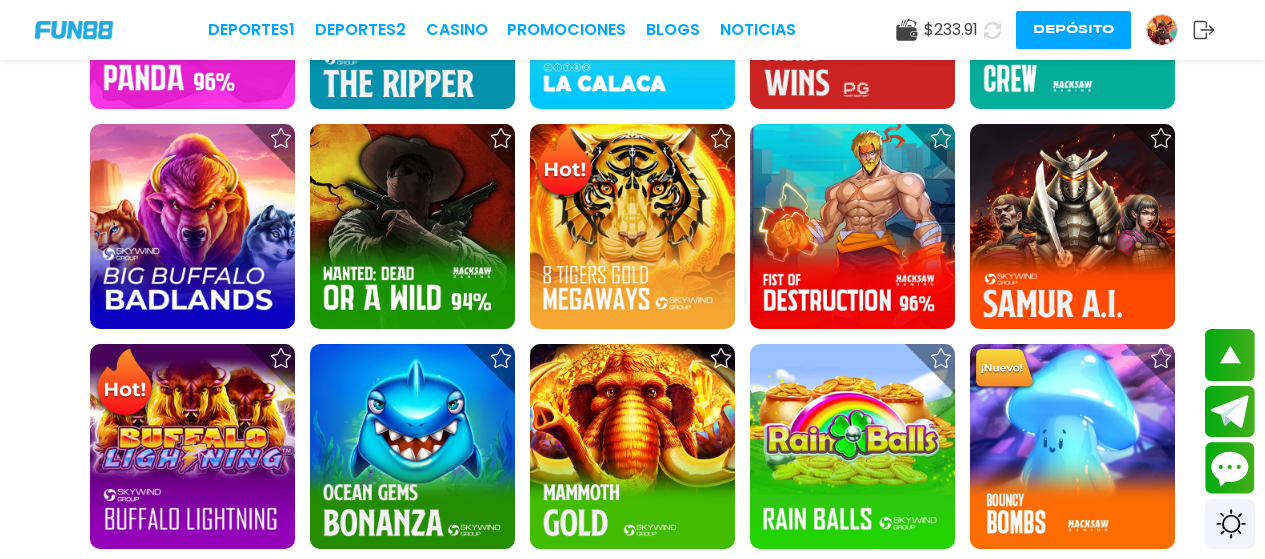 scroll, scrollTop: 1930, scrollLeft: 0, axis: vertical 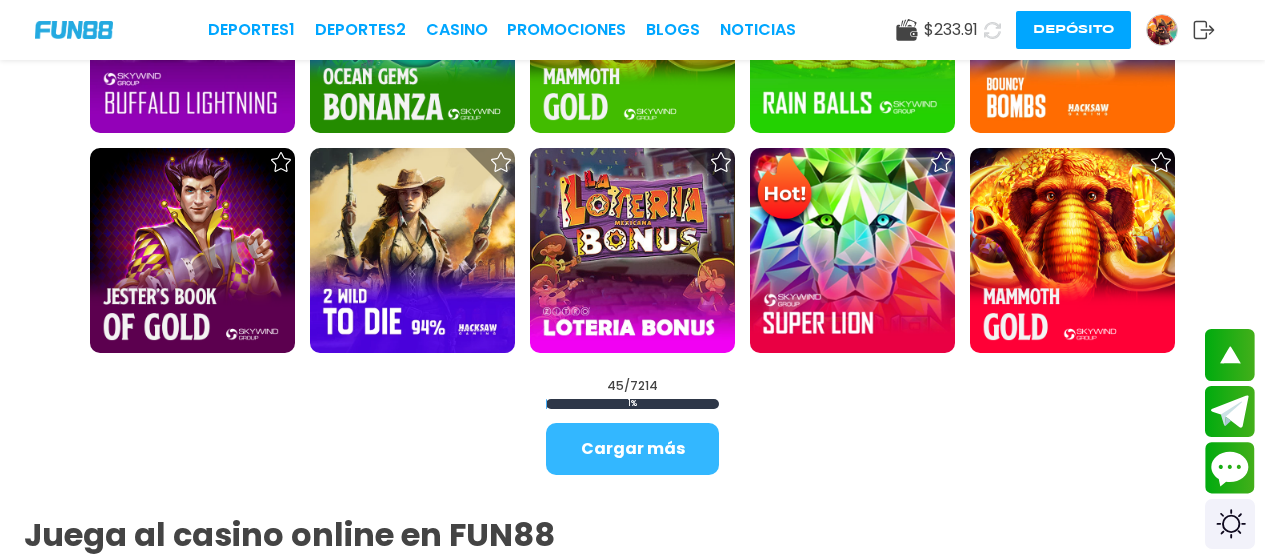 click on "Cargar más" at bounding box center [632, 449] 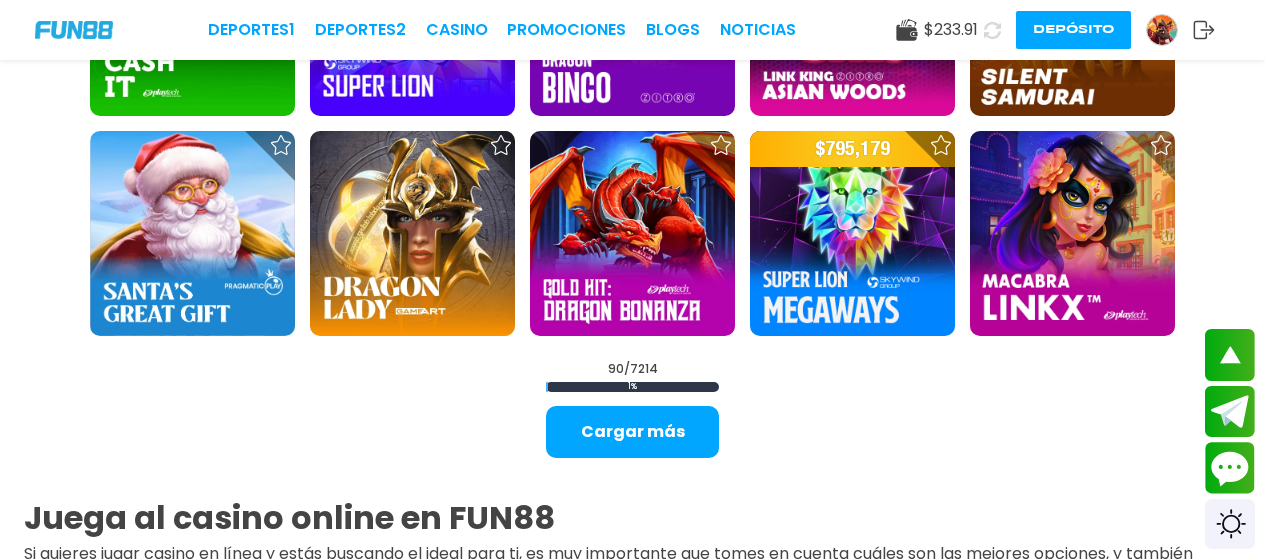 scroll, scrollTop: 4338, scrollLeft: 0, axis: vertical 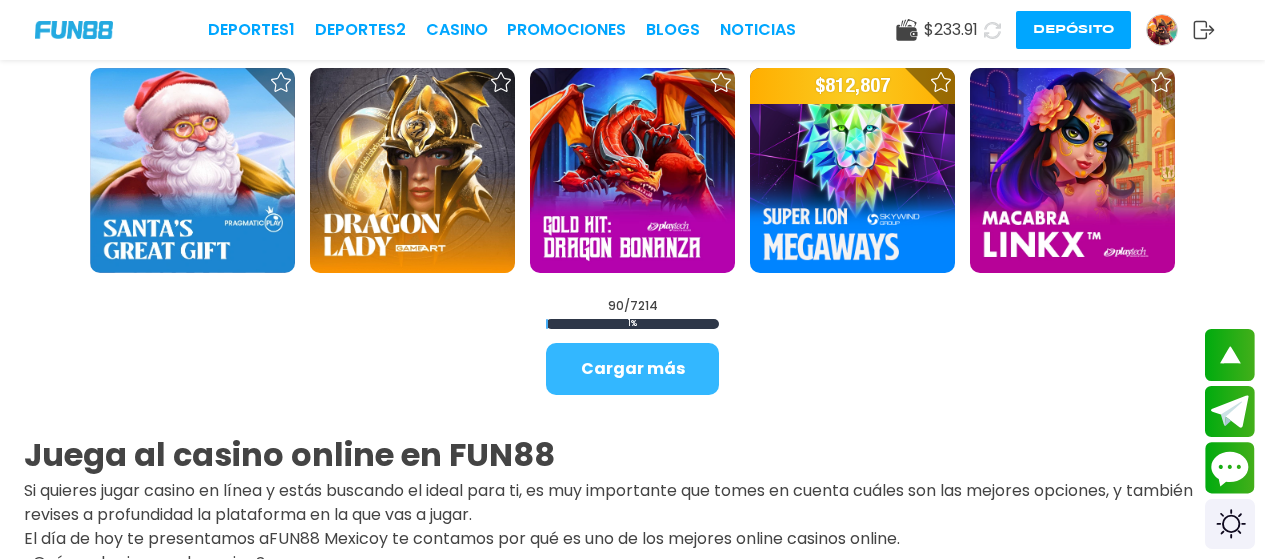 click on "Cargar más" at bounding box center [632, 369] 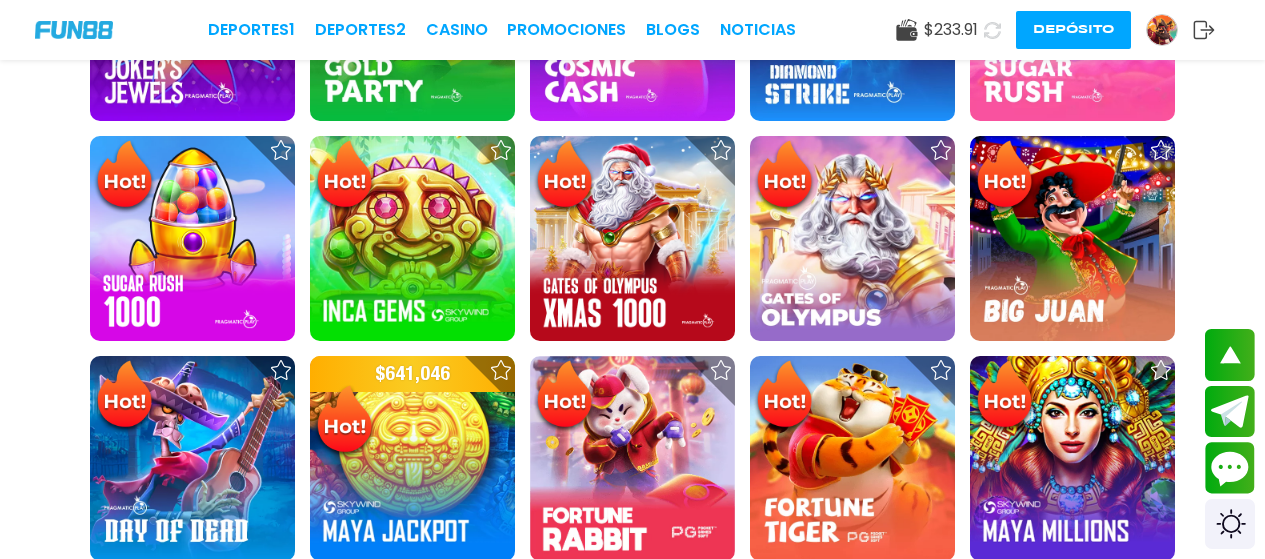 scroll, scrollTop: 382, scrollLeft: 0, axis: vertical 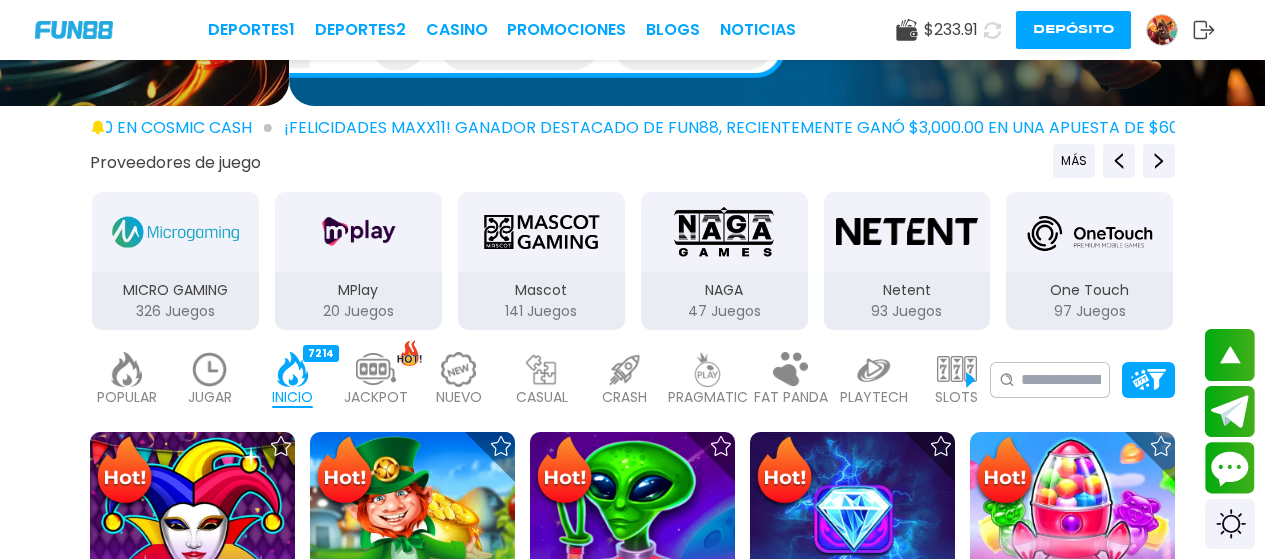 click at bounding box center (127, 369) 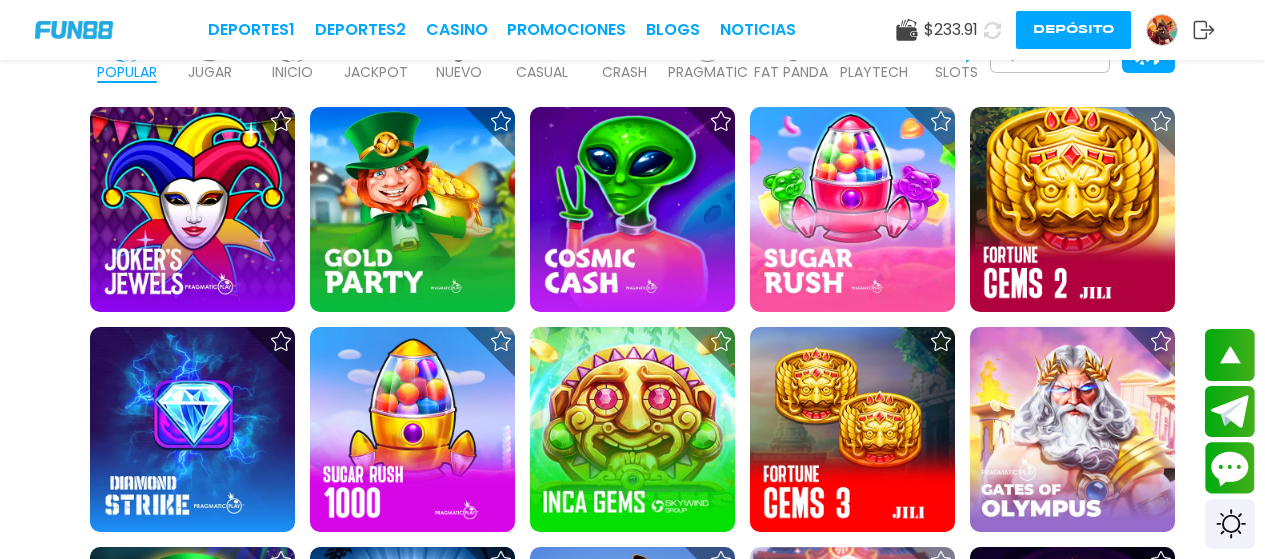 scroll, scrollTop: 468, scrollLeft: 0, axis: vertical 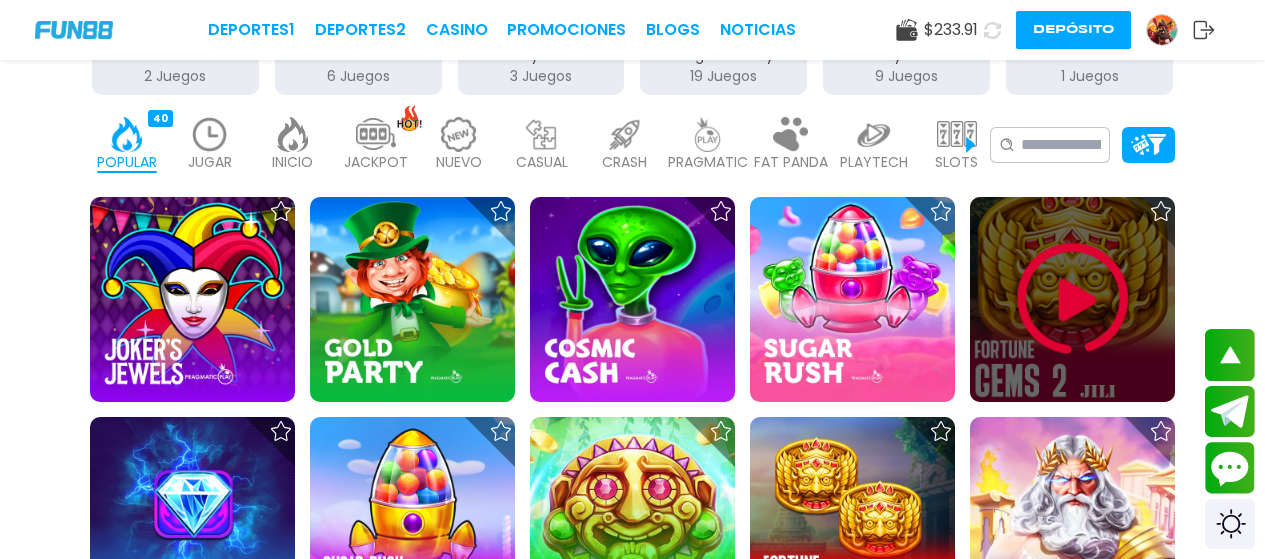 click at bounding box center (1073, 299) 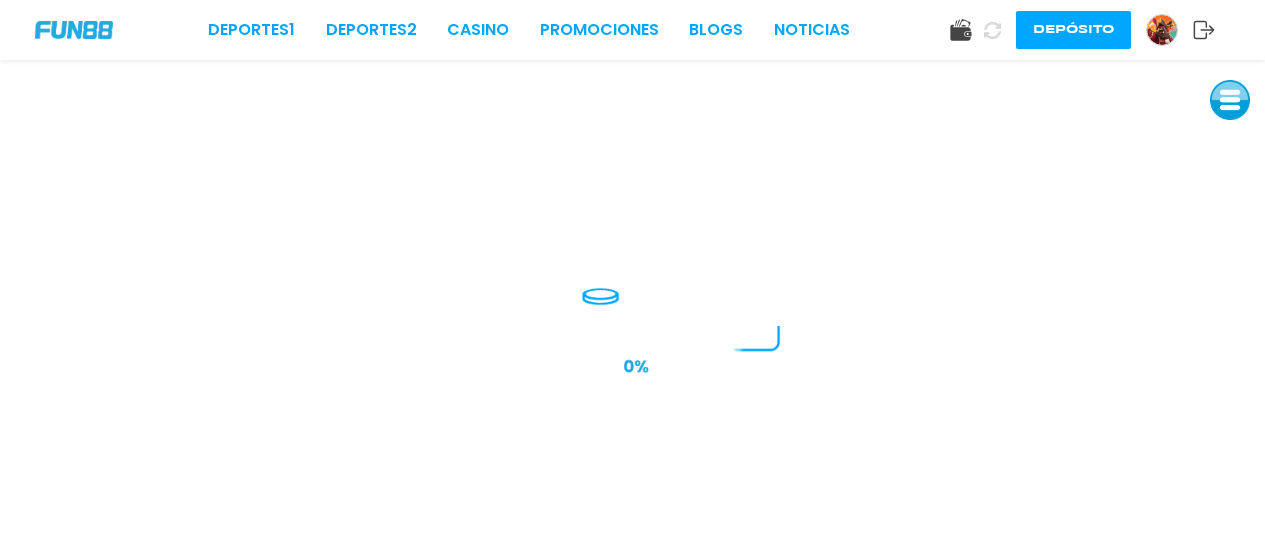 scroll, scrollTop: 0, scrollLeft: 0, axis: both 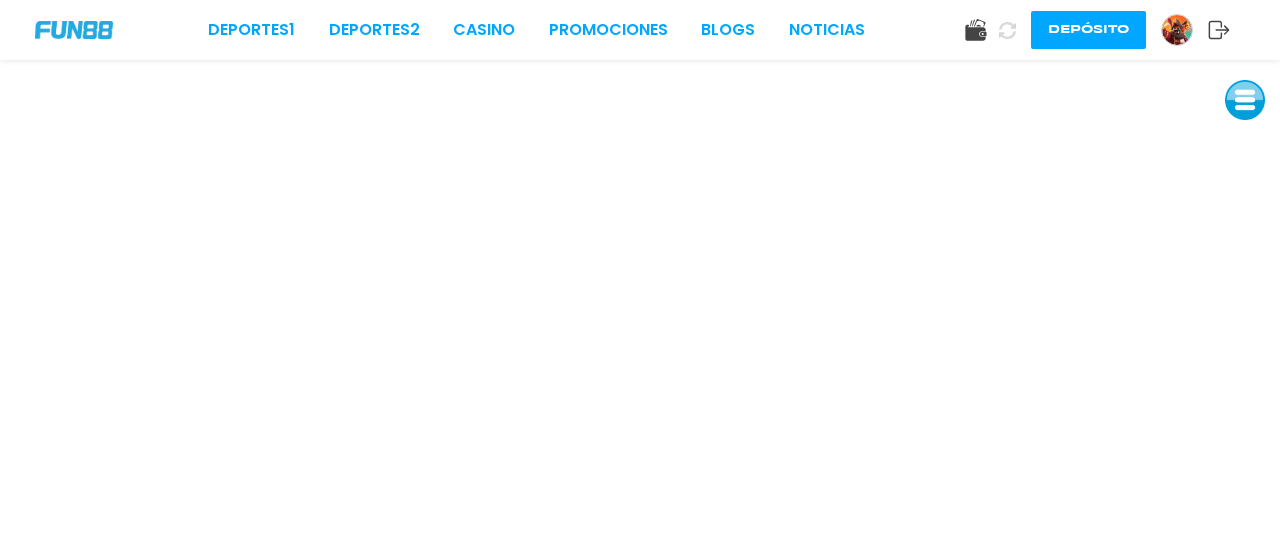 click at bounding box center (1245, 100) 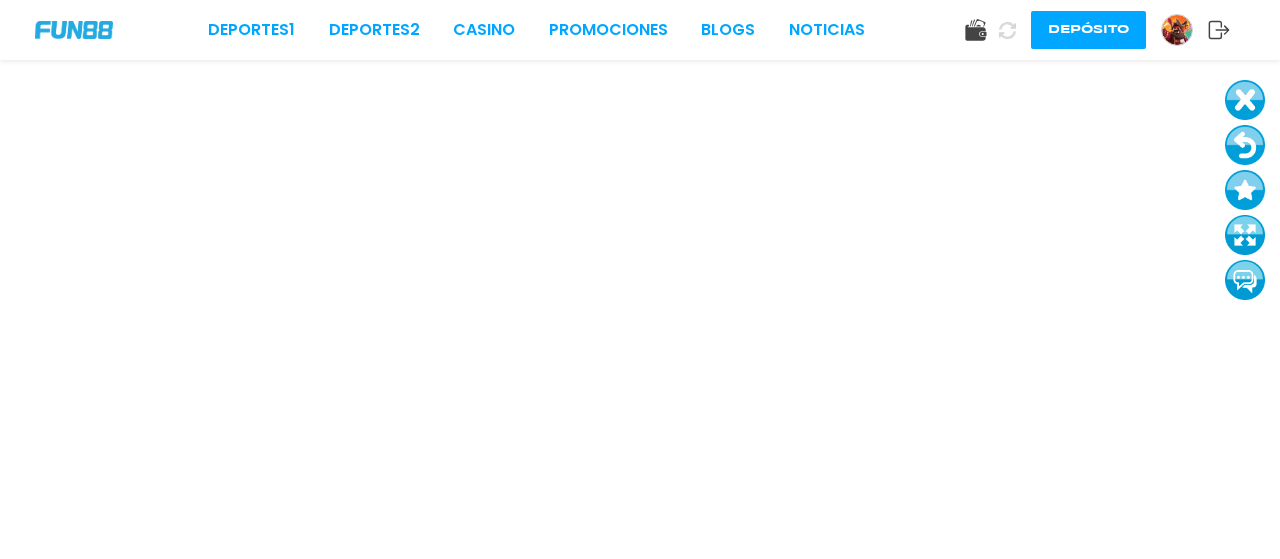 click at bounding box center (1245, 145) 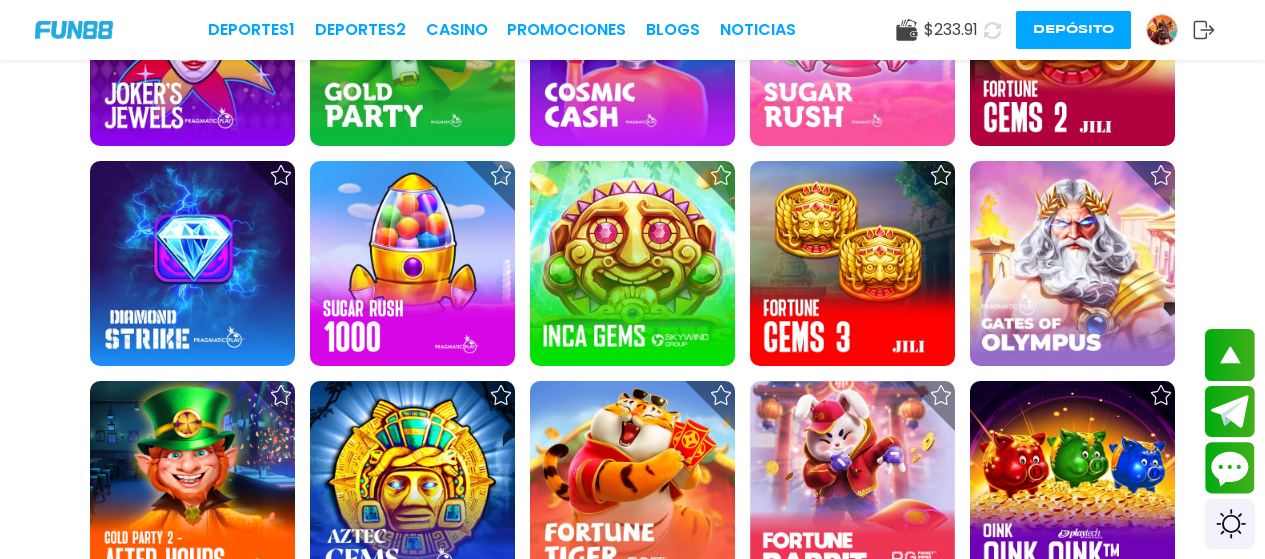 scroll, scrollTop: 753, scrollLeft: 0, axis: vertical 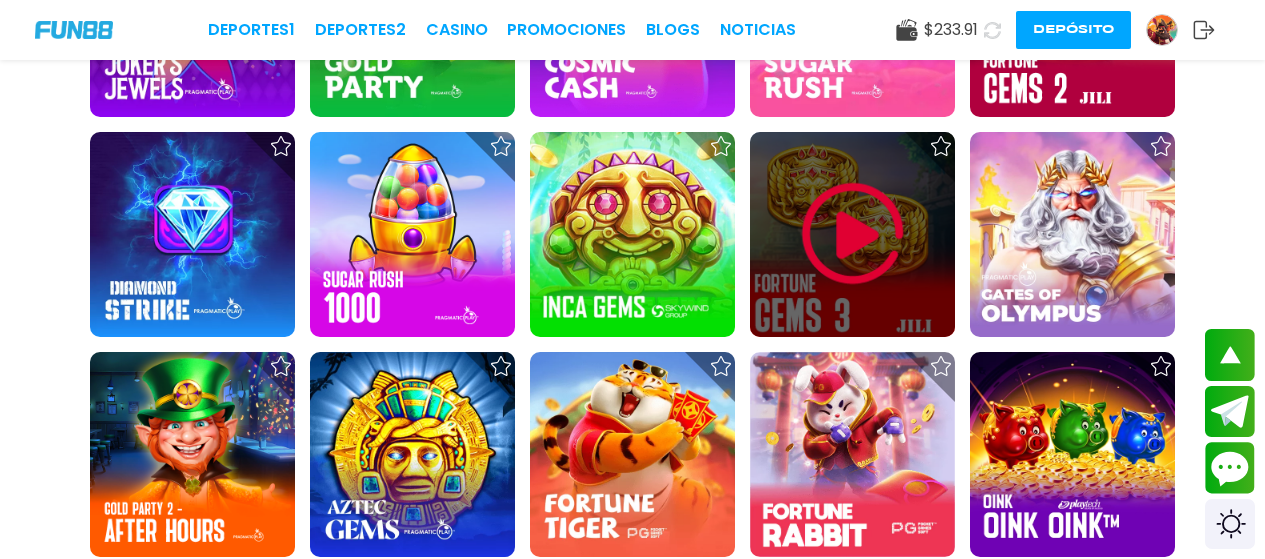 click at bounding box center (853, 234) 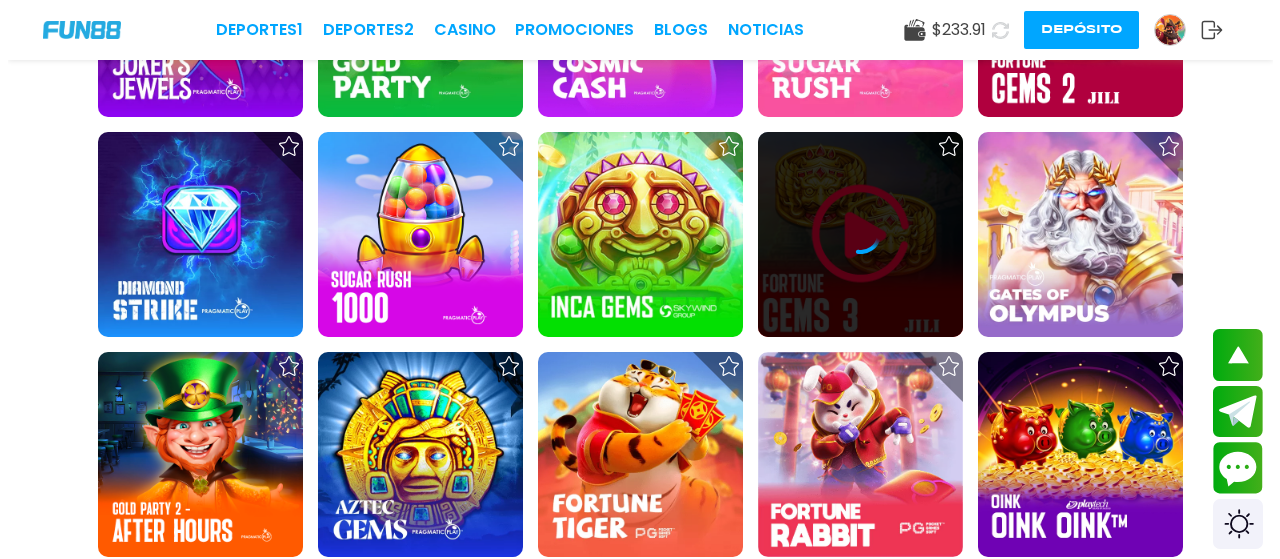 scroll, scrollTop: 0, scrollLeft: 0, axis: both 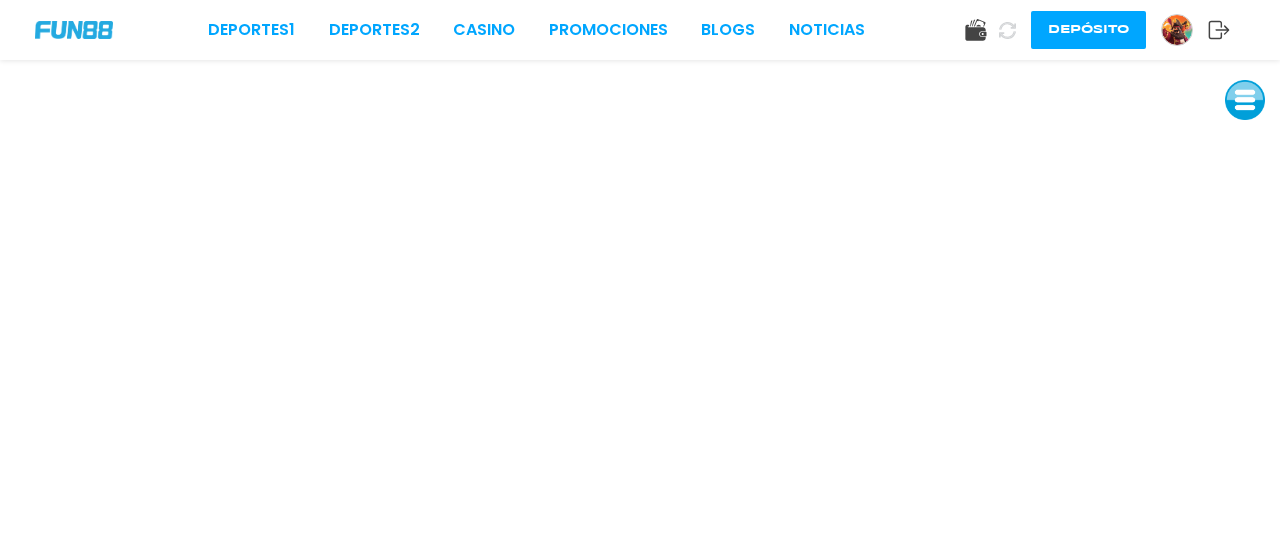 click at bounding box center [1245, 100] 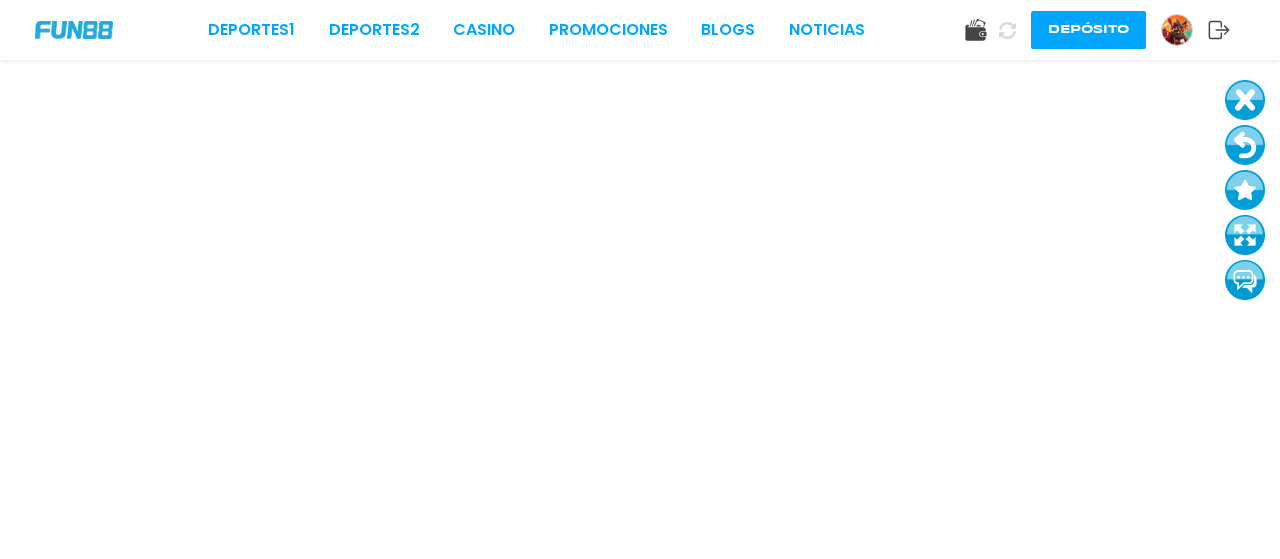 click at bounding box center (1245, 145) 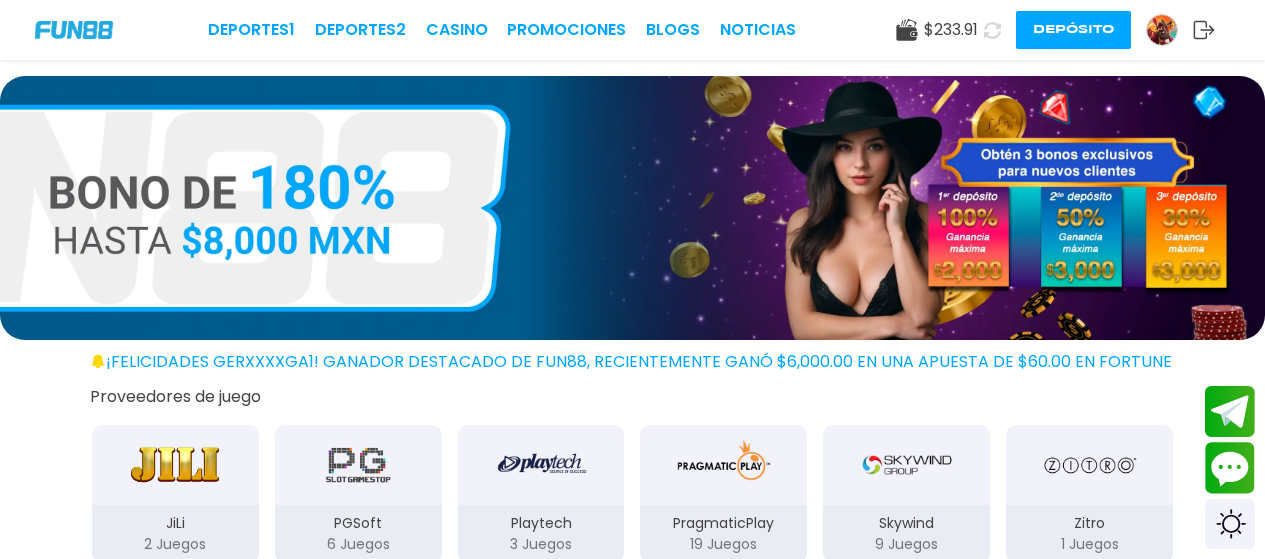 scroll, scrollTop: 489, scrollLeft: 0, axis: vertical 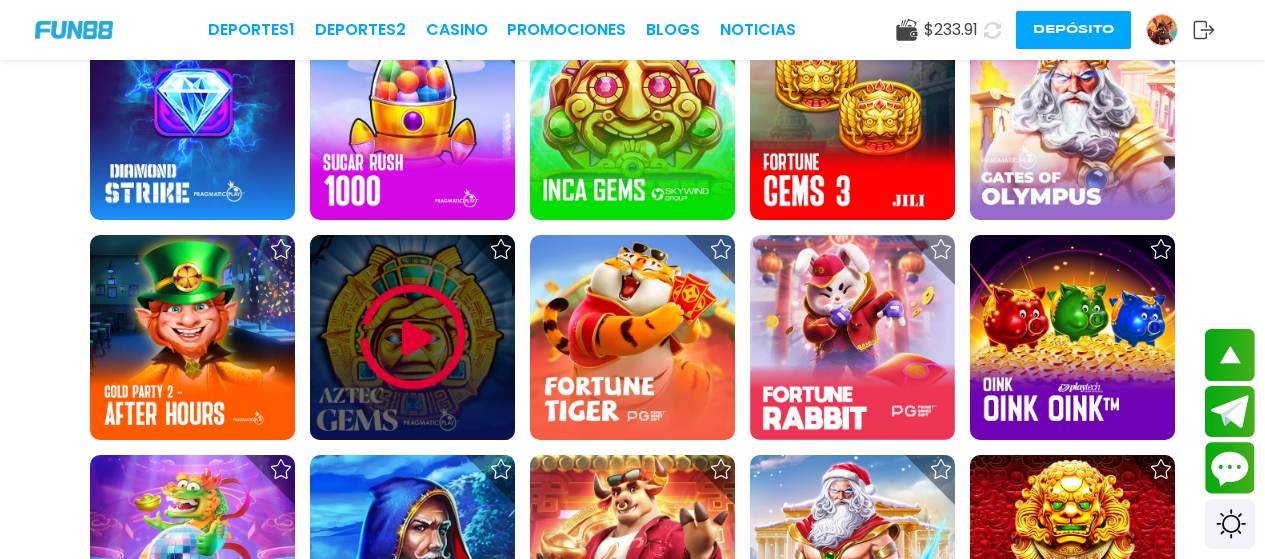 click at bounding box center [413, 337] 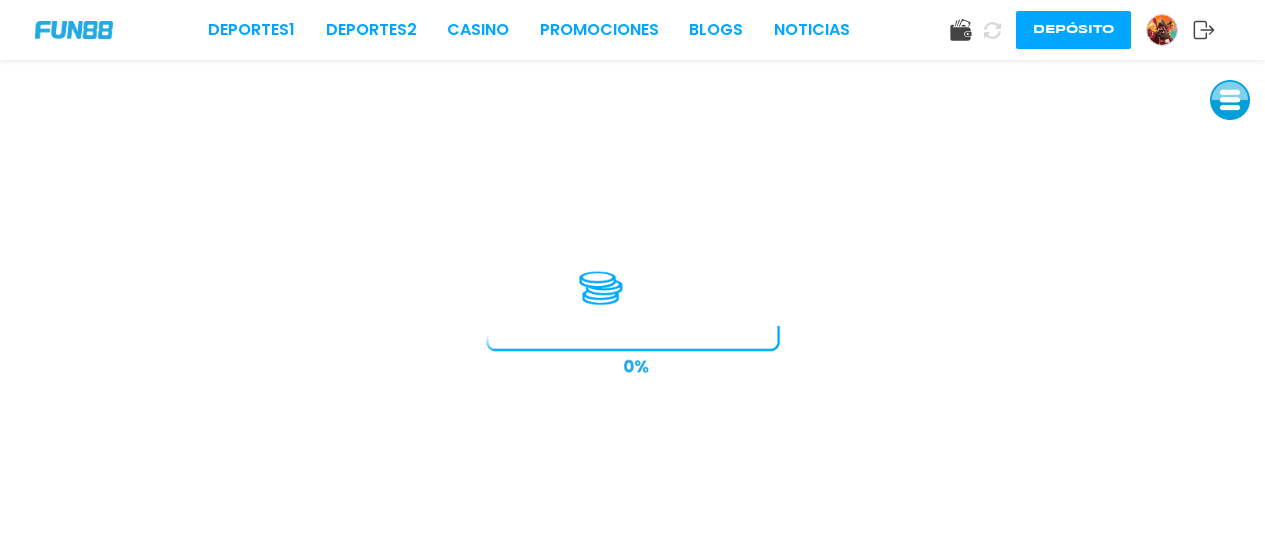 scroll, scrollTop: 0, scrollLeft: 0, axis: both 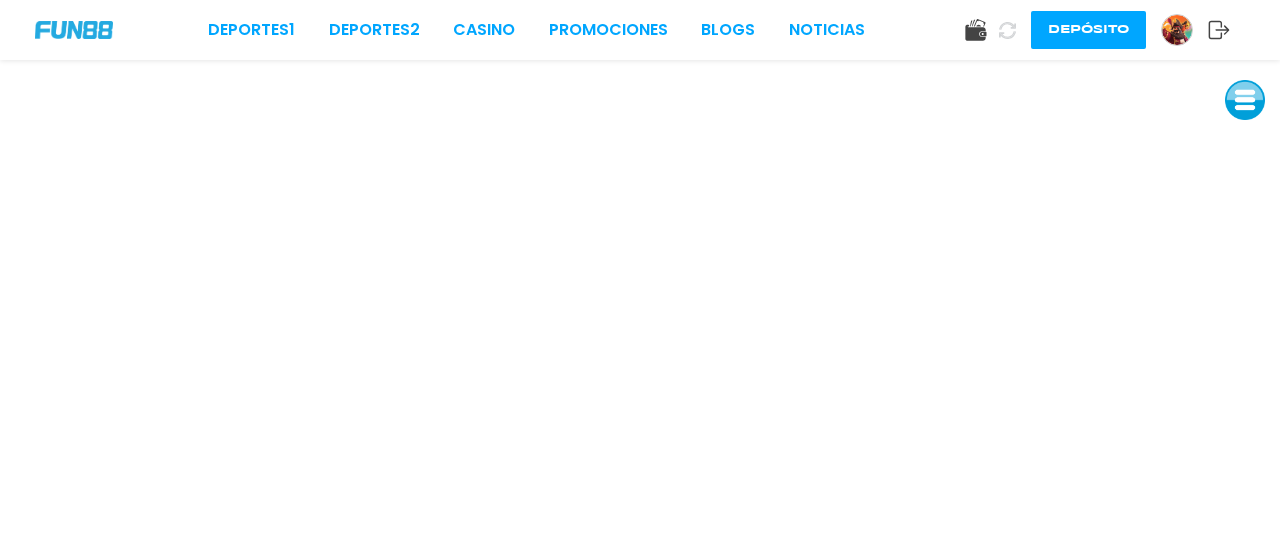 click at bounding box center [1245, 100] 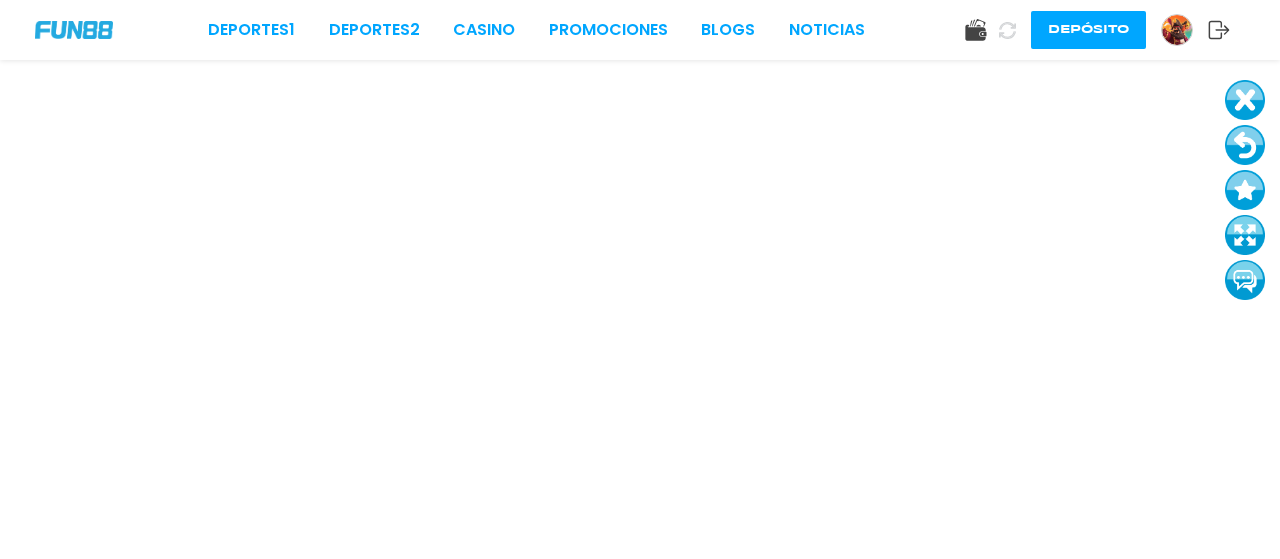 click at bounding box center (1245, 235) 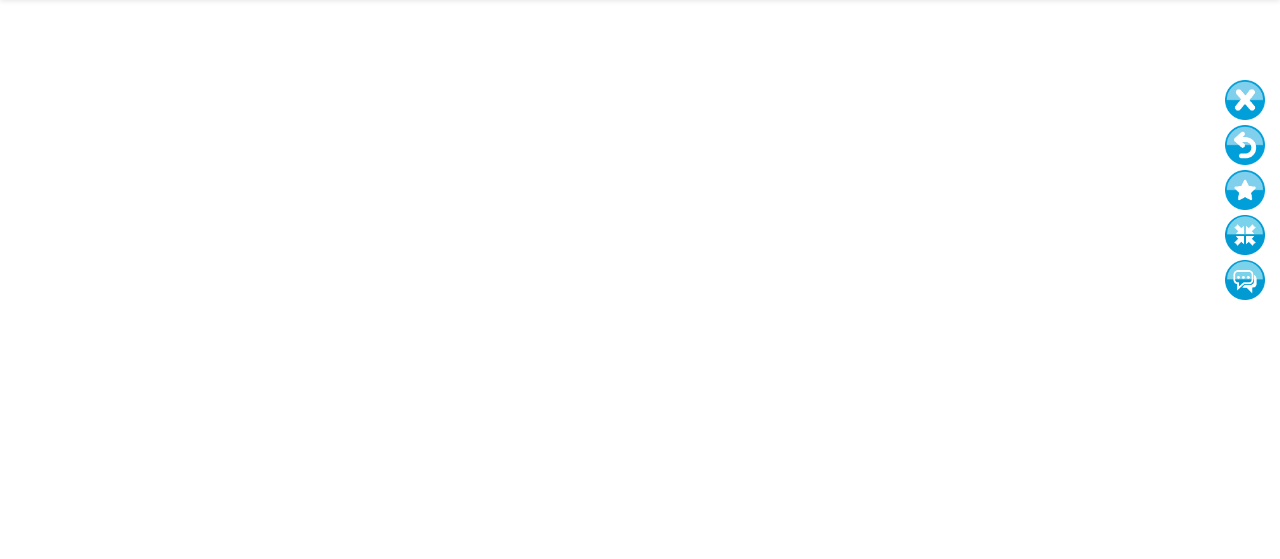 click at bounding box center [1245, 145] 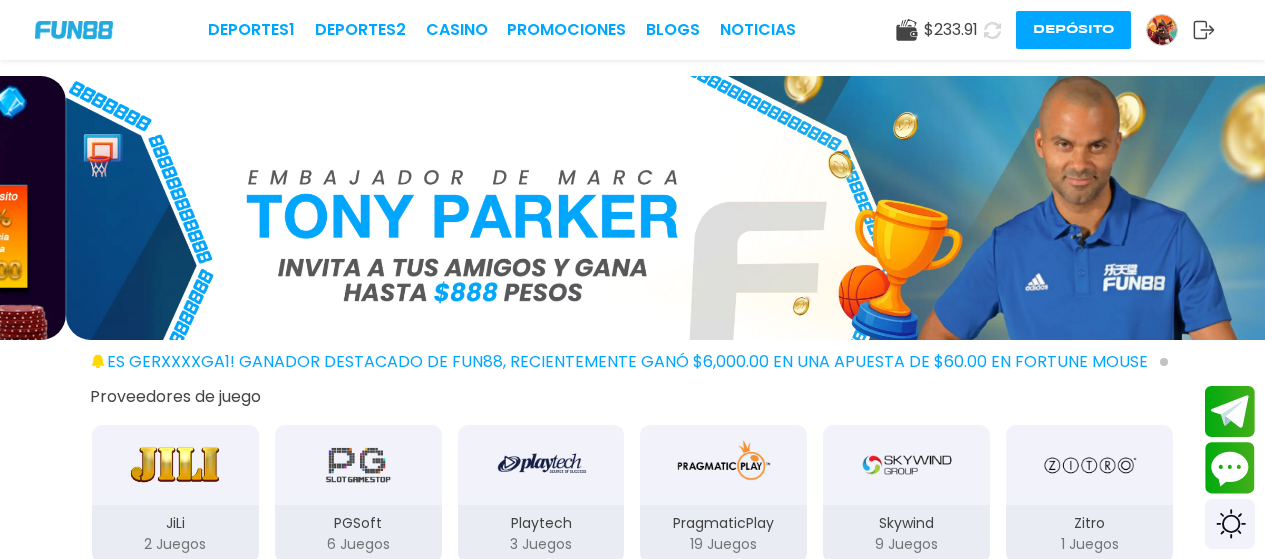 scroll, scrollTop: 489, scrollLeft: 0, axis: vertical 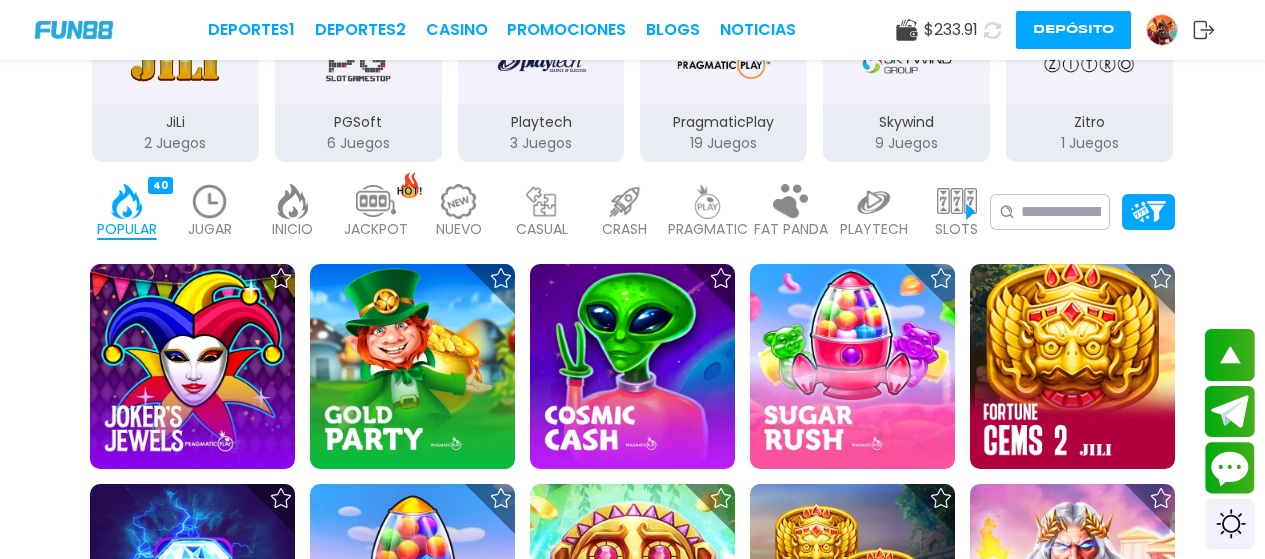 click on "INICIO" at bounding box center (292, 229) 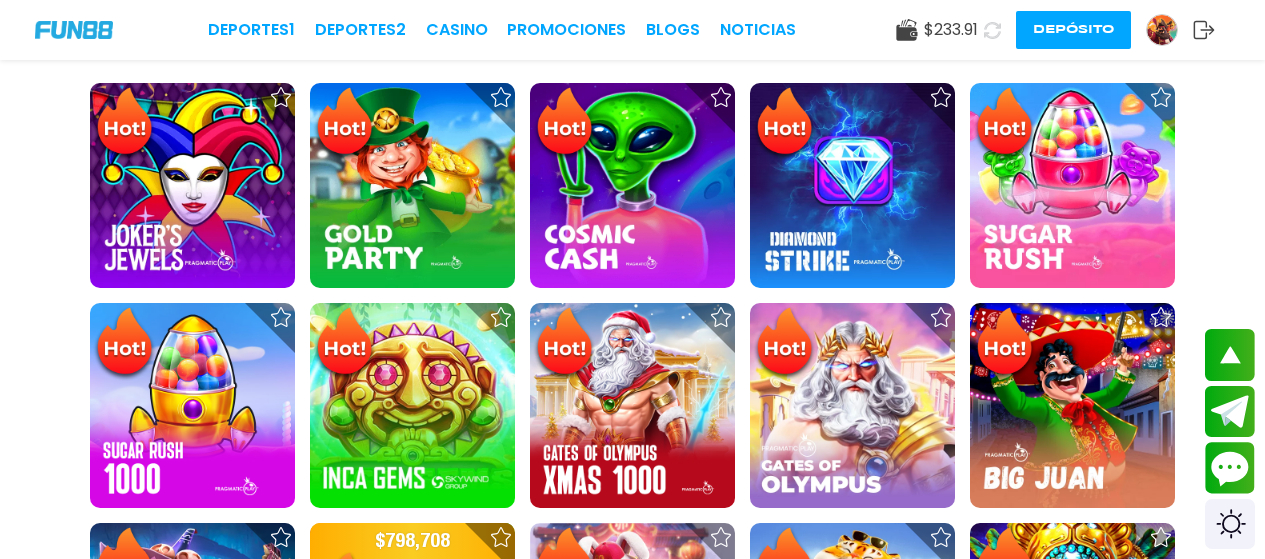 scroll, scrollTop: 557, scrollLeft: 0, axis: vertical 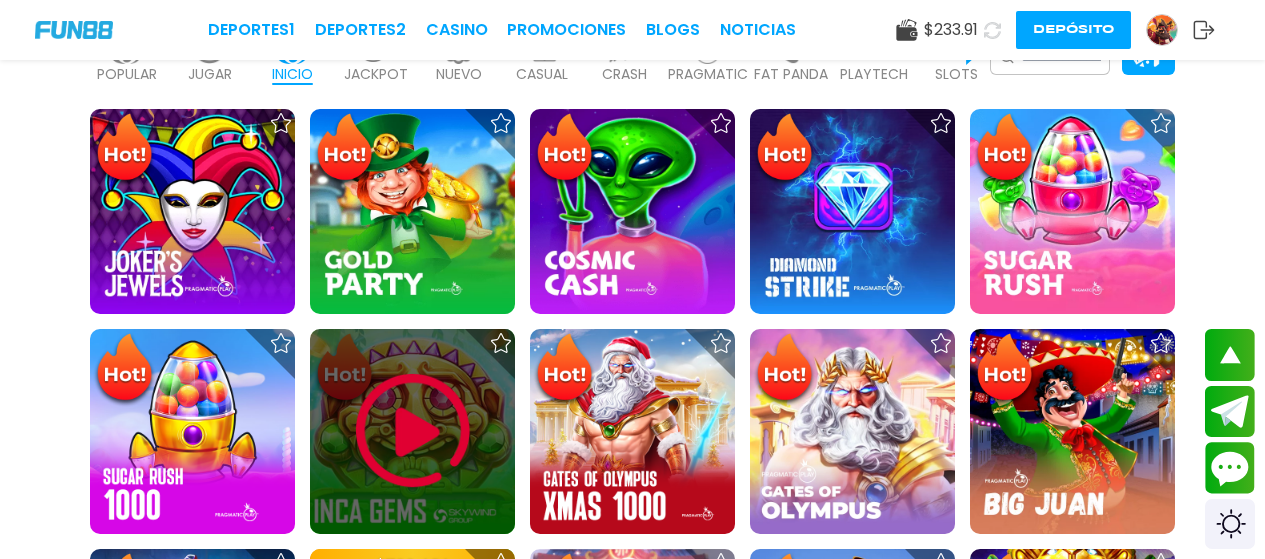 click at bounding box center [413, 431] 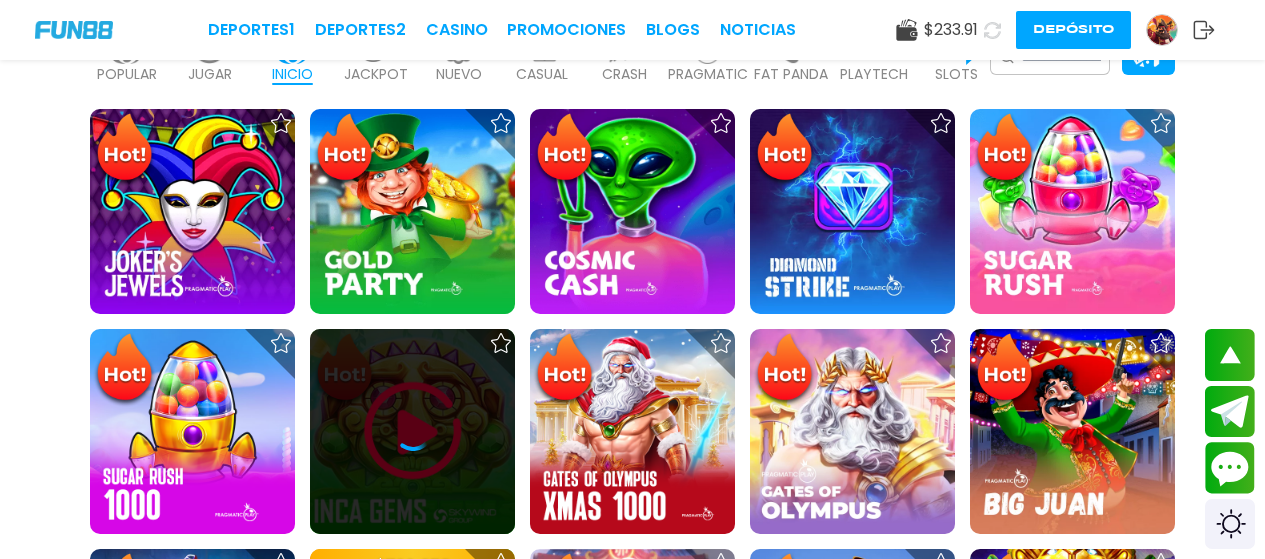 scroll, scrollTop: 0, scrollLeft: 0, axis: both 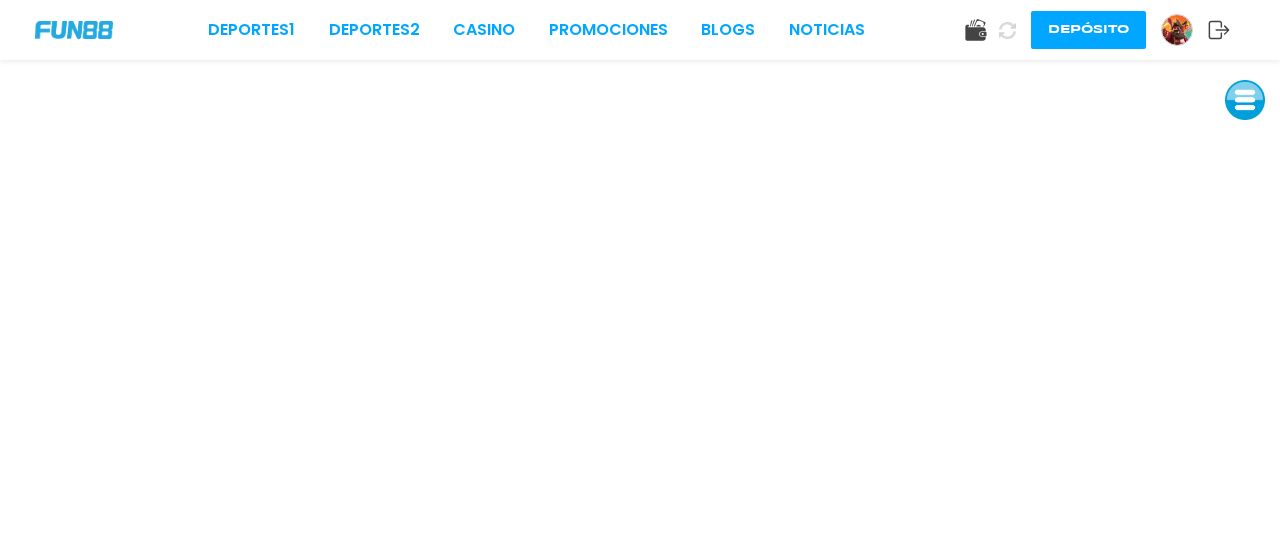 click at bounding box center (1245, 100) 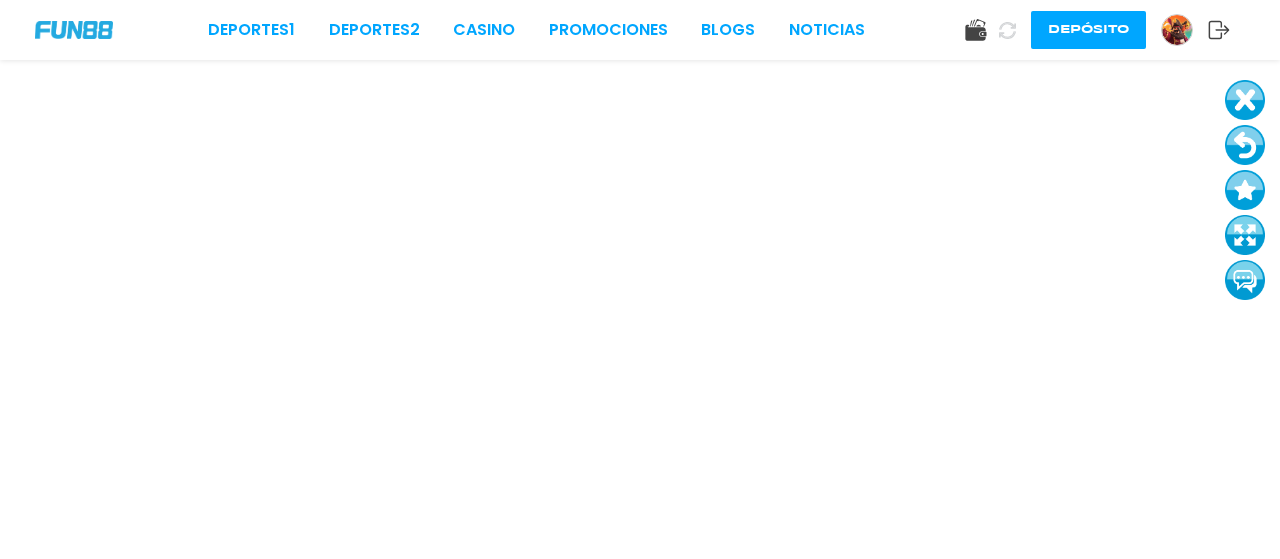 click at bounding box center [1245, 145] 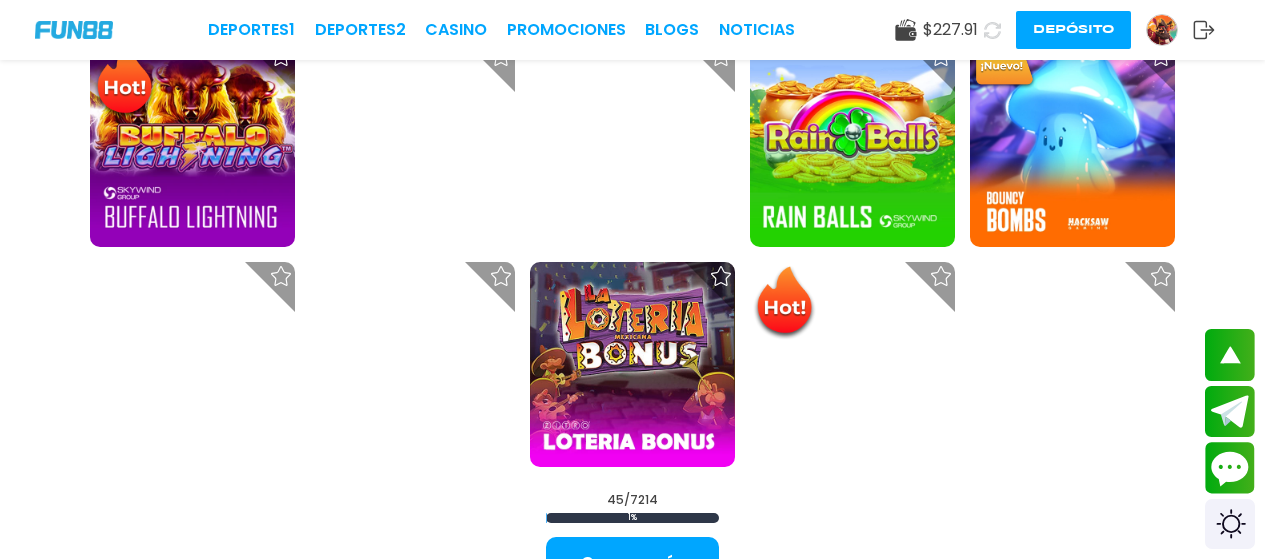scroll, scrollTop: 2335, scrollLeft: 0, axis: vertical 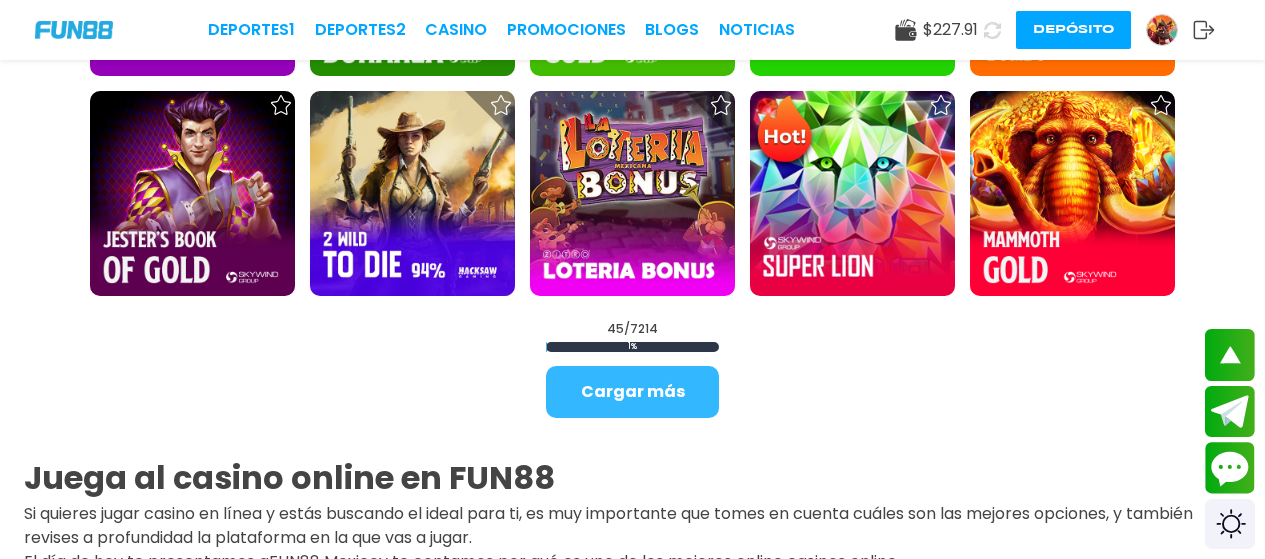 click on "Cargar más" at bounding box center [632, 392] 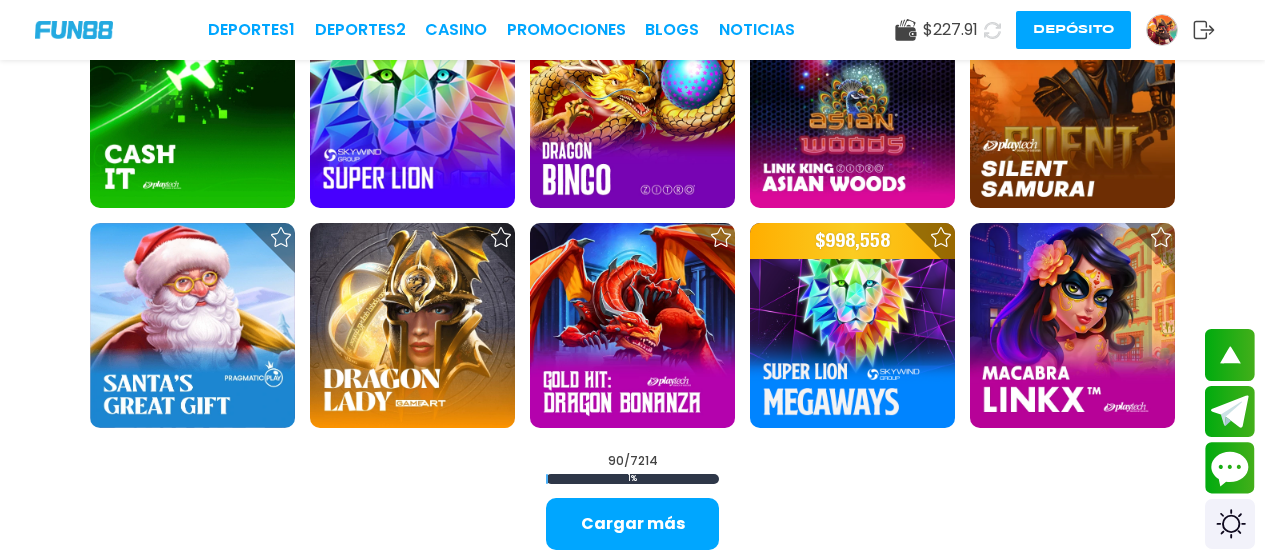scroll, scrollTop: 4254, scrollLeft: 0, axis: vertical 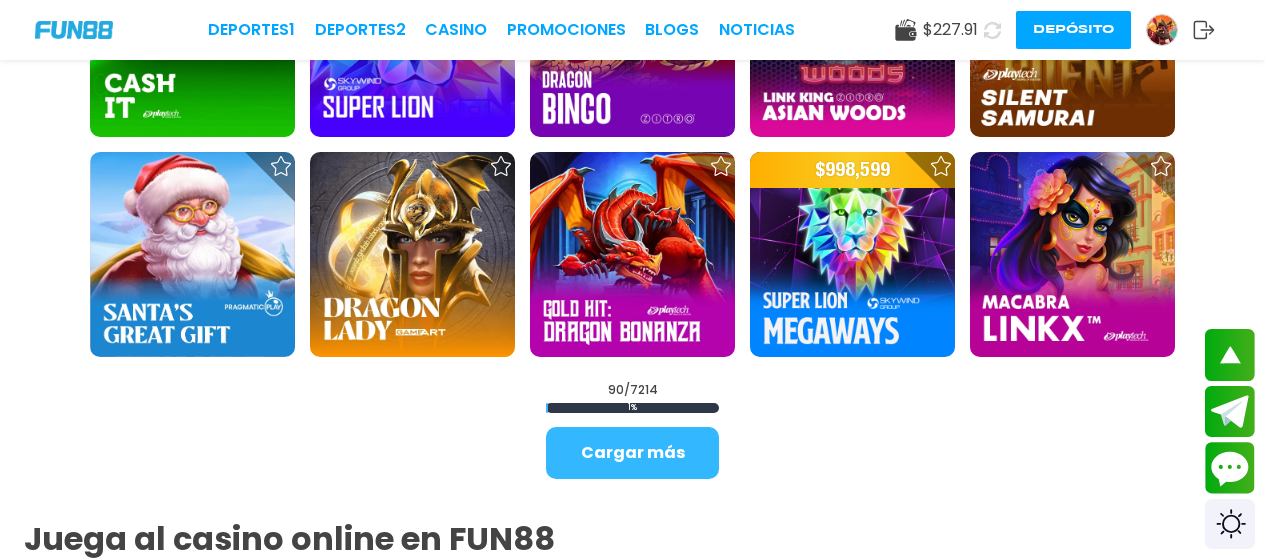click on "Cargar más" at bounding box center (632, 453) 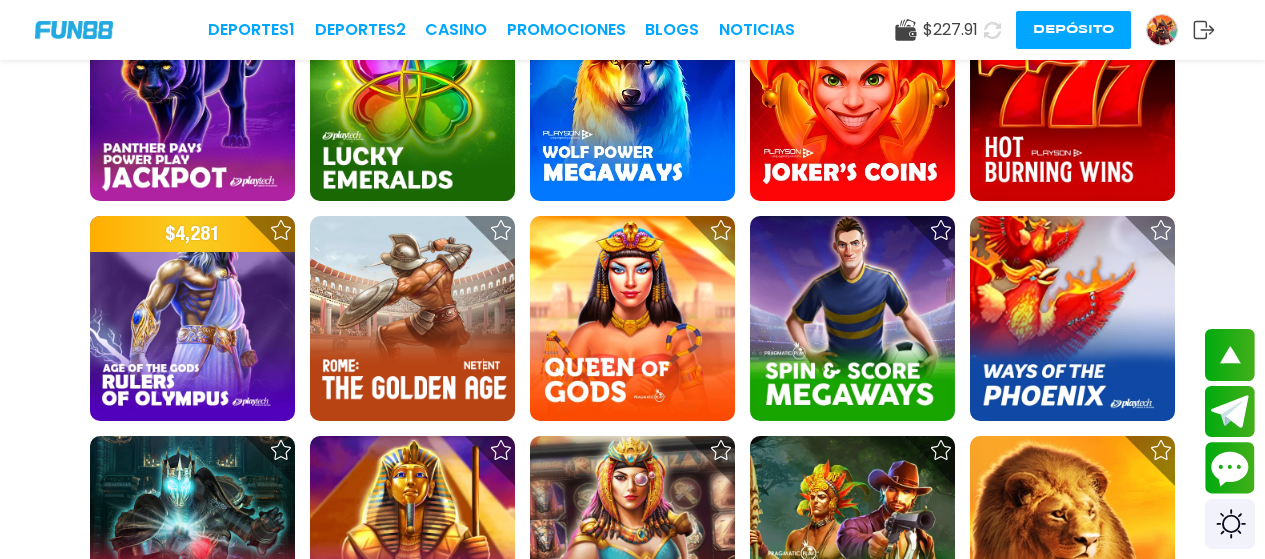 scroll, scrollTop: 5178, scrollLeft: 0, axis: vertical 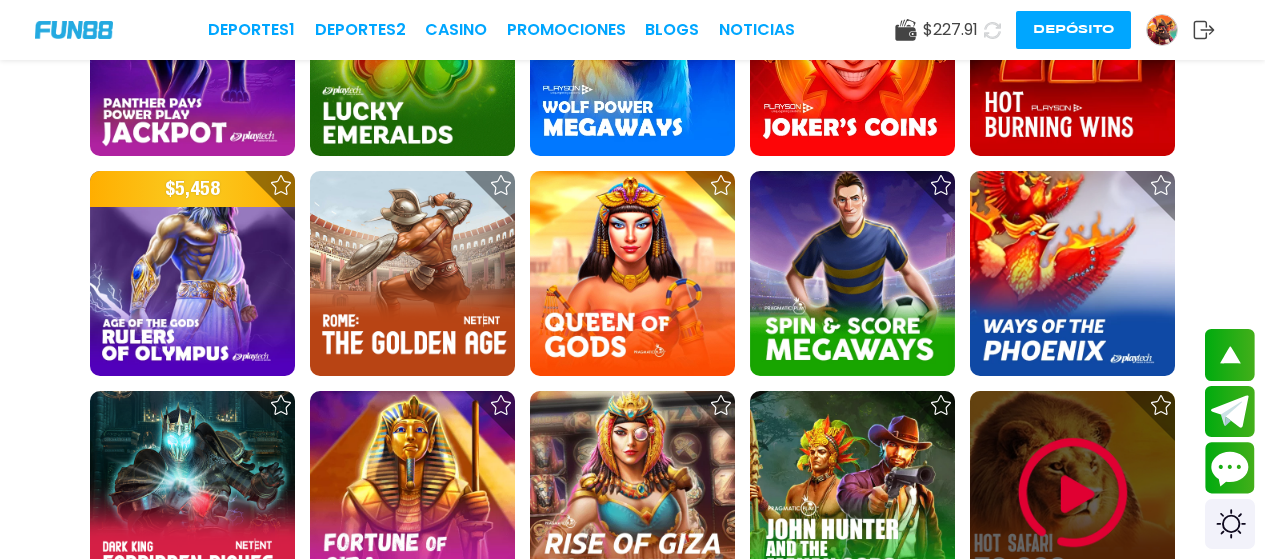 click at bounding box center [1073, 493] 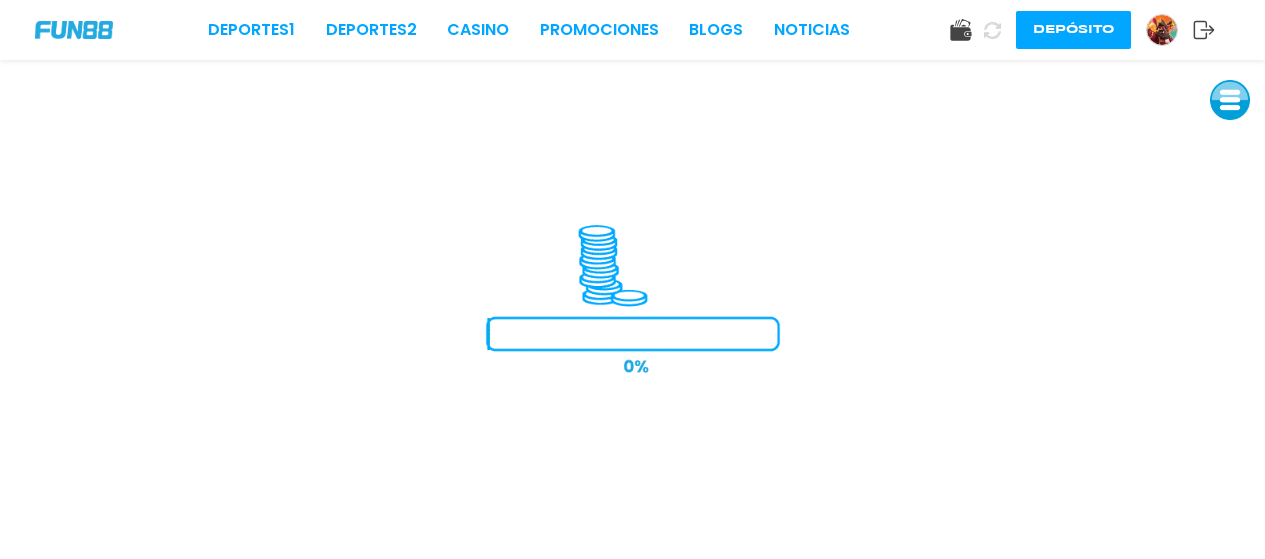 scroll, scrollTop: 0, scrollLeft: 0, axis: both 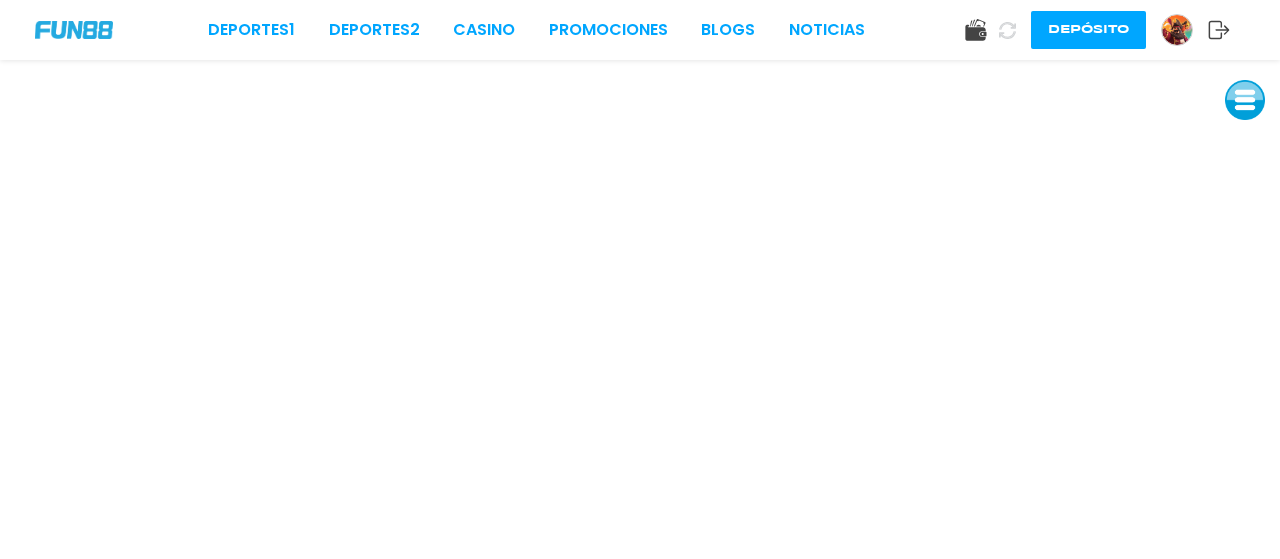 click at bounding box center (1245, 100) 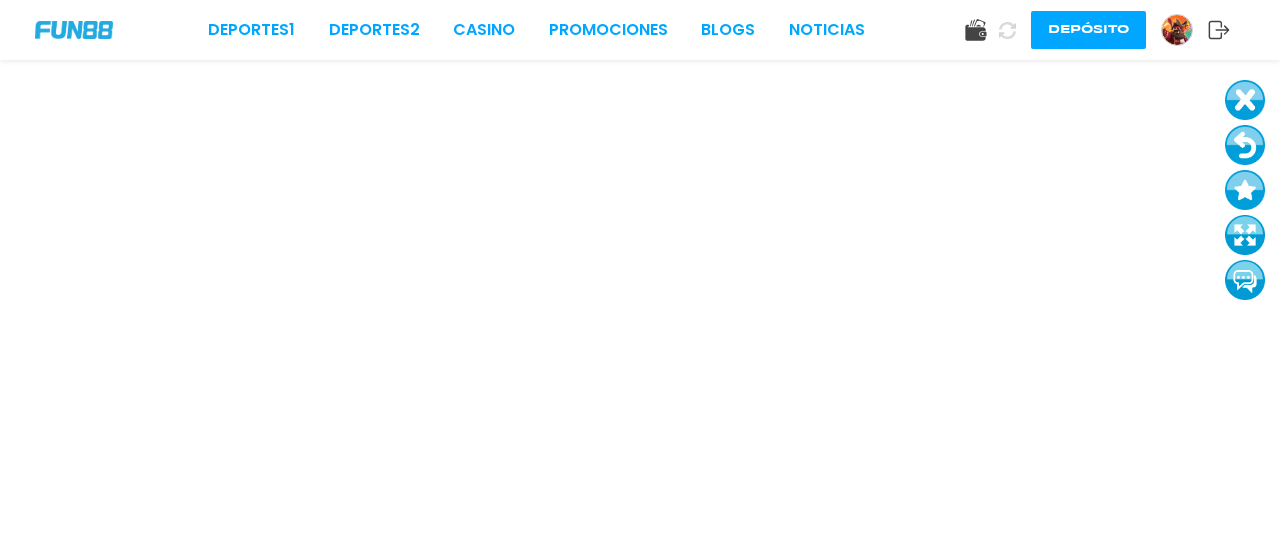 click at bounding box center (1245, 145) 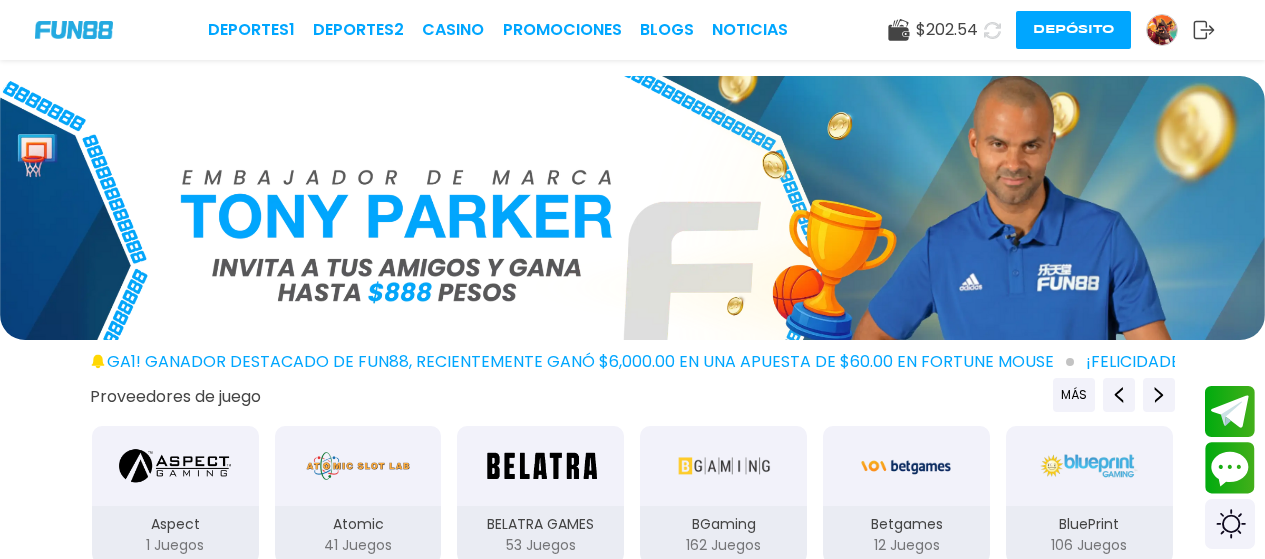 scroll, scrollTop: 489, scrollLeft: 0, axis: vertical 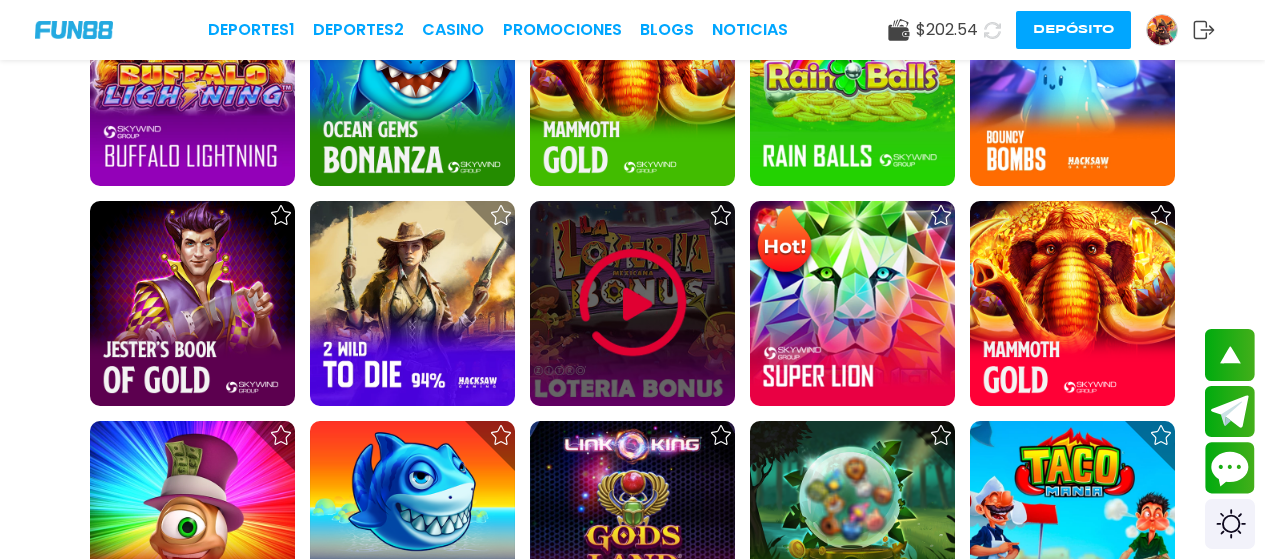 click at bounding box center (633, 303) 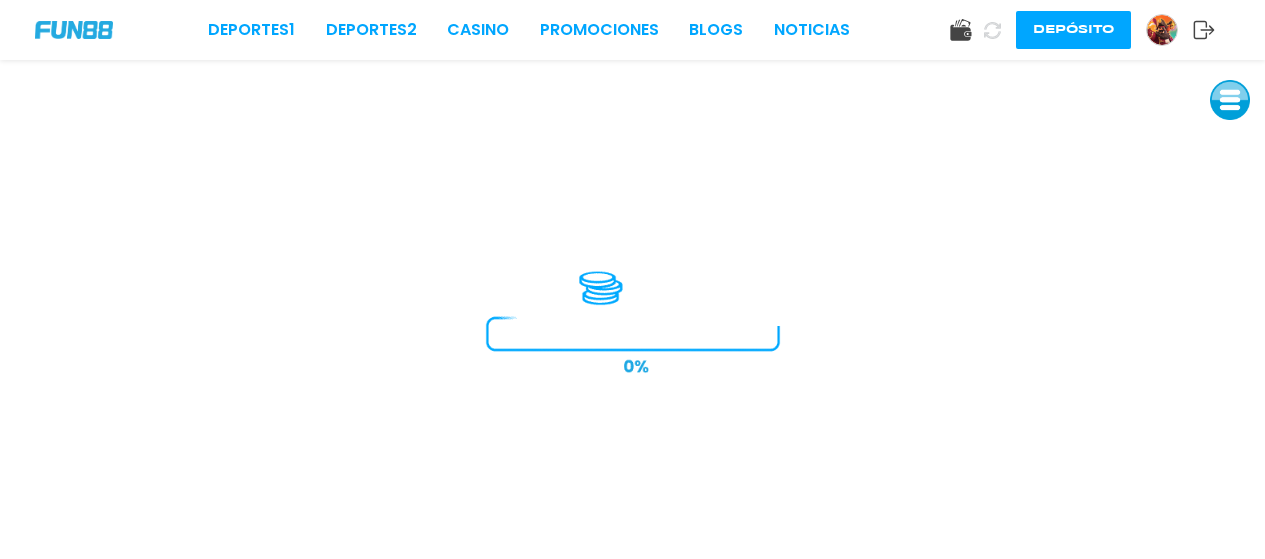 scroll, scrollTop: 0, scrollLeft: 0, axis: both 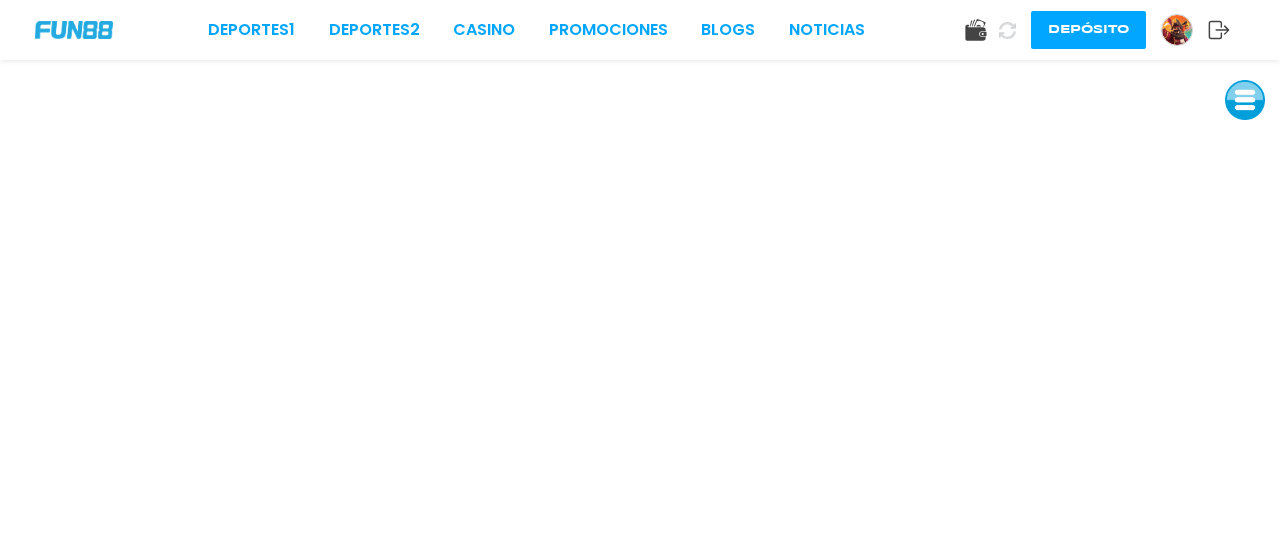 click at bounding box center [1245, 100] 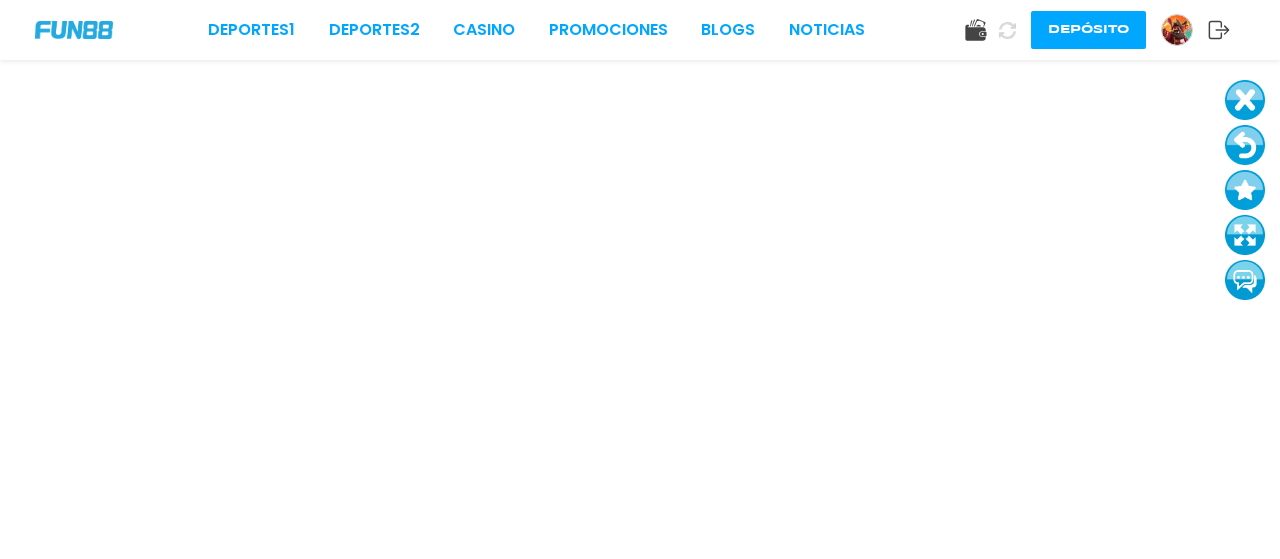 click at bounding box center [1245, 235] 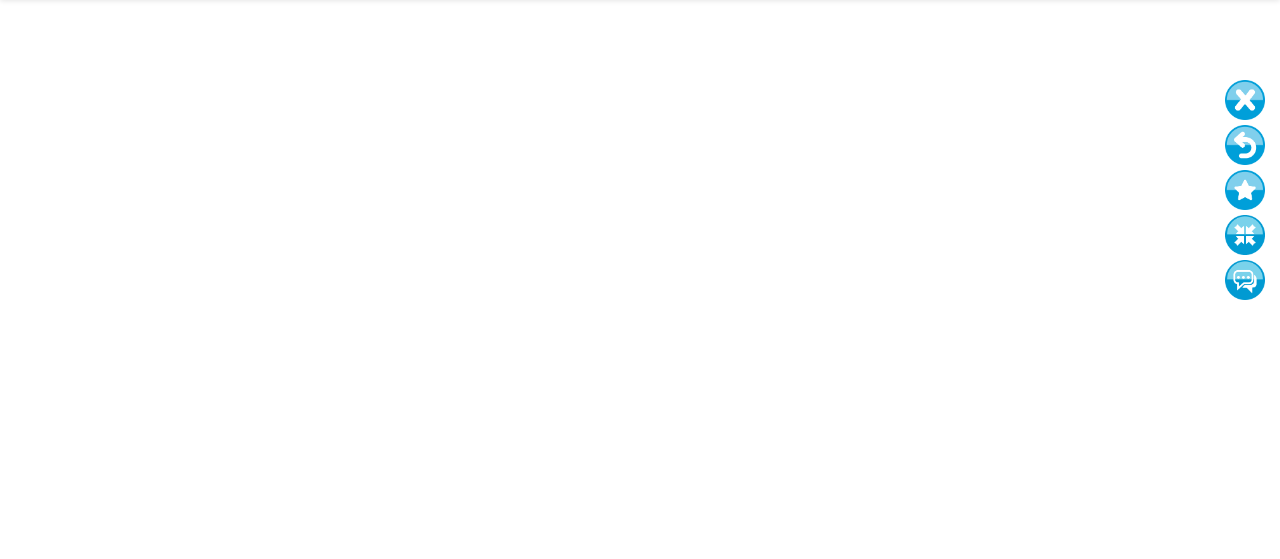 click at bounding box center [1245, 145] 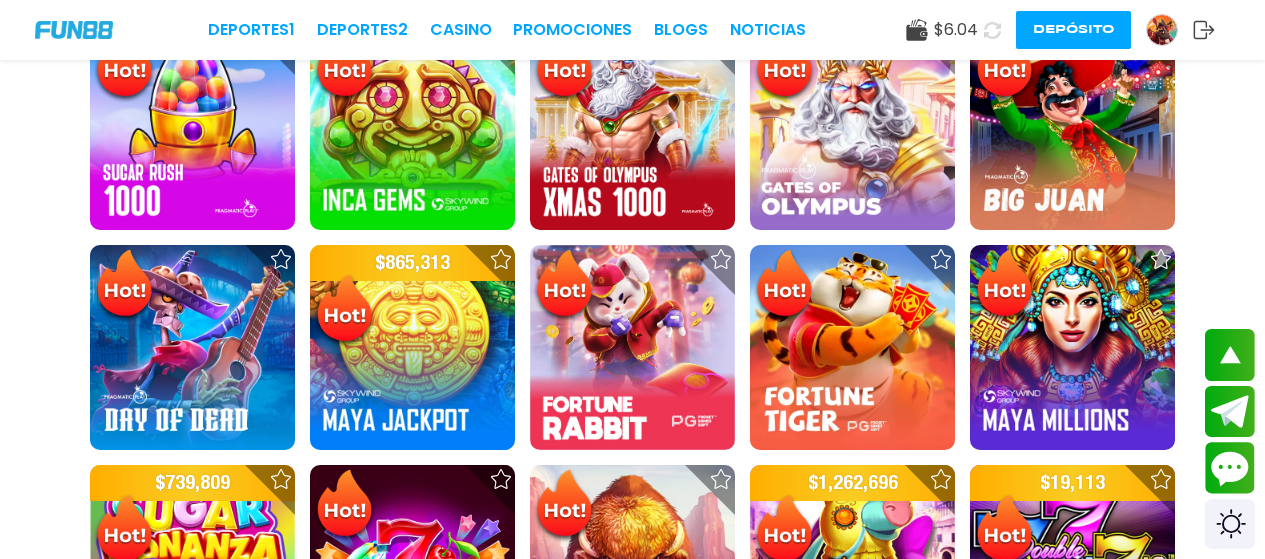 scroll, scrollTop: 628, scrollLeft: 0, axis: vertical 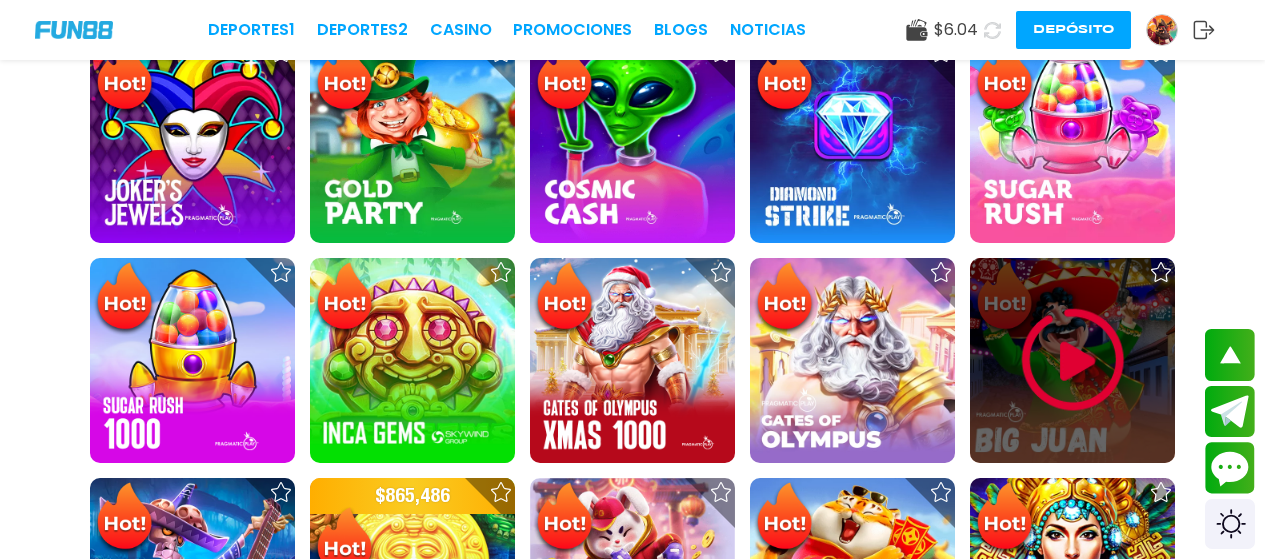 click at bounding box center [1073, 360] 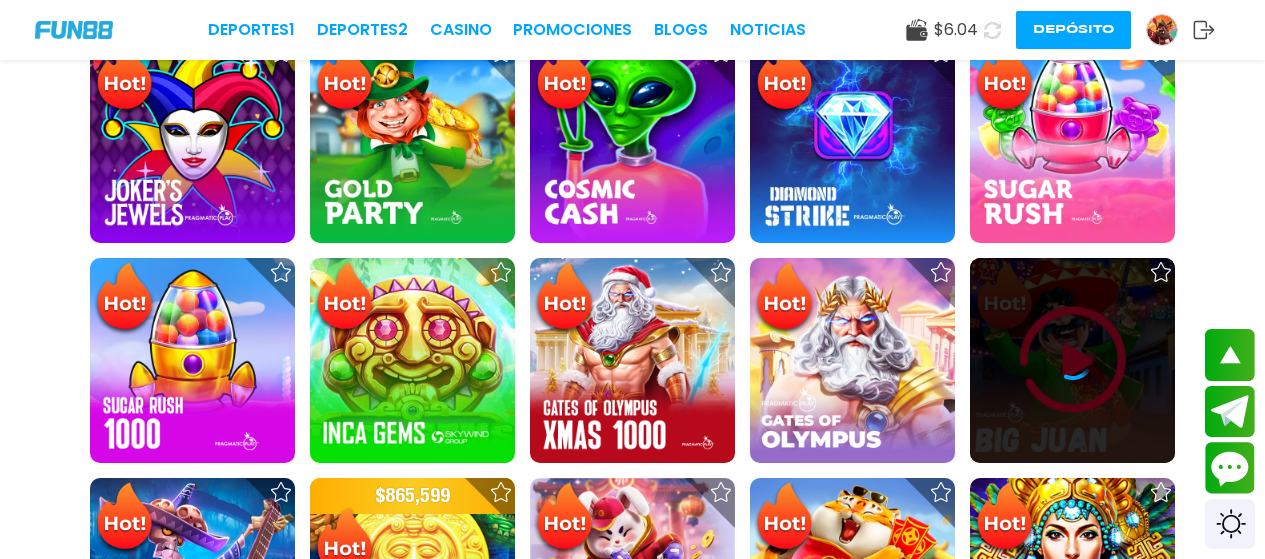 scroll, scrollTop: 0, scrollLeft: 0, axis: both 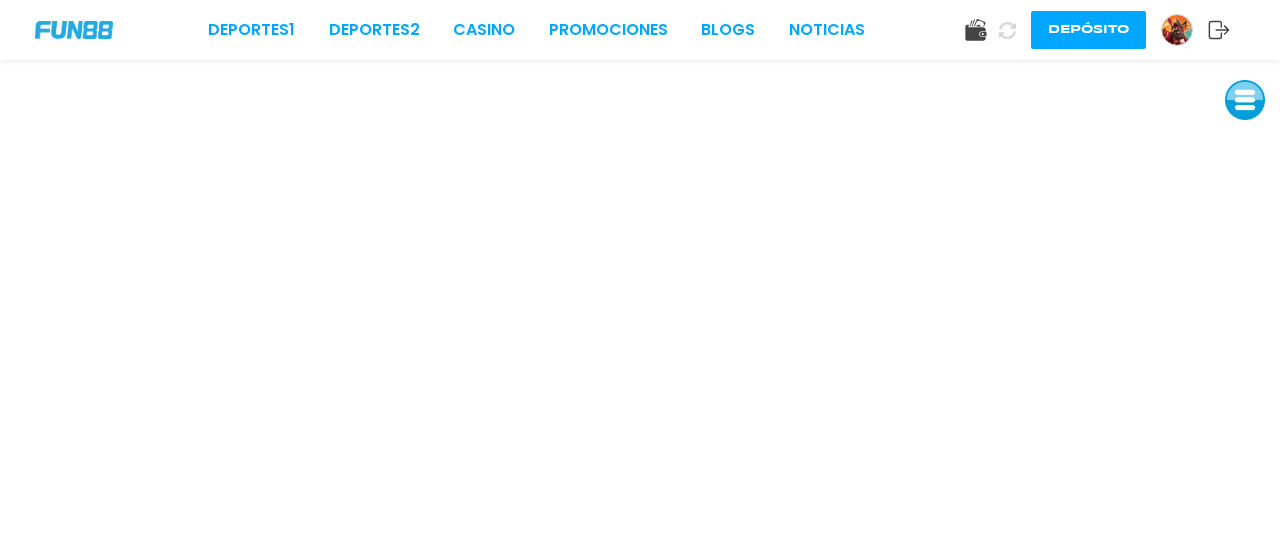 click at bounding box center (1245, 100) 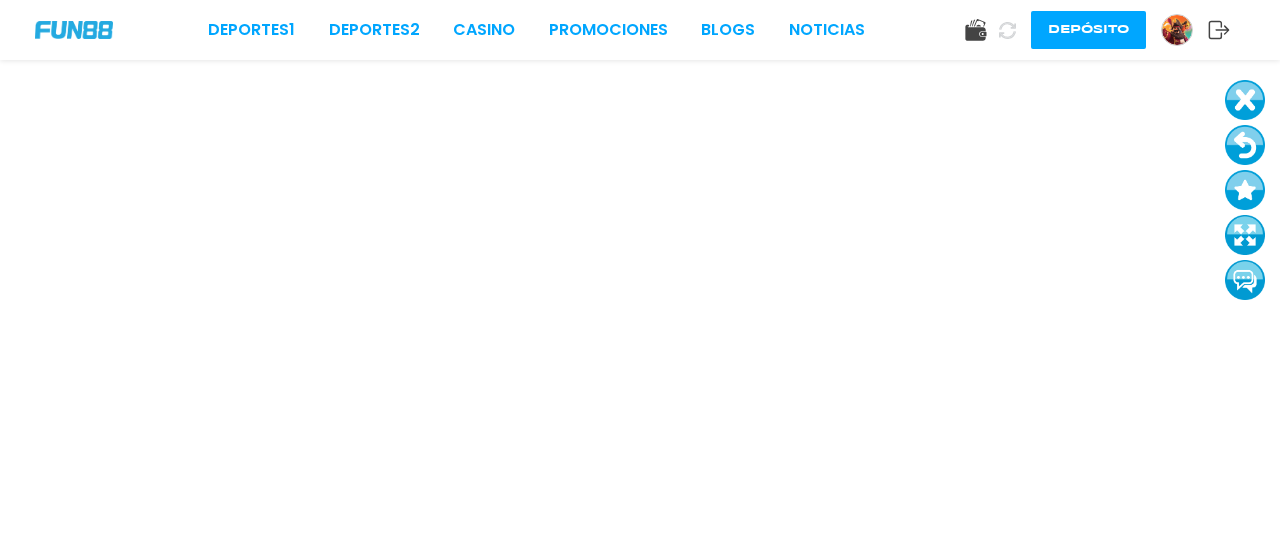 click at bounding box center [1245, 145] 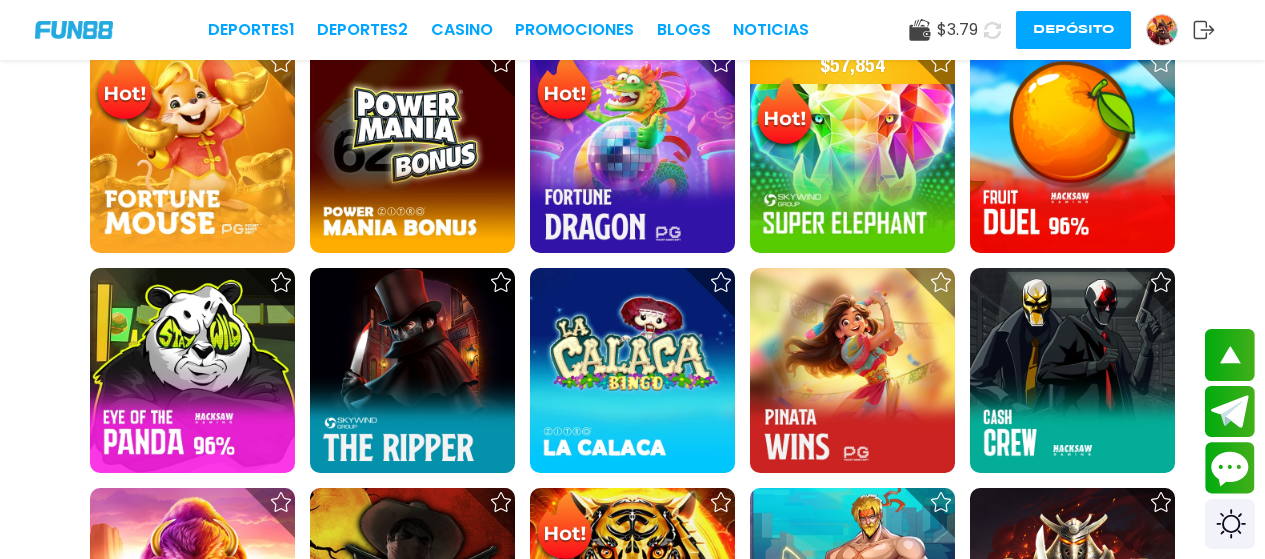 scroll, scrollTop: 1543, scrollLeft: 0, axis: vertical 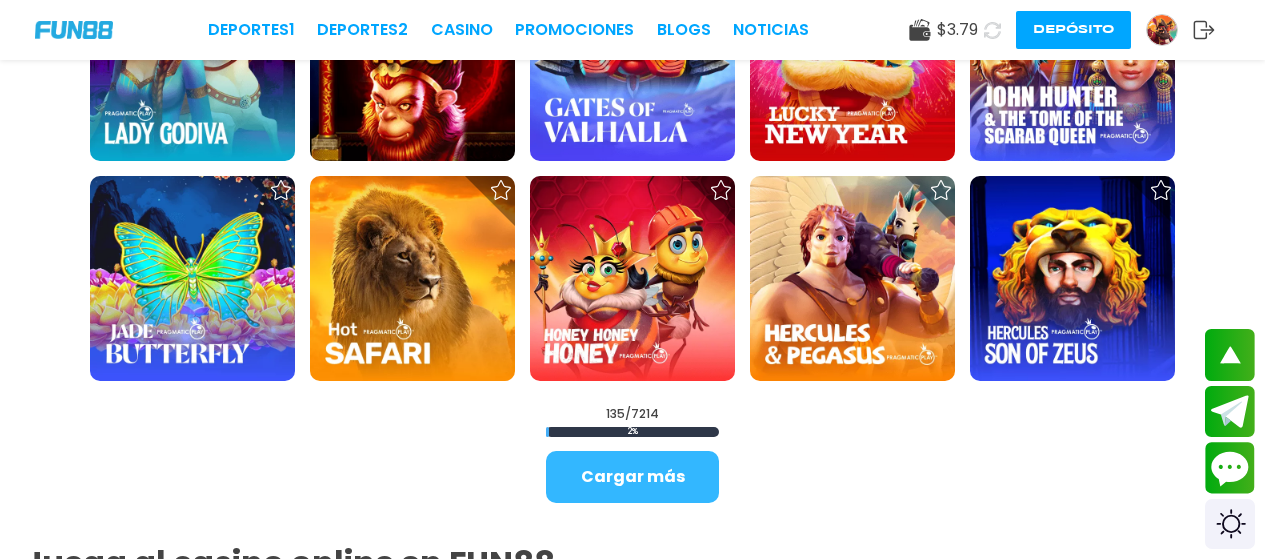 click on "Cargar más" at bounding box center [632, 477] 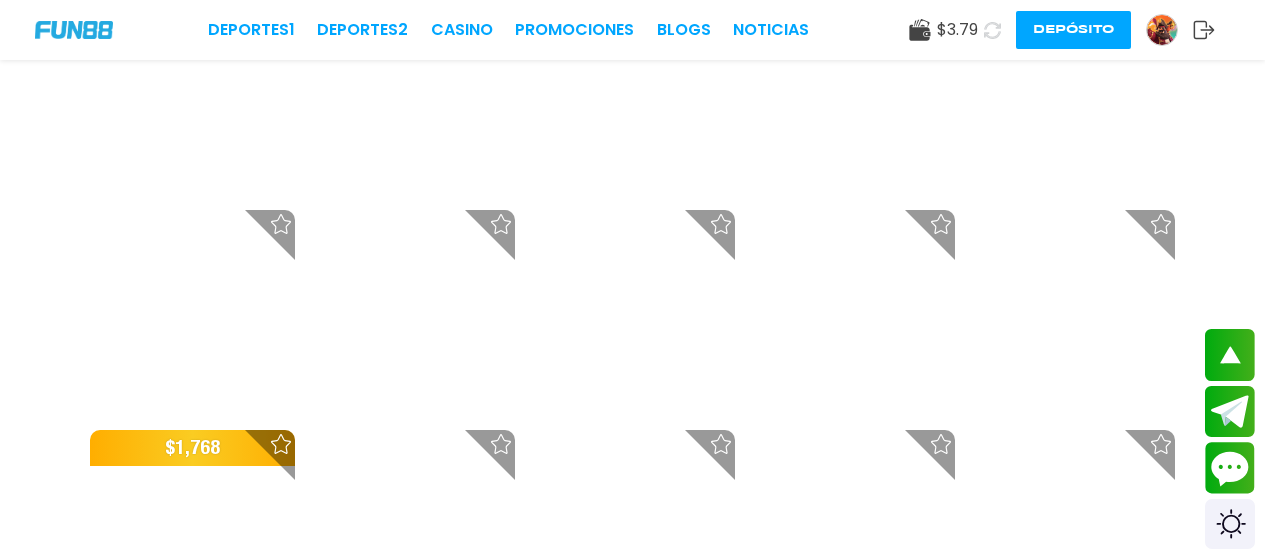 scroll, scrollTop: 6210, scrollLeft: 0, axis: vertical 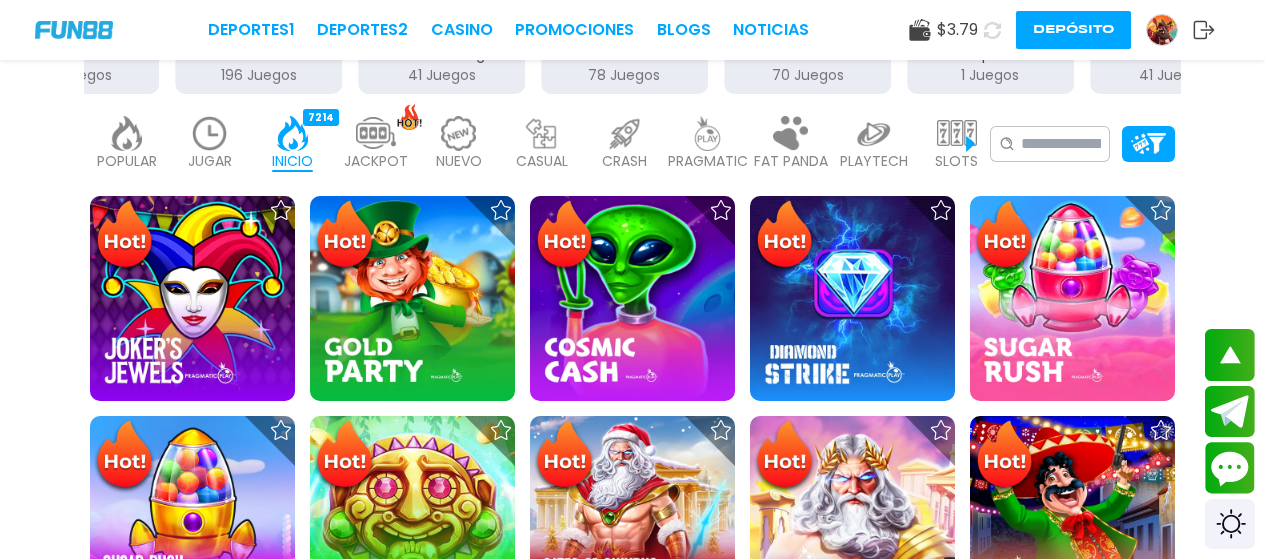 click at bounding box center (127, 133) 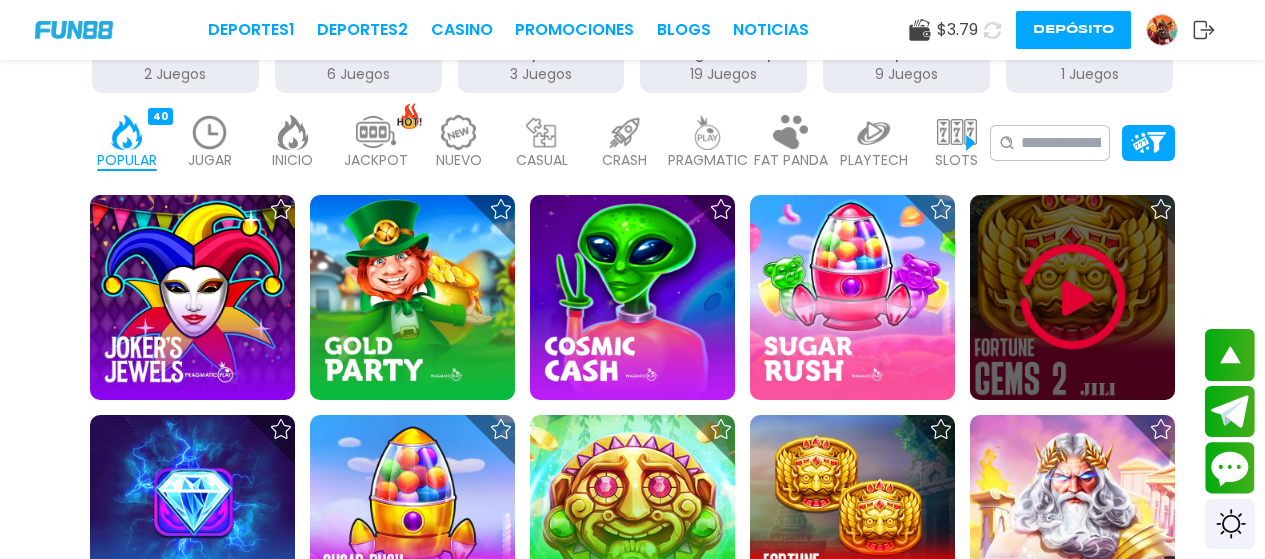 click at bounding box center [1073, 297] 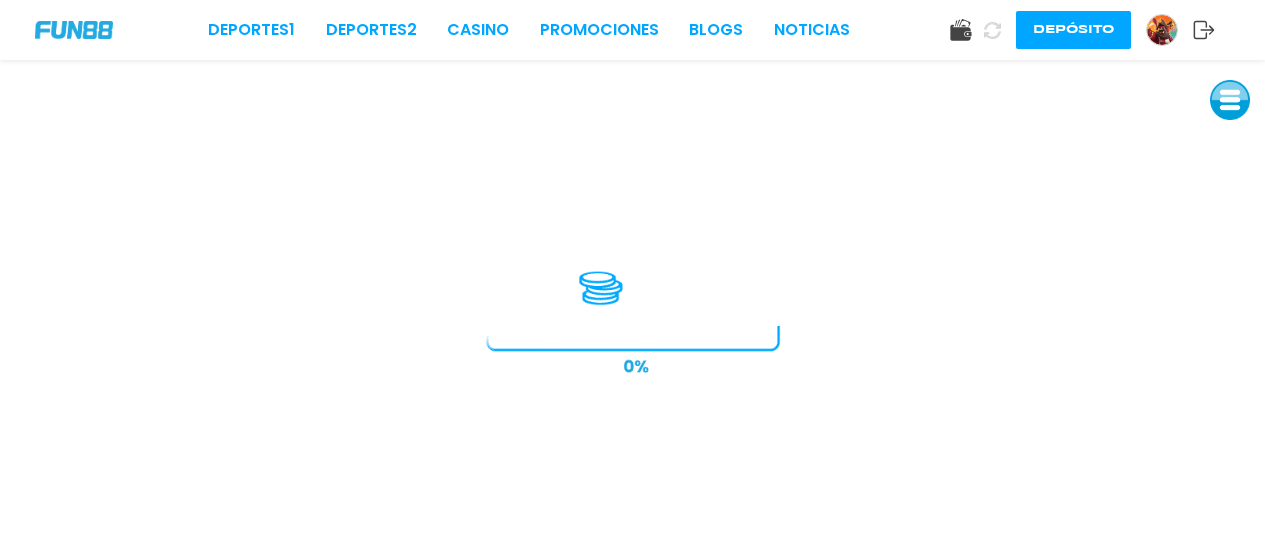 scroll, scrollTop: 0, scrollLeft: 0, axis: both 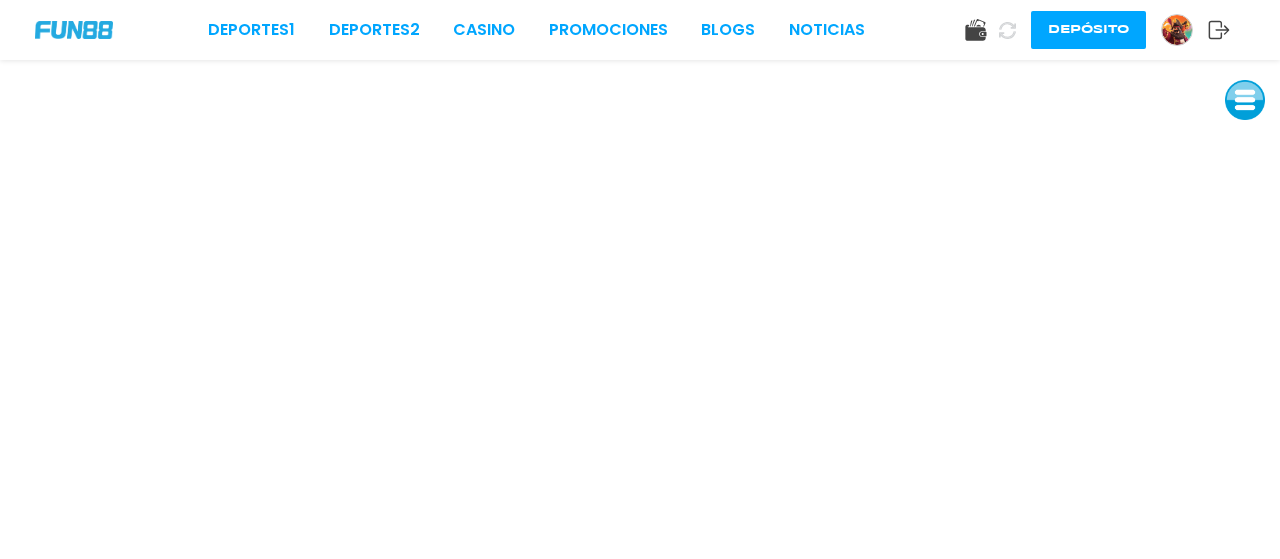 click at bounding box center (1245, 100) 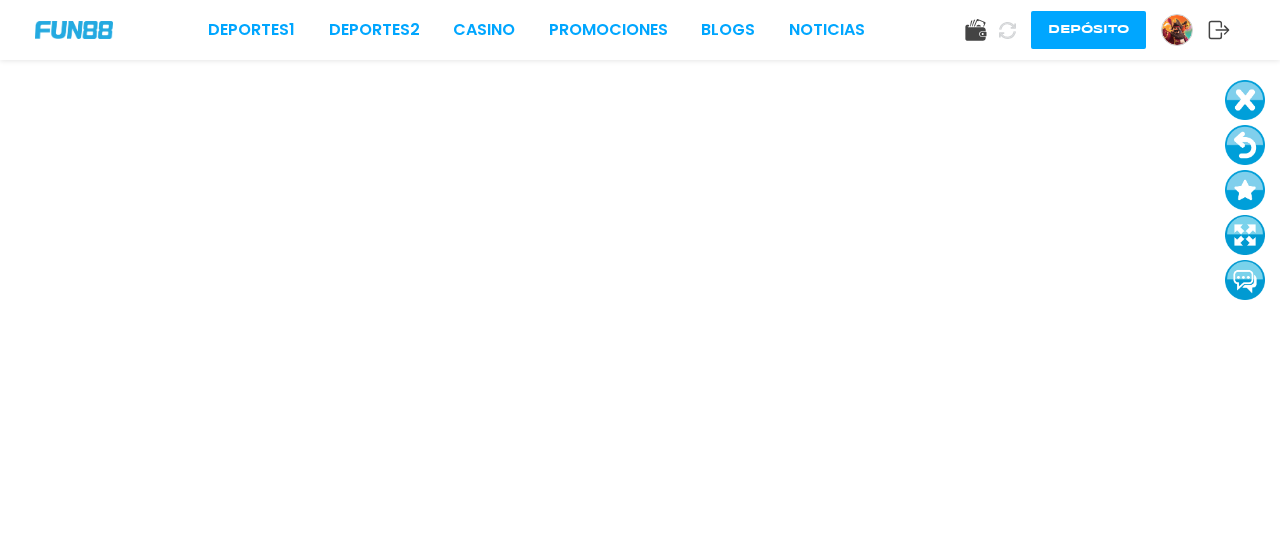 click at bounding box center [1245, 145] 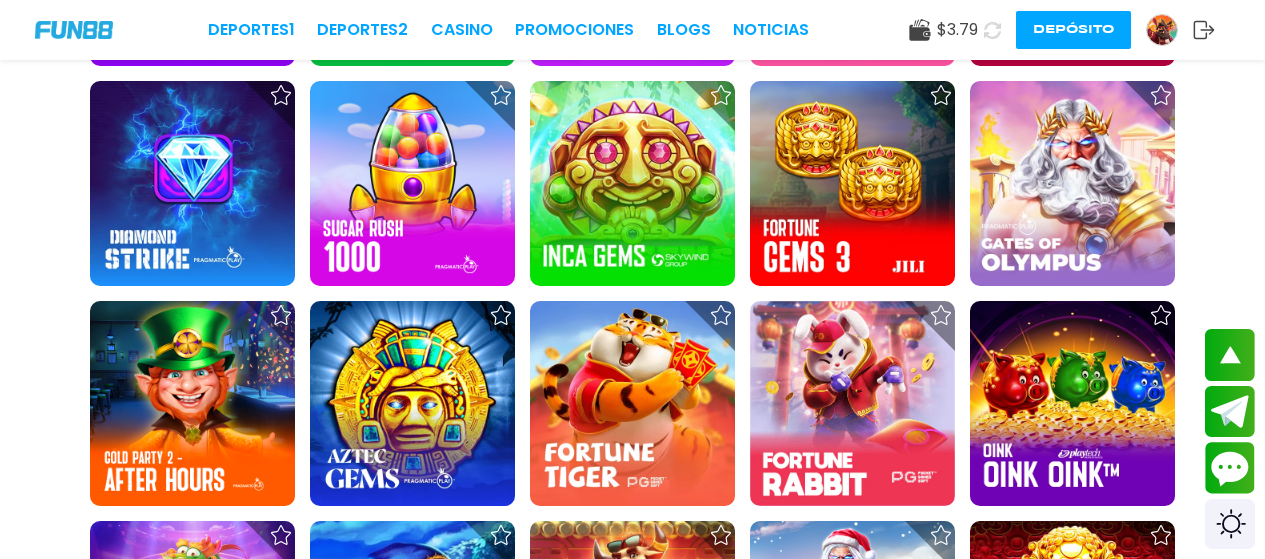 scroll, scrollTop: 801, scrollLeft: 0, axis: vertical 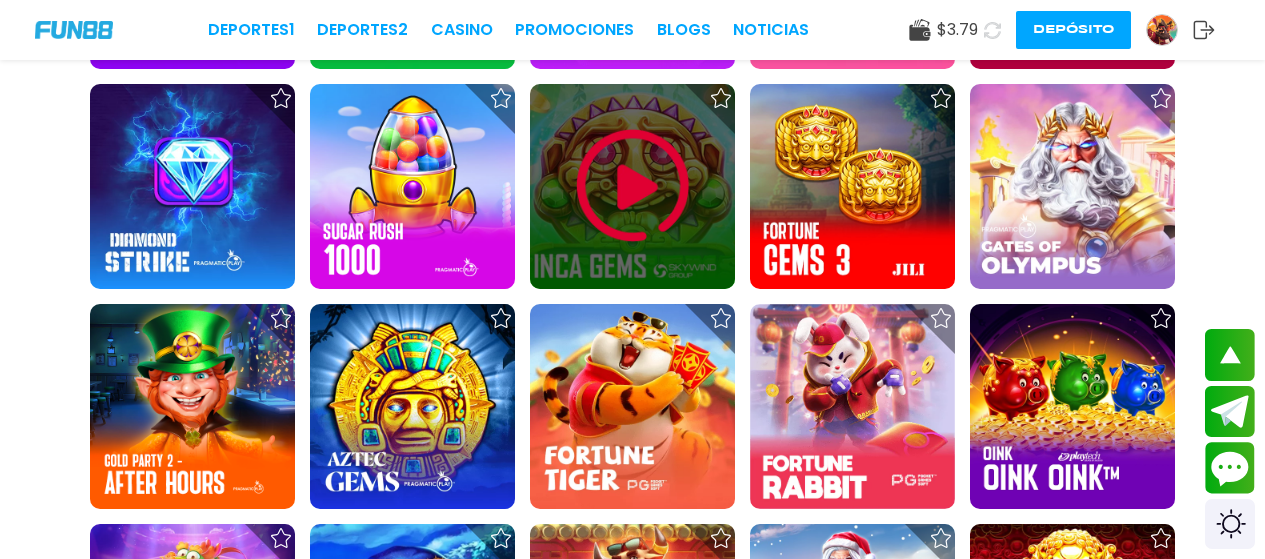 click at bounding box center [633, 186] 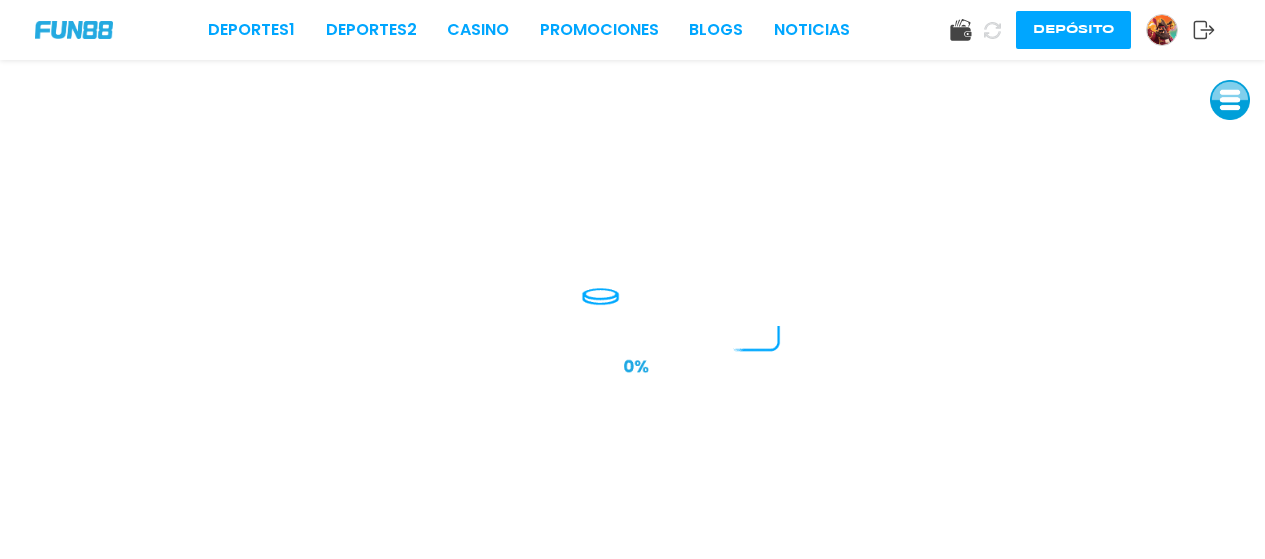 scroll, scrollTop: 0, scrollLeft: 0, axis: both 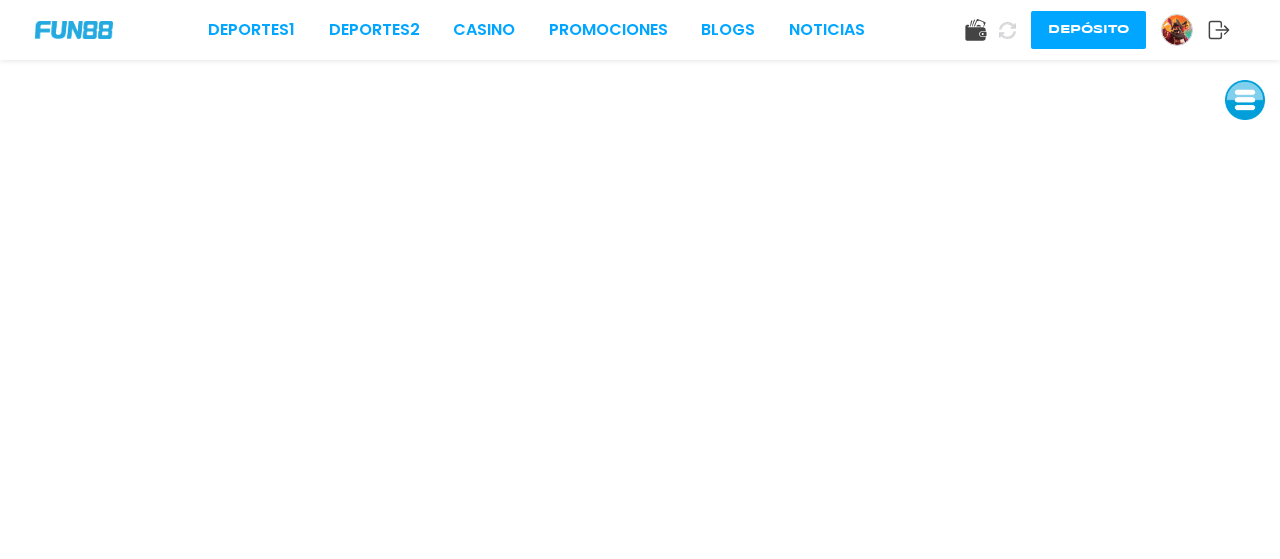 click at bounding box center [1245, 100] 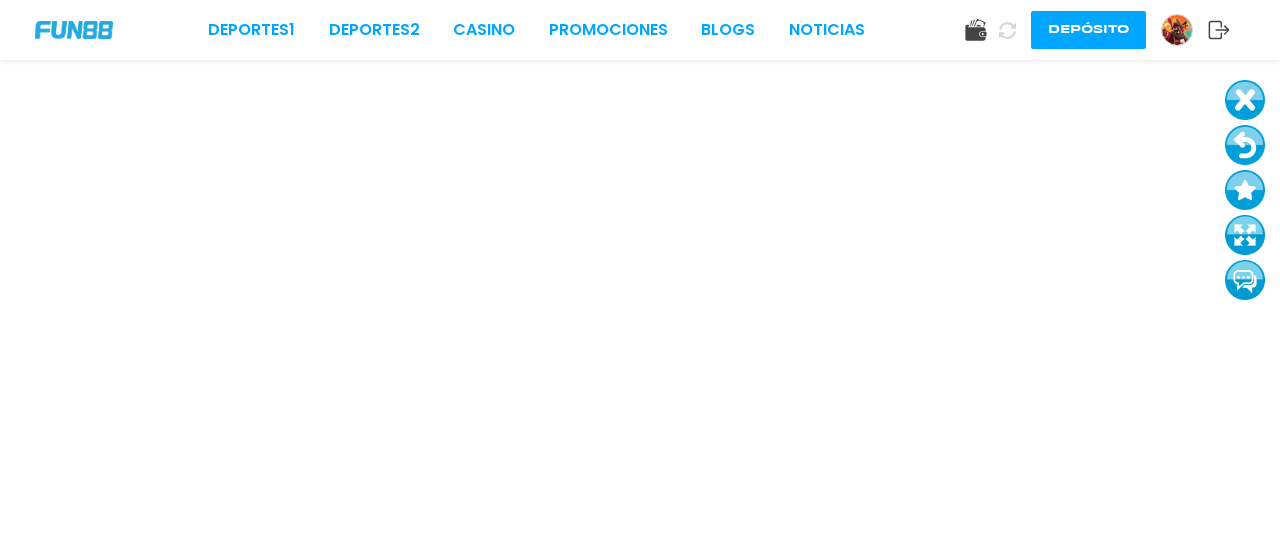 click at bounding box center [1245, 145] 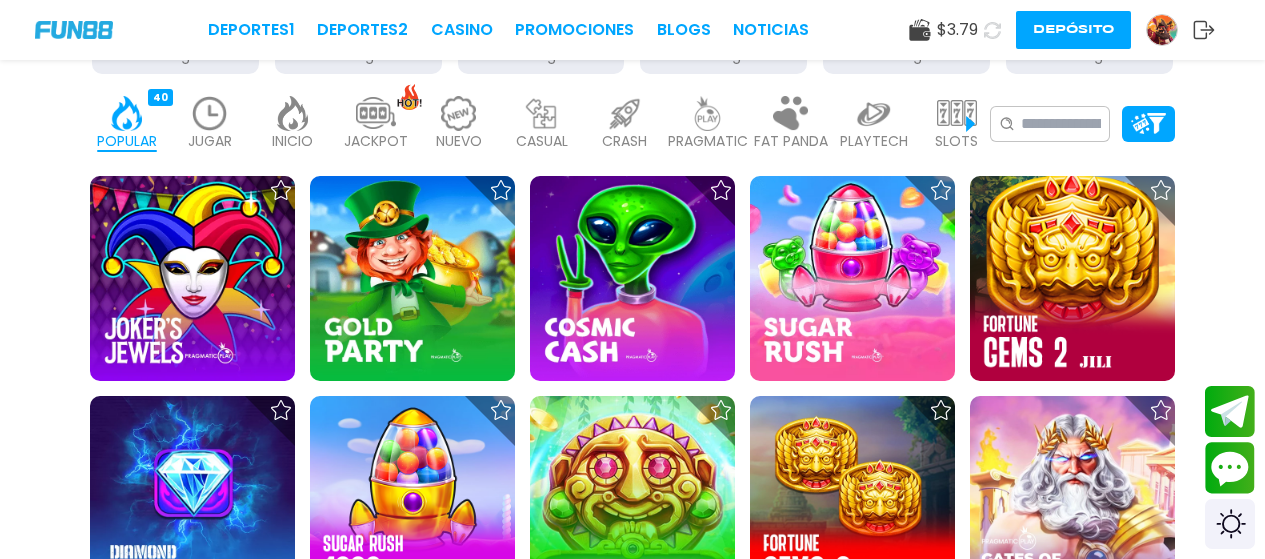 scroll, scrollTop: 652, scrollLeft: 0, axis: vertical 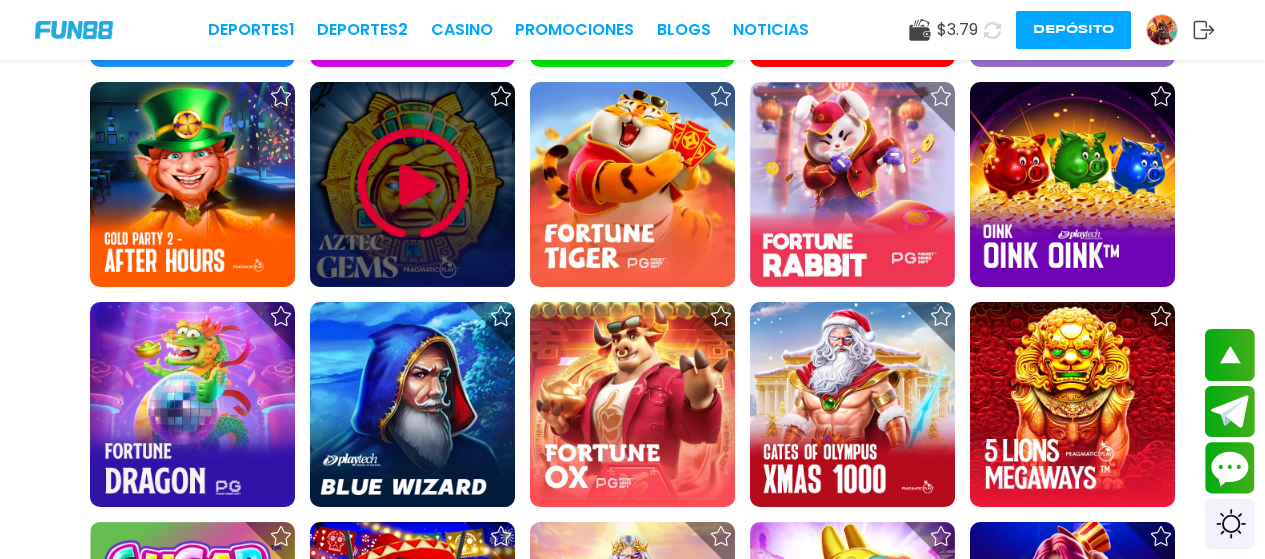 click at bounding box center (413, 184) 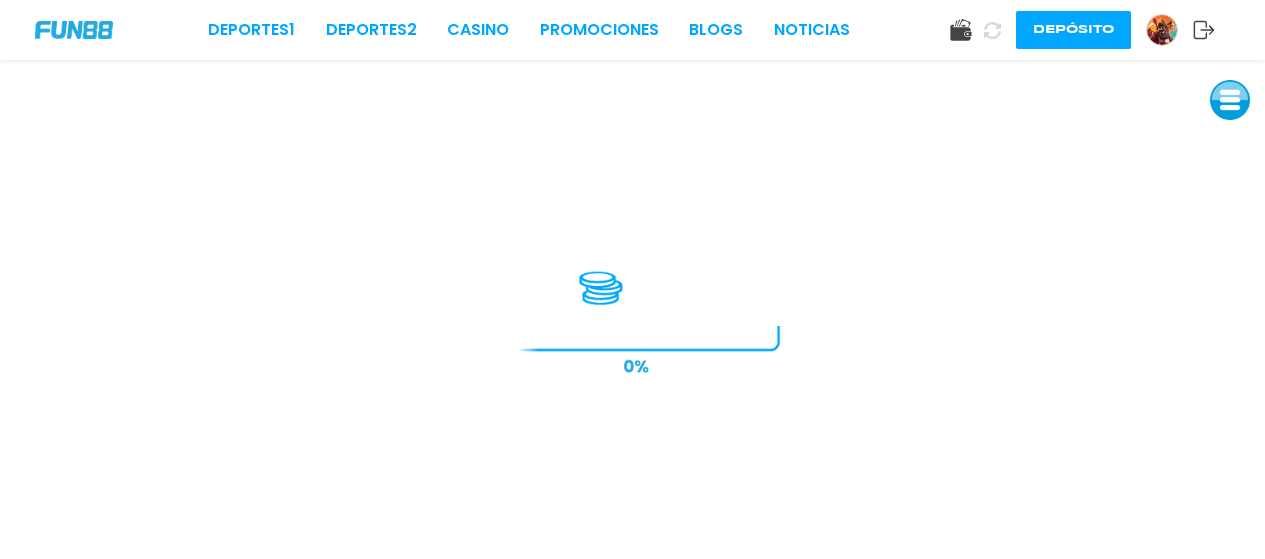 scroll, scrollTop: 0, scrollLeft: 0, axis: both 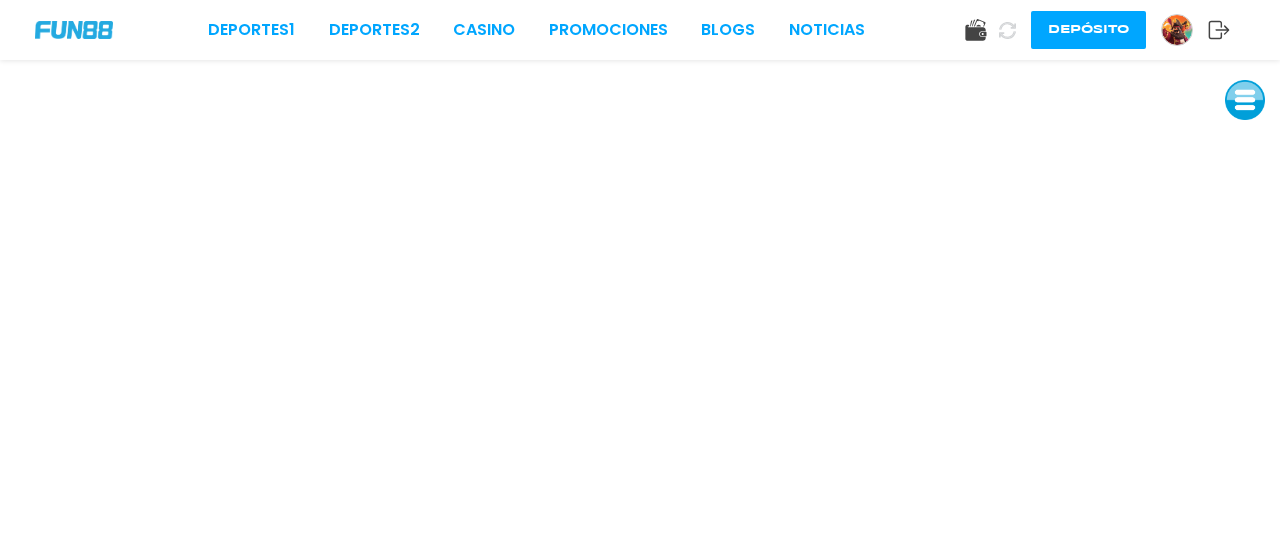 click at bounding box center (1245, 100) 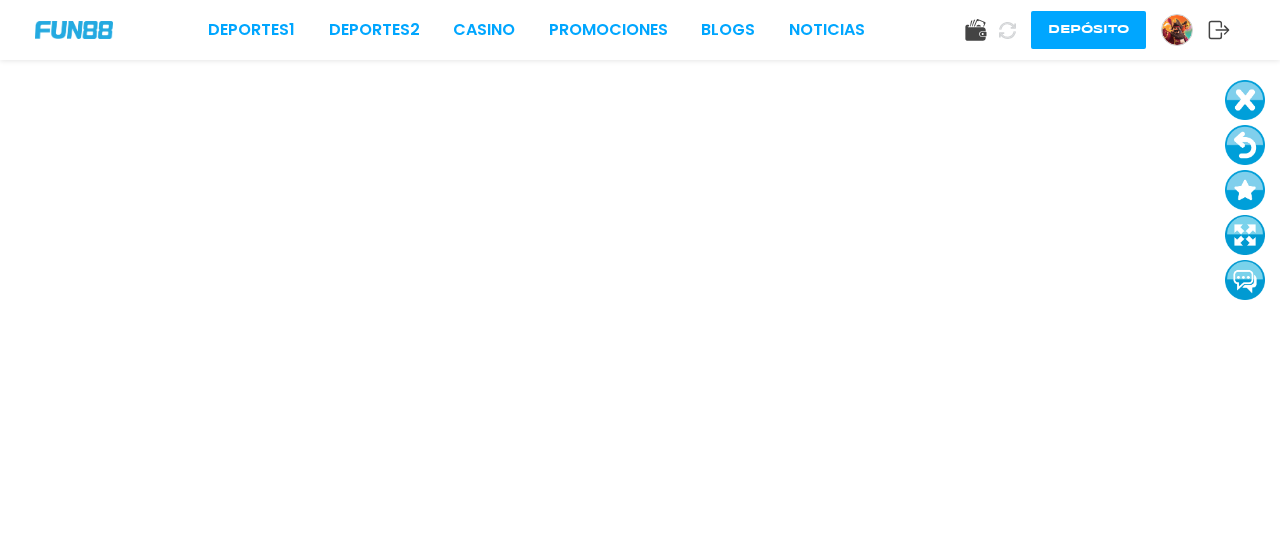 click at bounding box center [1245, 145] 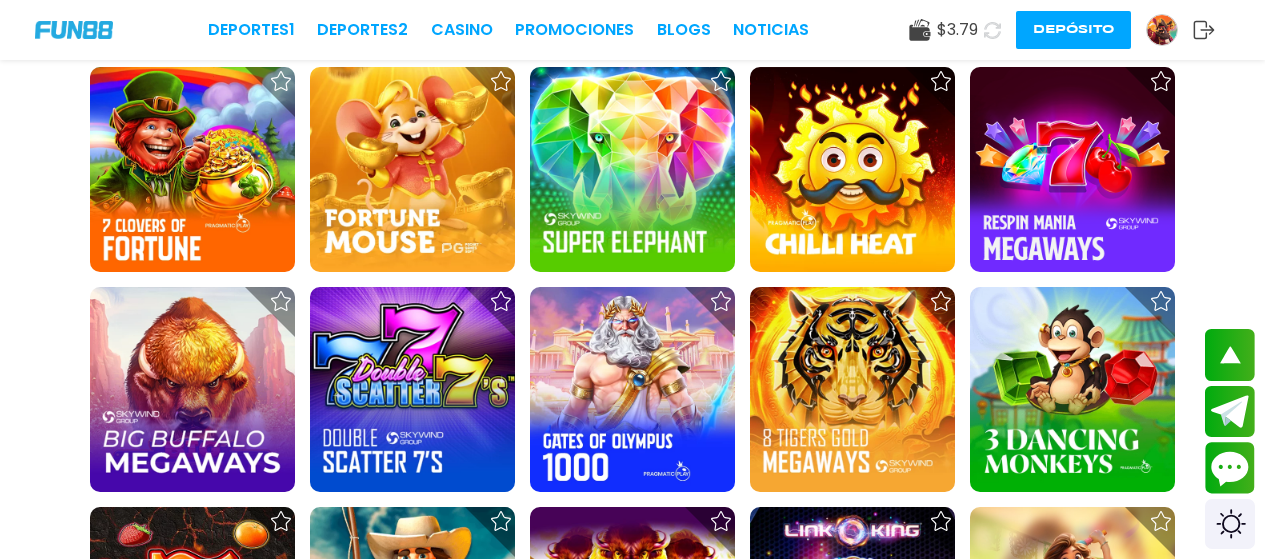 scroll, scrollTop: 1711, scrollLeft: 0, axis: vertical 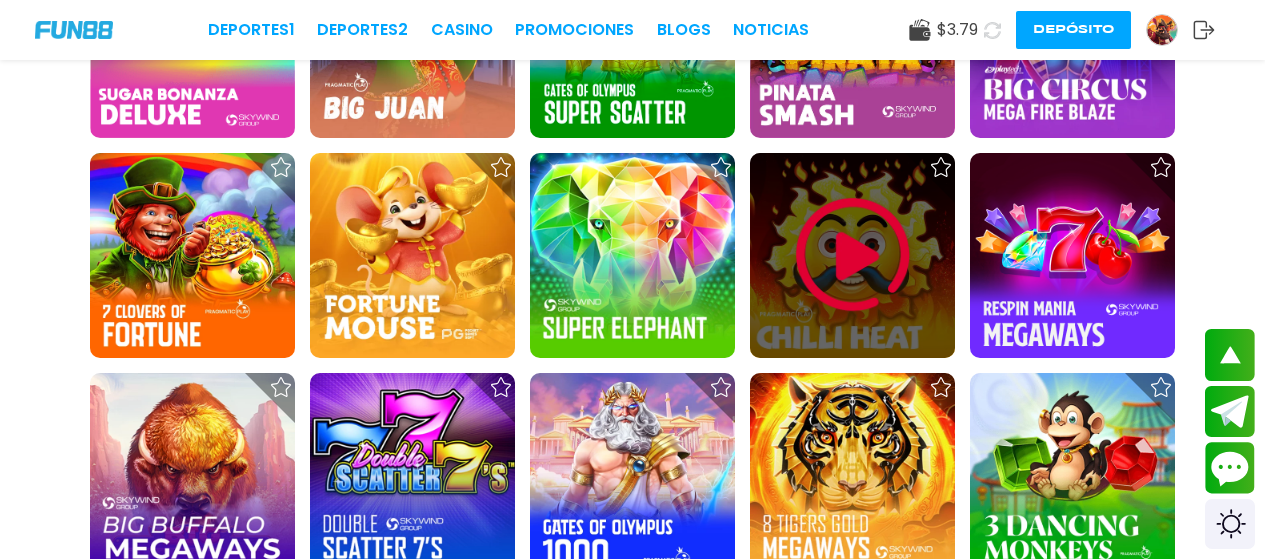 click at bounding box center (853, 255) 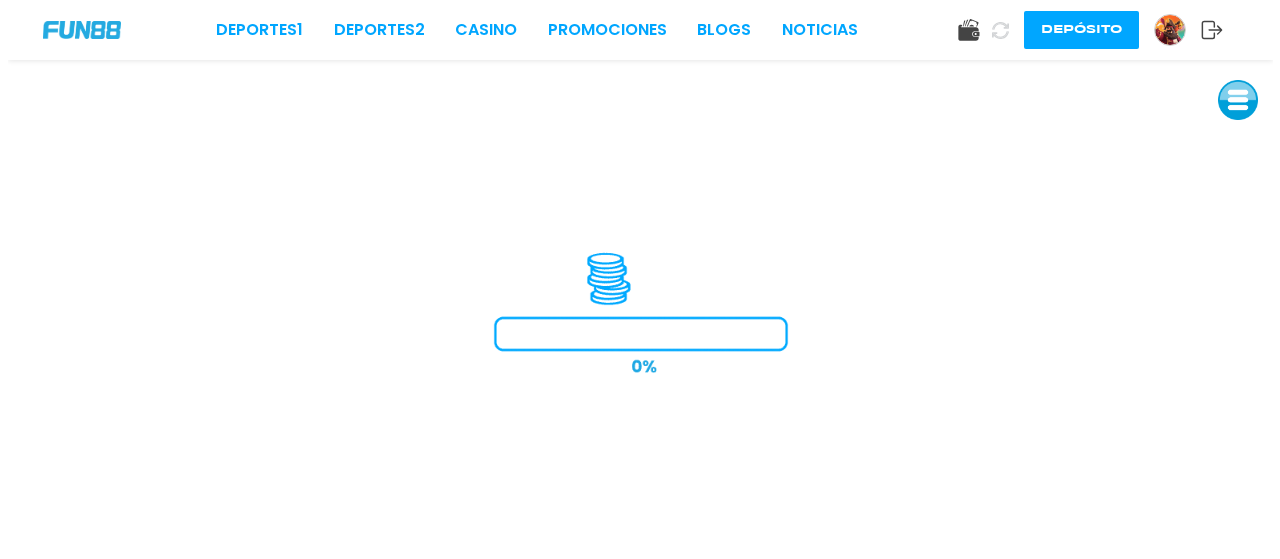 scroll, scrollTop: 0, scrollLeft: 0, axis: both 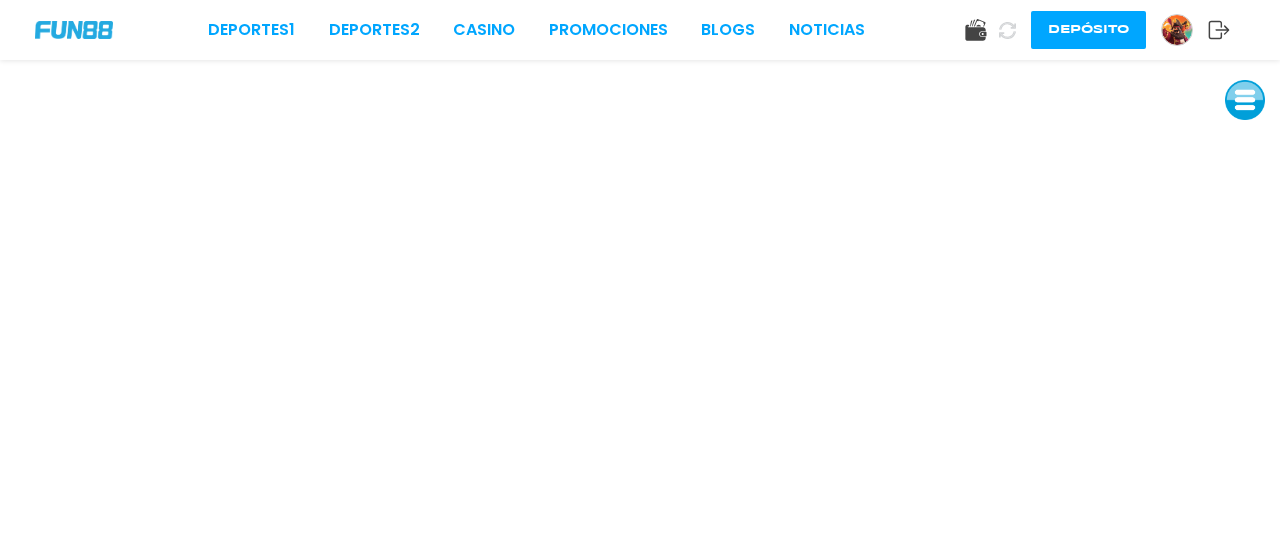 click at bounding box center (1245, 100) 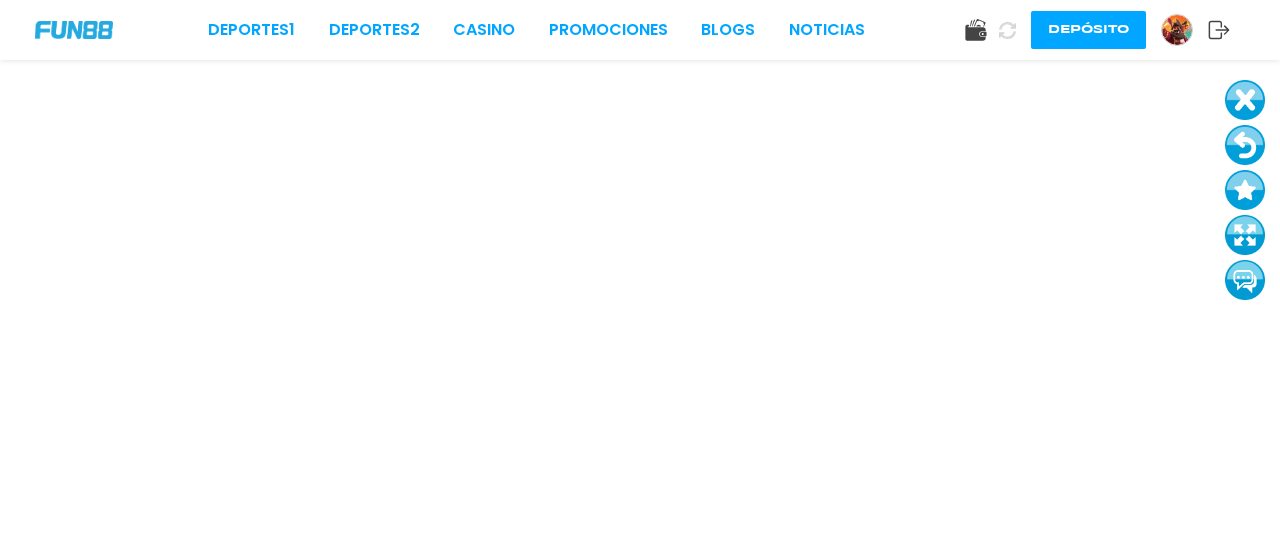 click at bounding box center [1245, 145] 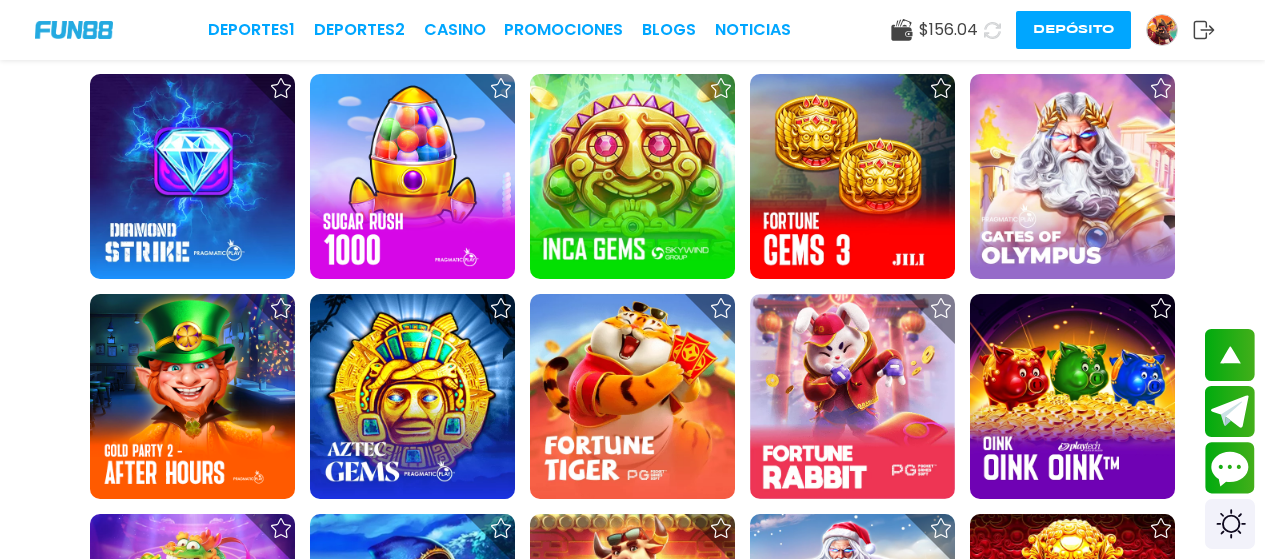 scroll, scrollTop: 823, scrollLeft: 0, axis: vertical 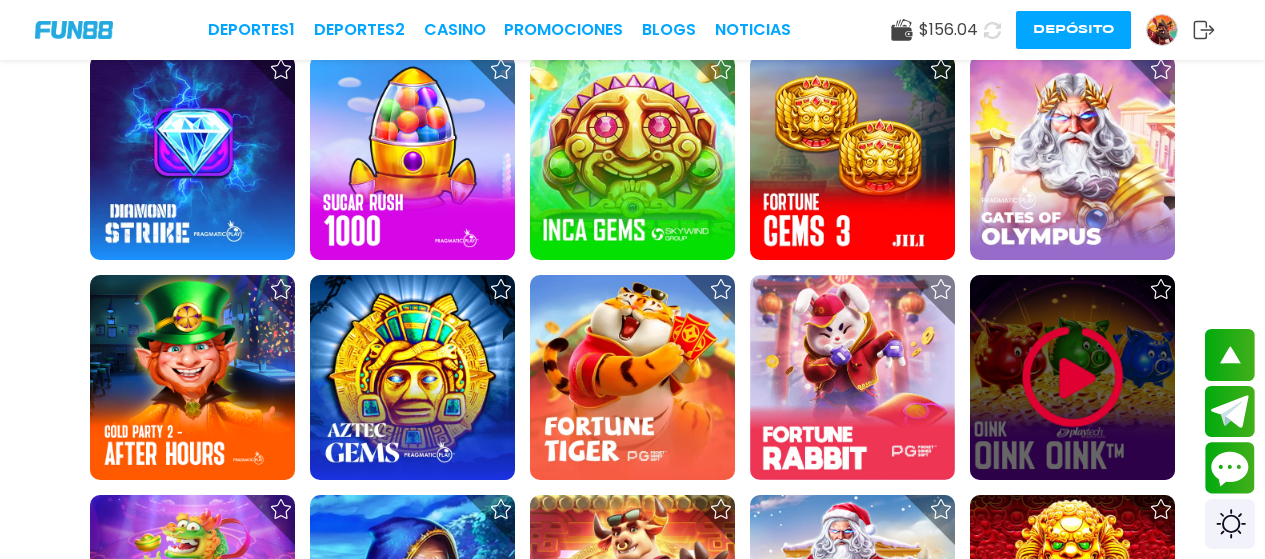 click at bounding box center (1073, 377) 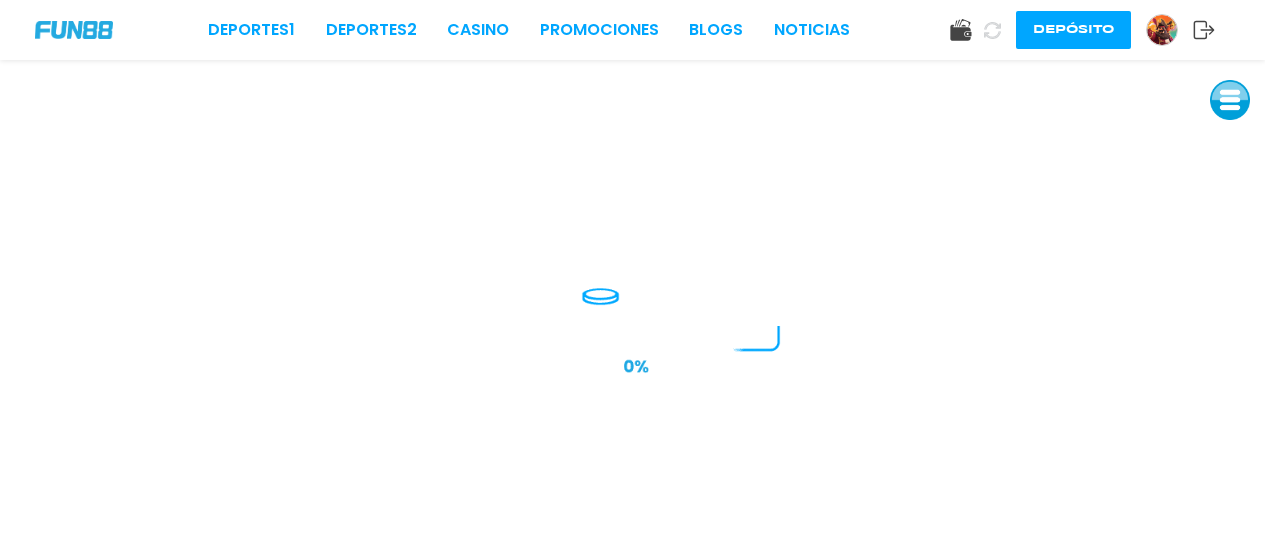 scroll, scrollTop: 0, scrollLeft: 0, axis: both 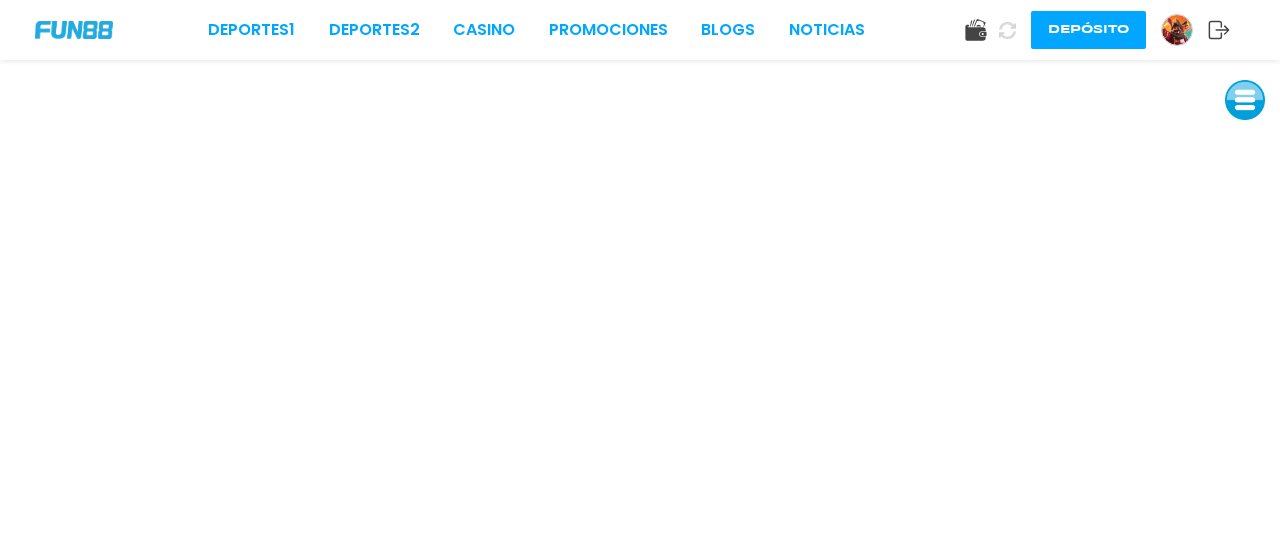 click at bounding box center [1245, 100] 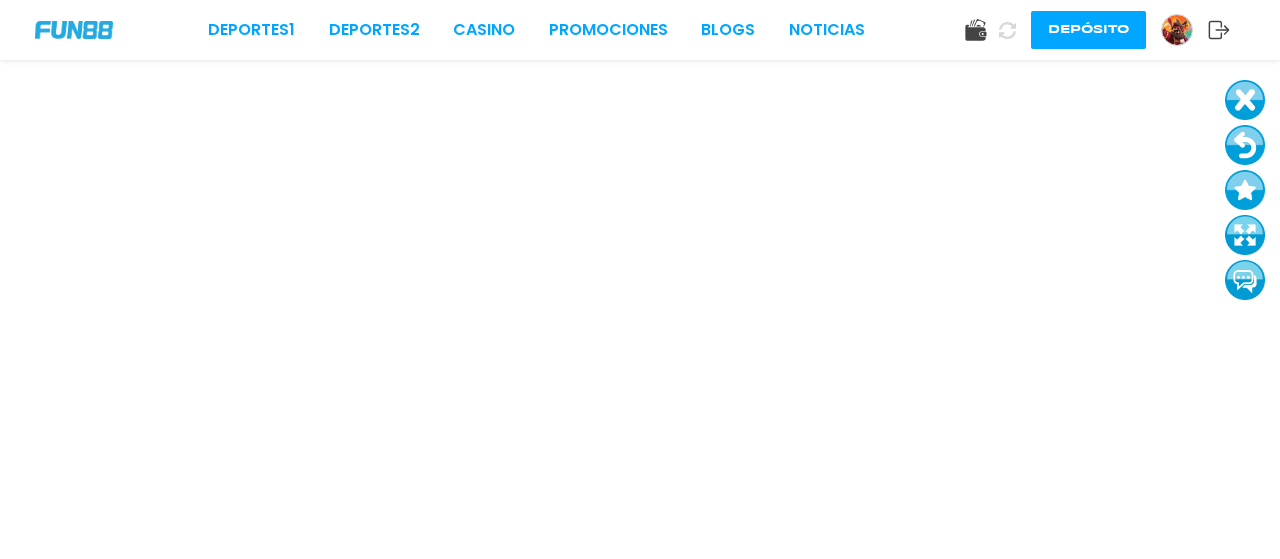 click at bounding box center [1245, 145] 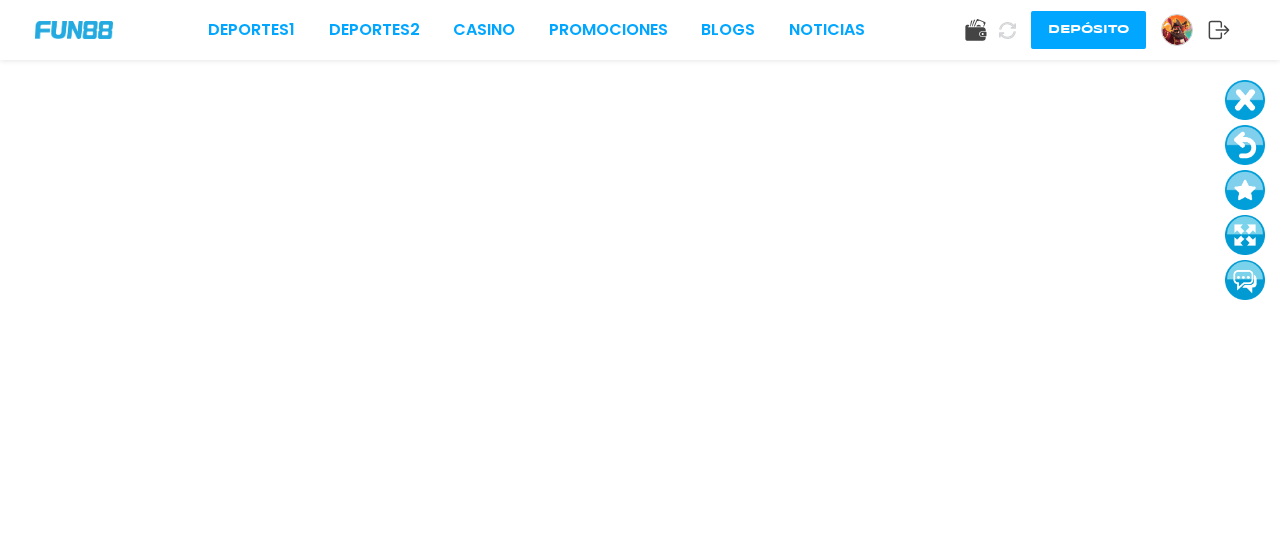 type 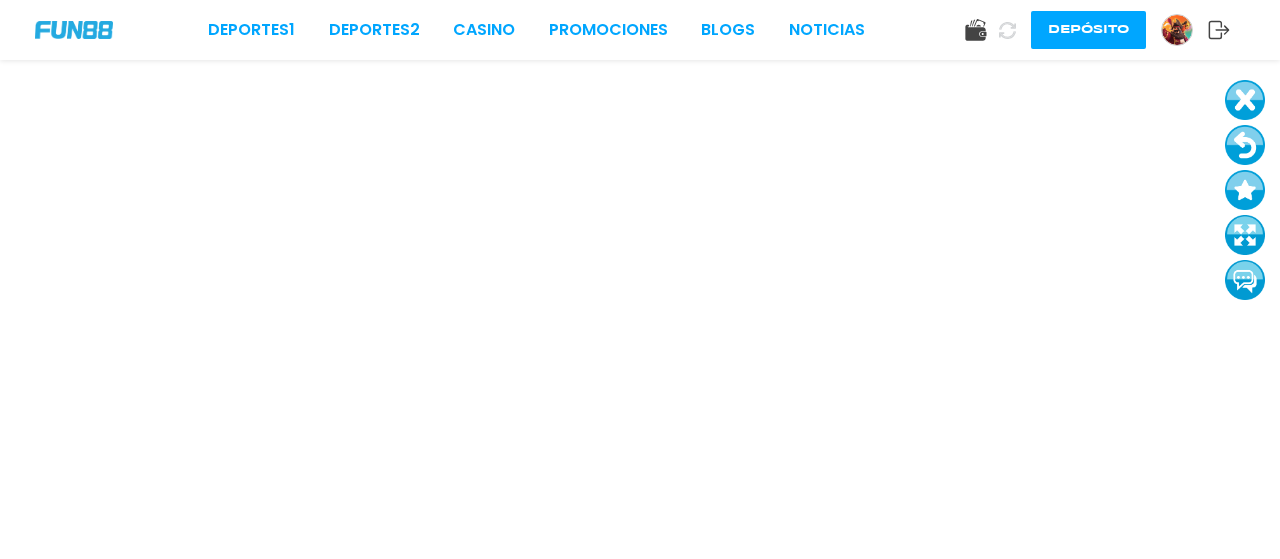 click at bounding box center (1245, 145) 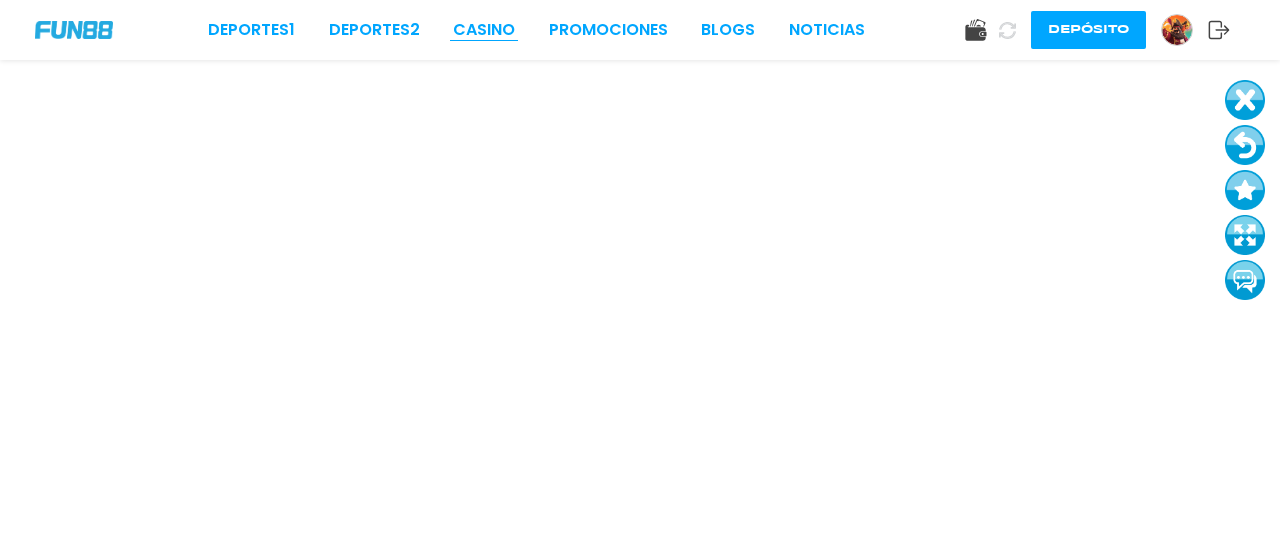 click on "CASINO" at bounding box center [484, 30] 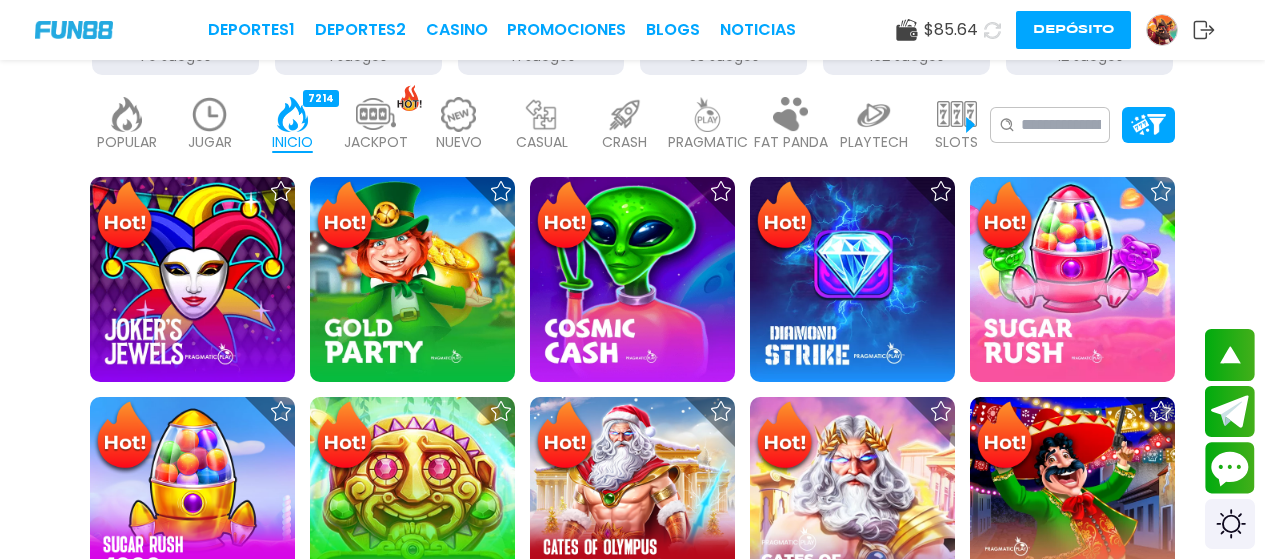 scroll, scrollTop: 978, scrollLeft: 0, axis: vertical 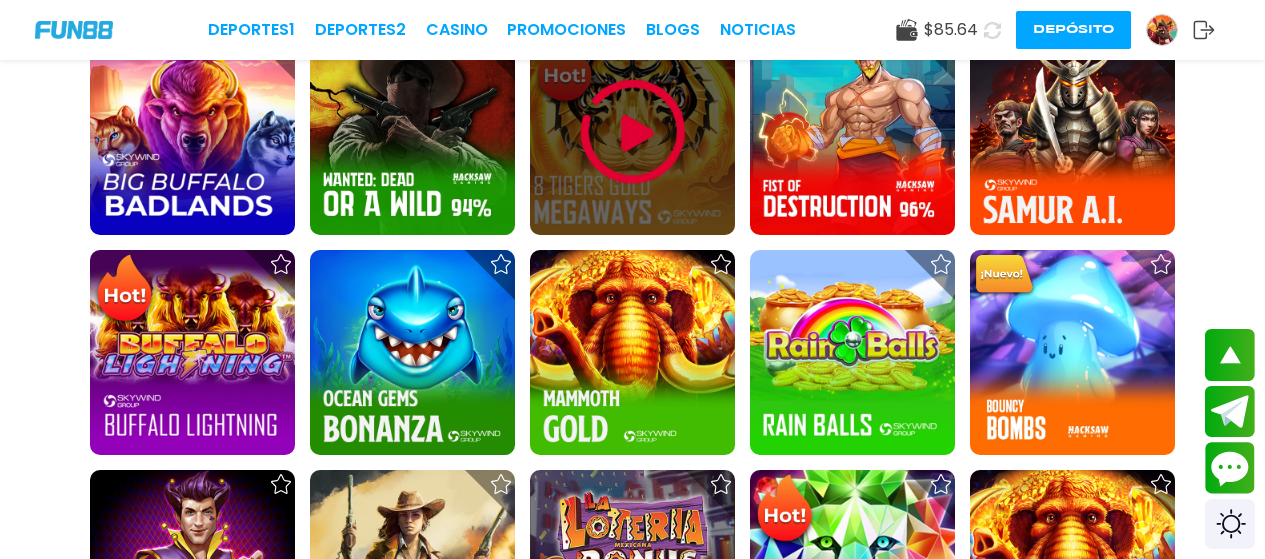 click at bounding box center [633, 132] 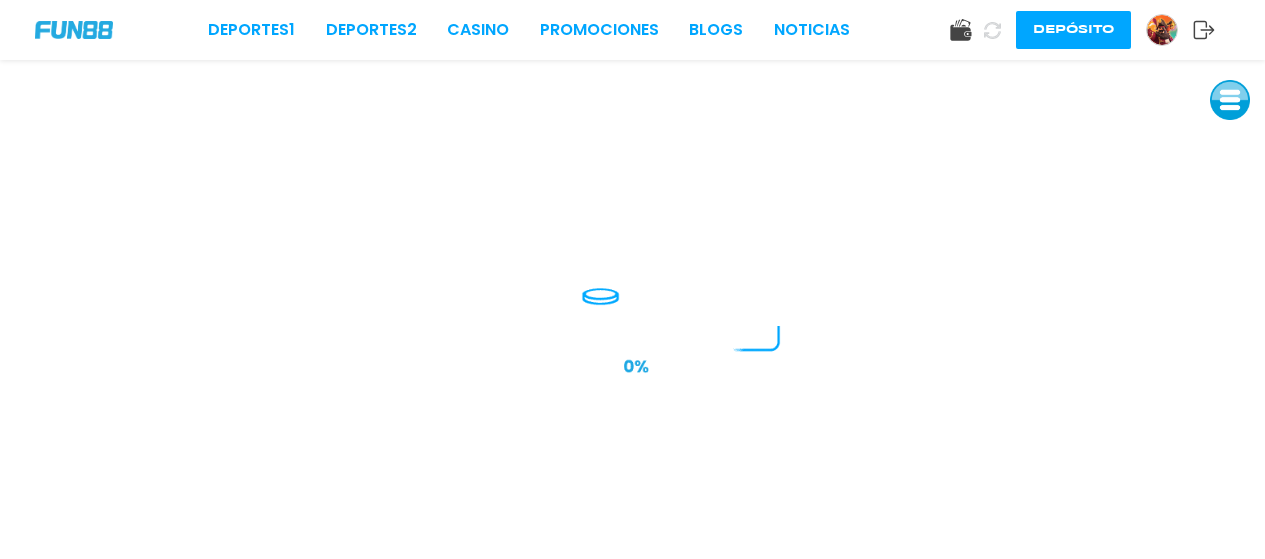 scroll, scrollTop: 0, scrollLeft: 0, axis: both 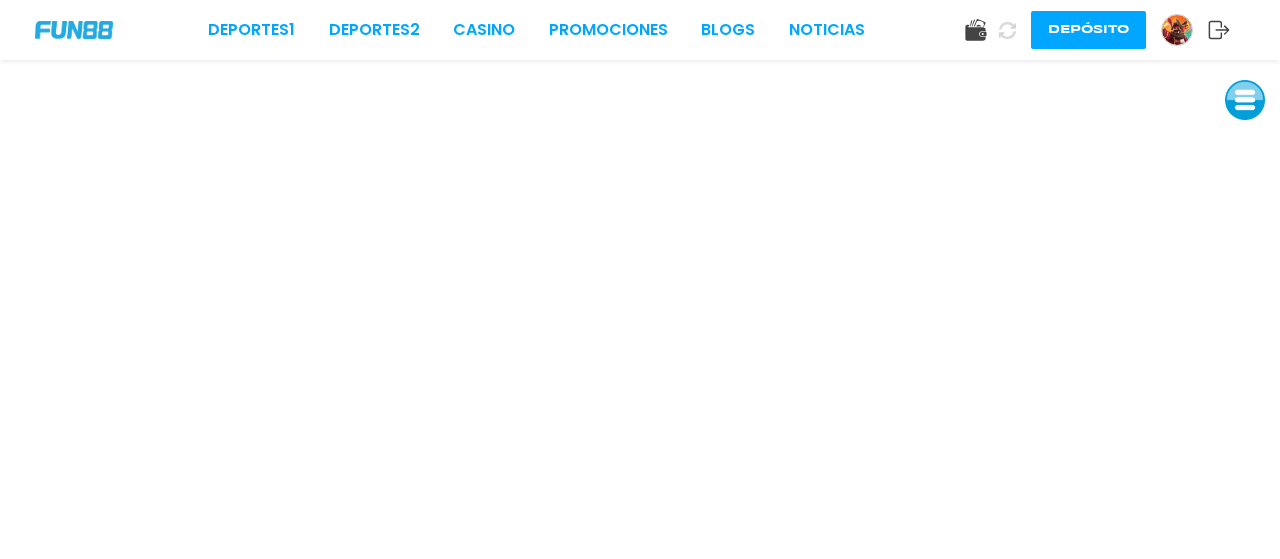 click at bounding box center (1245, 100) 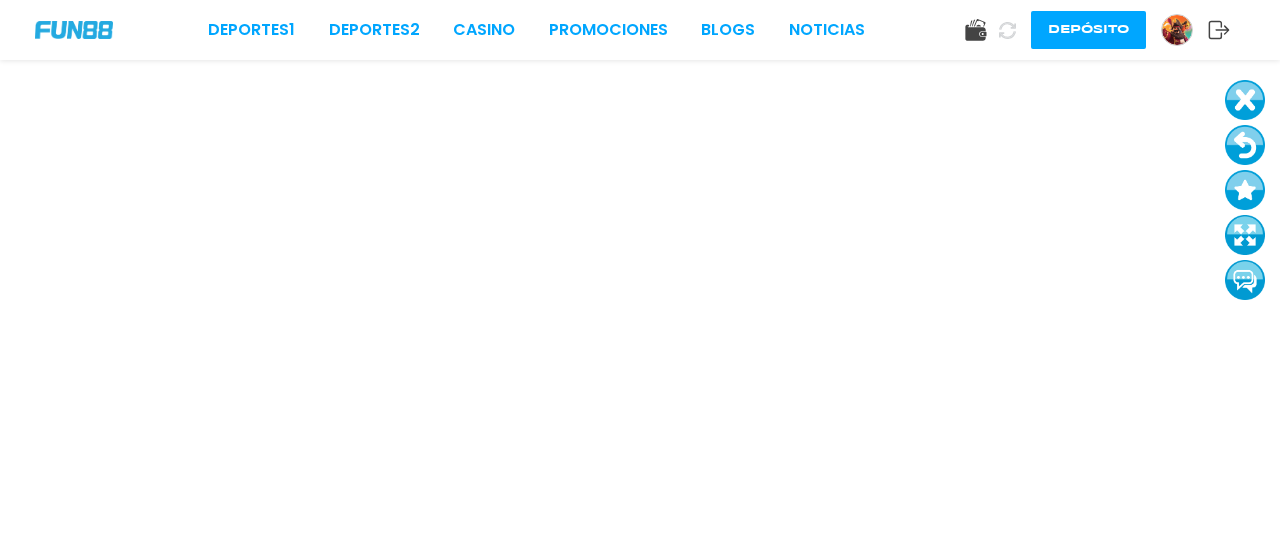 click at bounding box center (1245, 145) 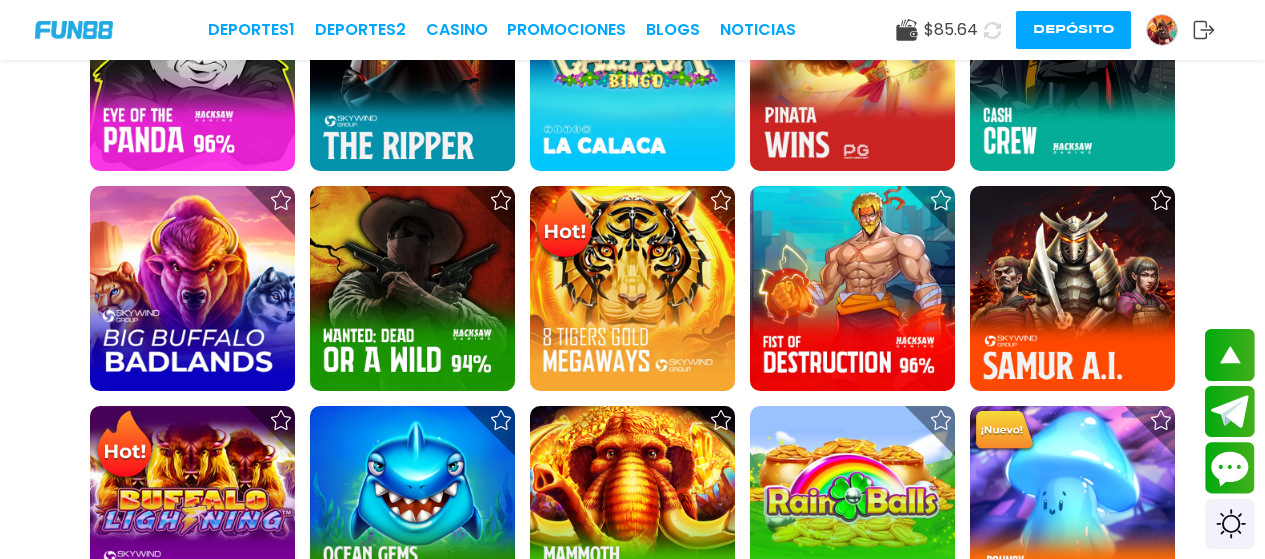 scroll, scrollTop: 1816, scrollLeft: 0, axis: vertical 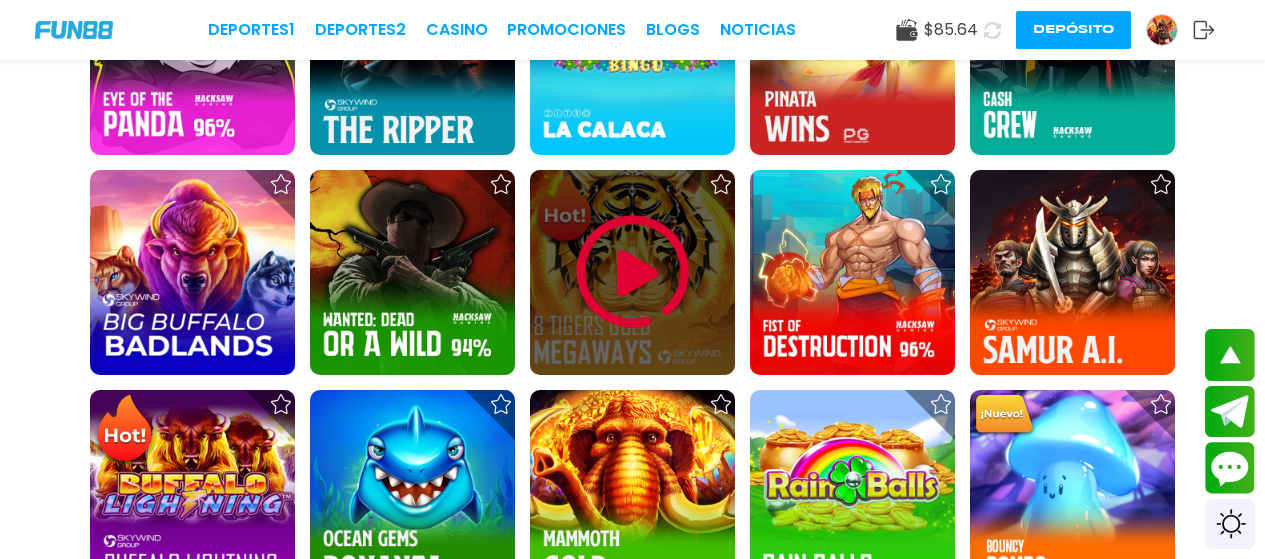 click at bounding box center [633, 272] 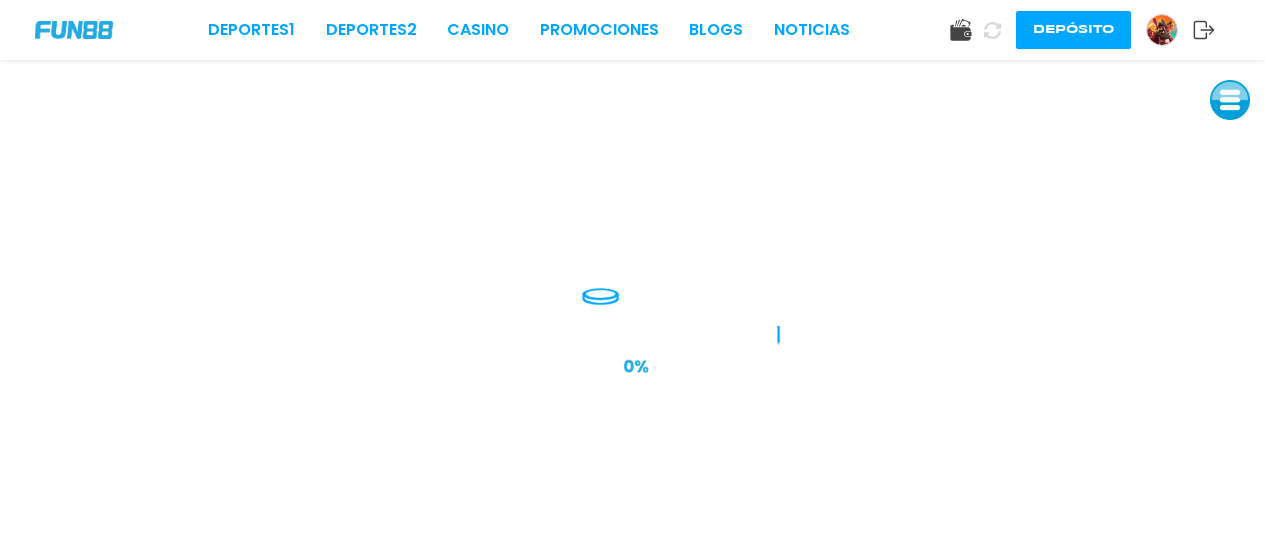 scroll, scrollTop: 0, scrollLeft: 0, axis: both 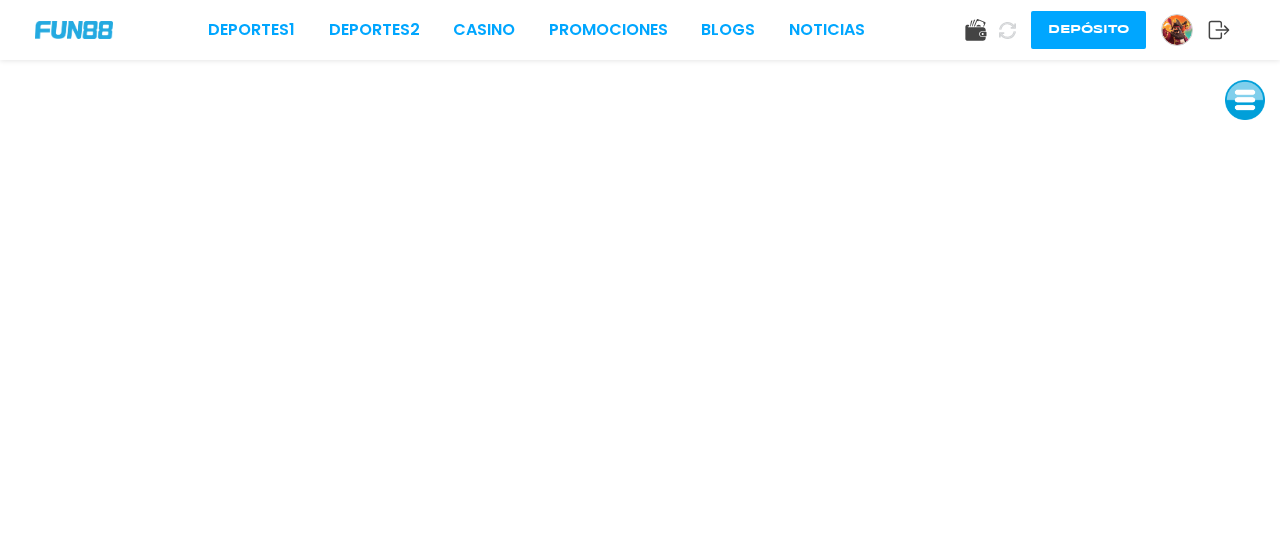 click at bounding box center [1245, 100] 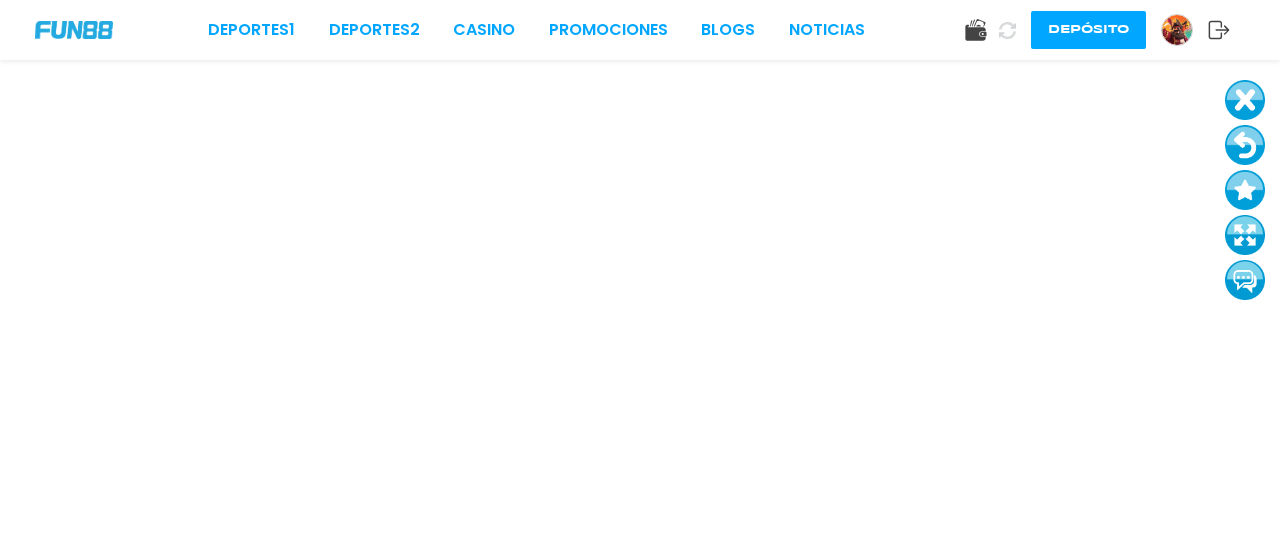click at bounding box center [1245, 145] 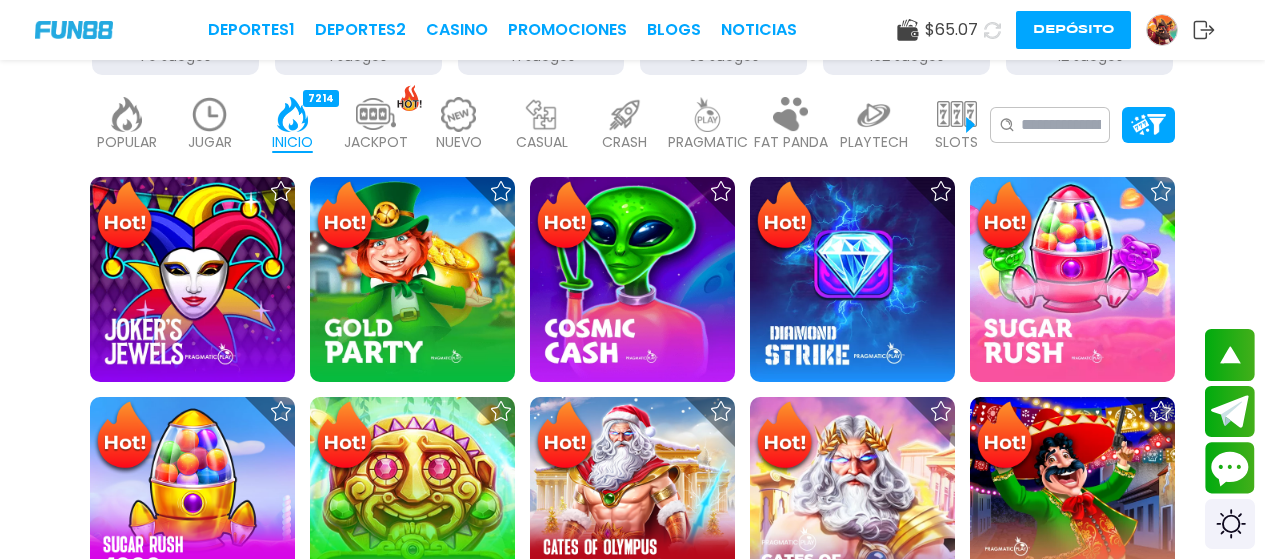 scroll, scrollTop: 978, scrollLeft: 0, axis: vertical 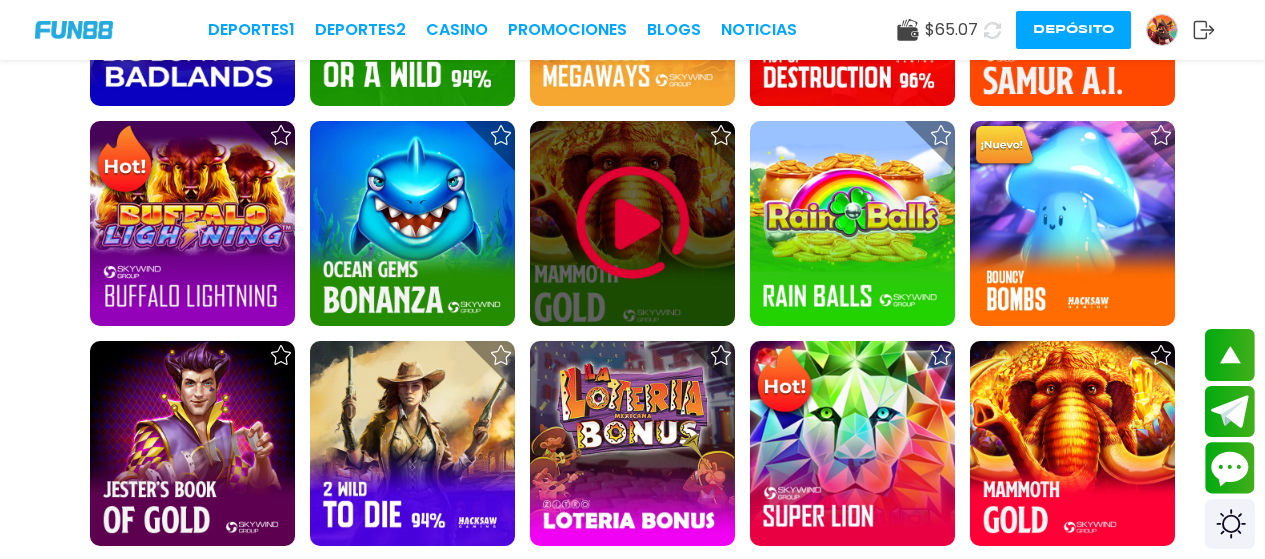 click at bounding box center (633, 223) 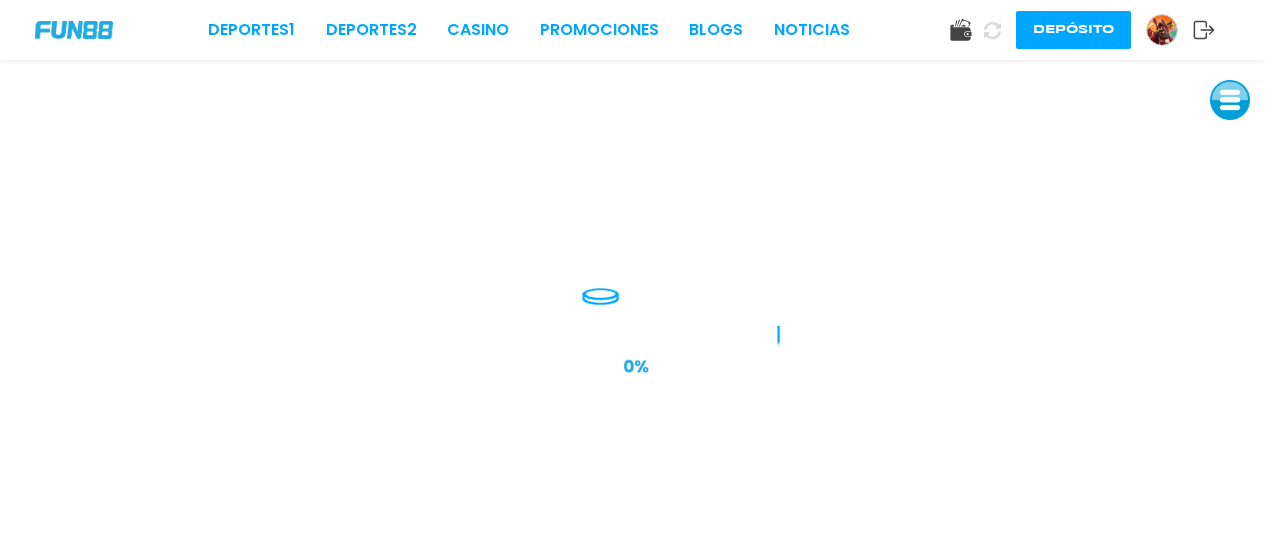 scroll, scrollTop: 0, scrollLeft: 0, axis: both 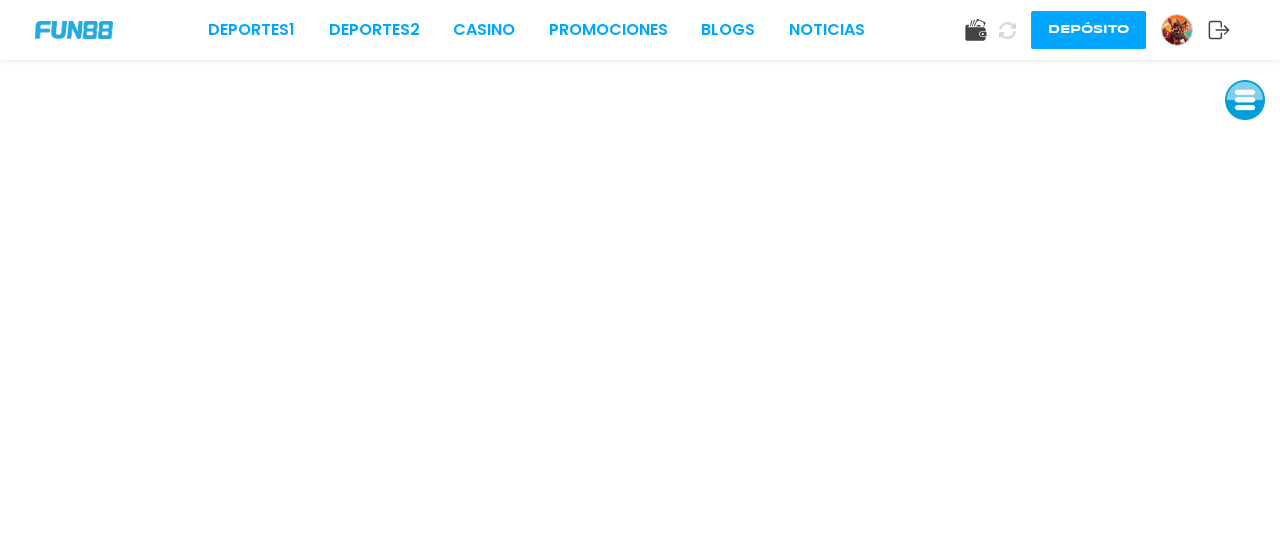 click at bounding box center (1245, 100) 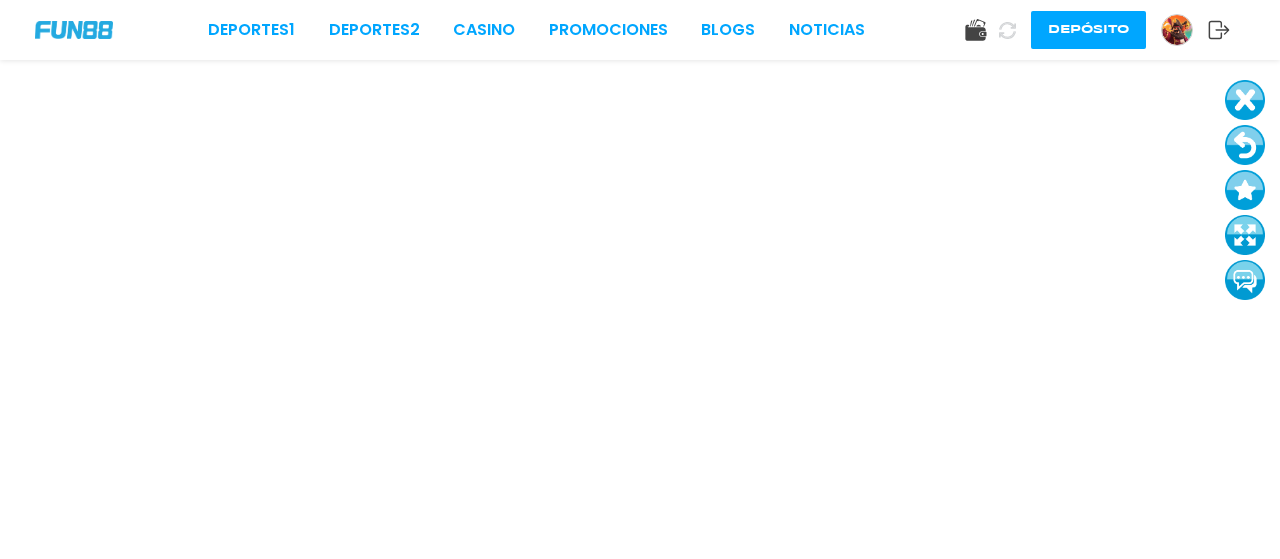 click at bounding box center (1245, 145) 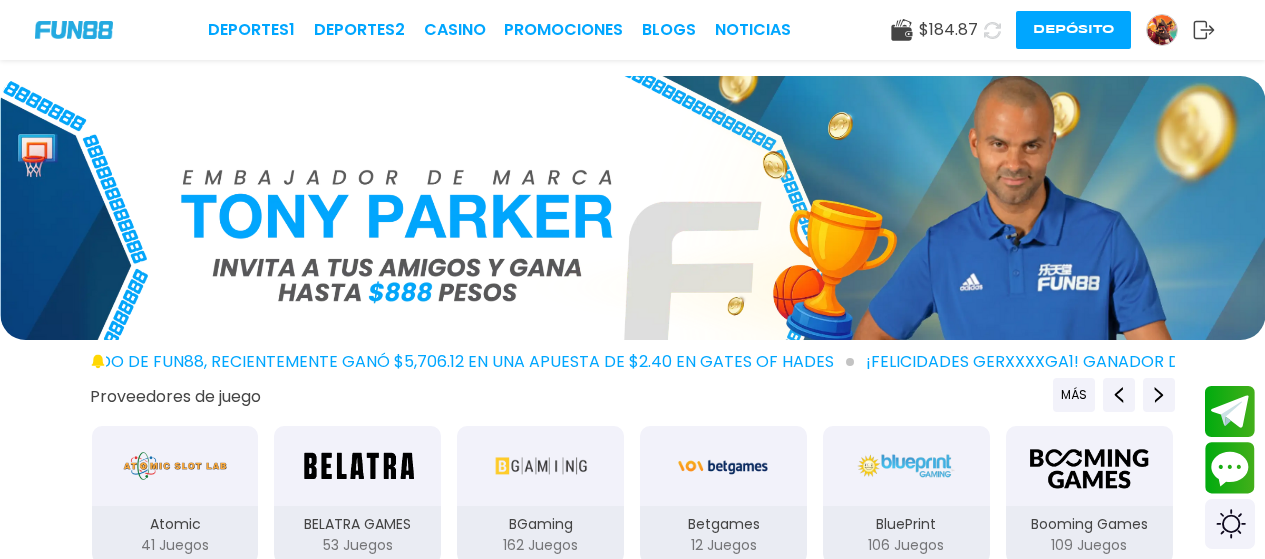 scroll, scrollTop: 489, scrollLeft: 0, axis: vertical 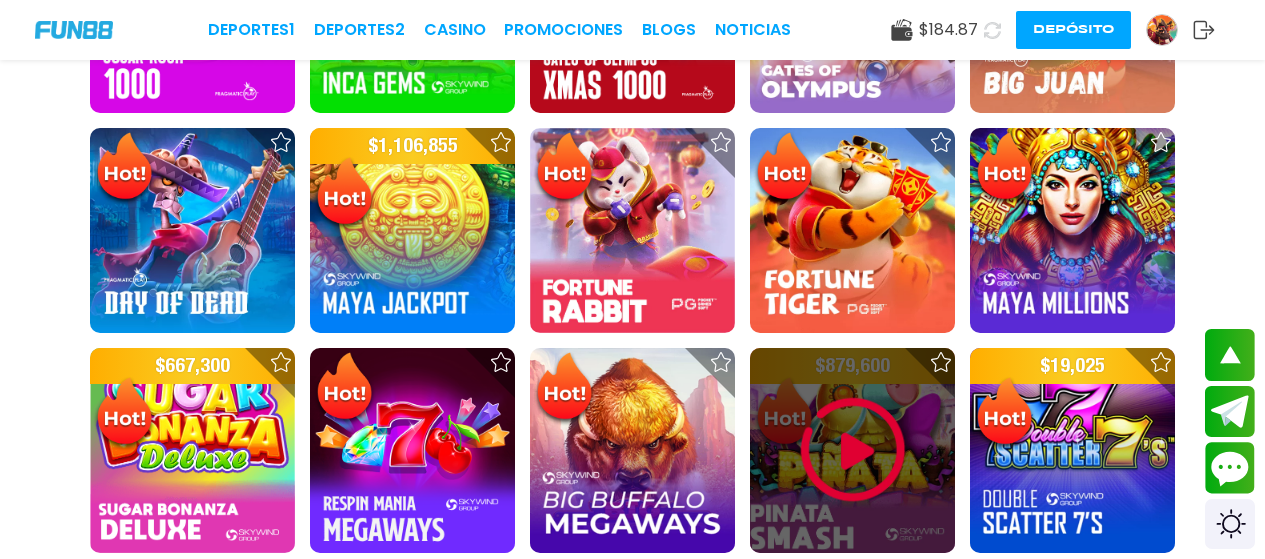 click at bounding box center [853, 450] 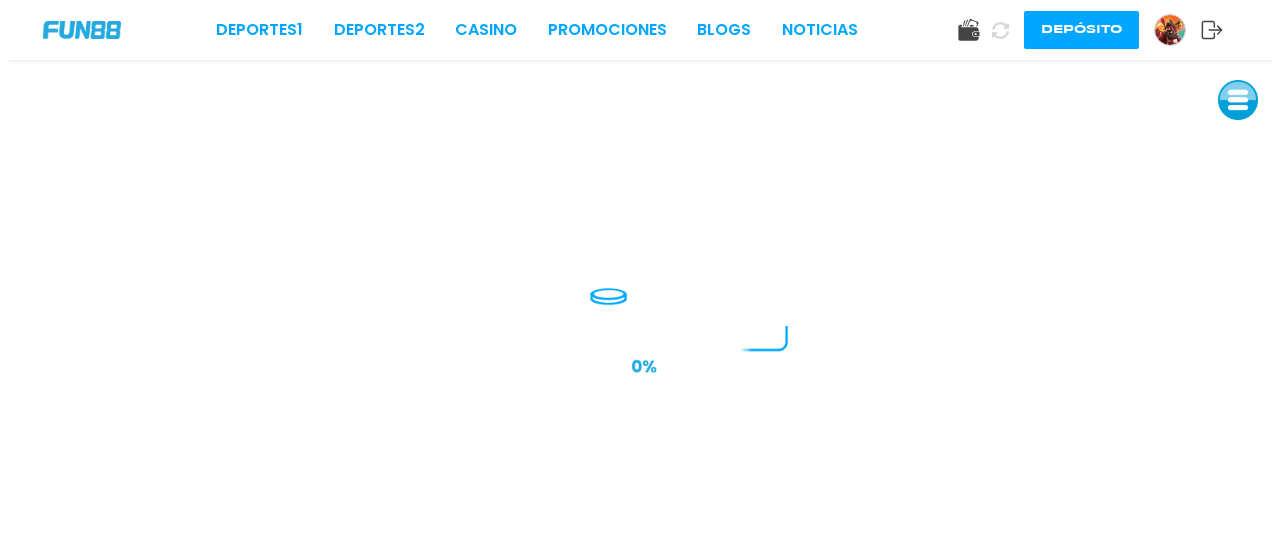 scroll, scrollTop: 0, scrollLeft: 0, axis: both 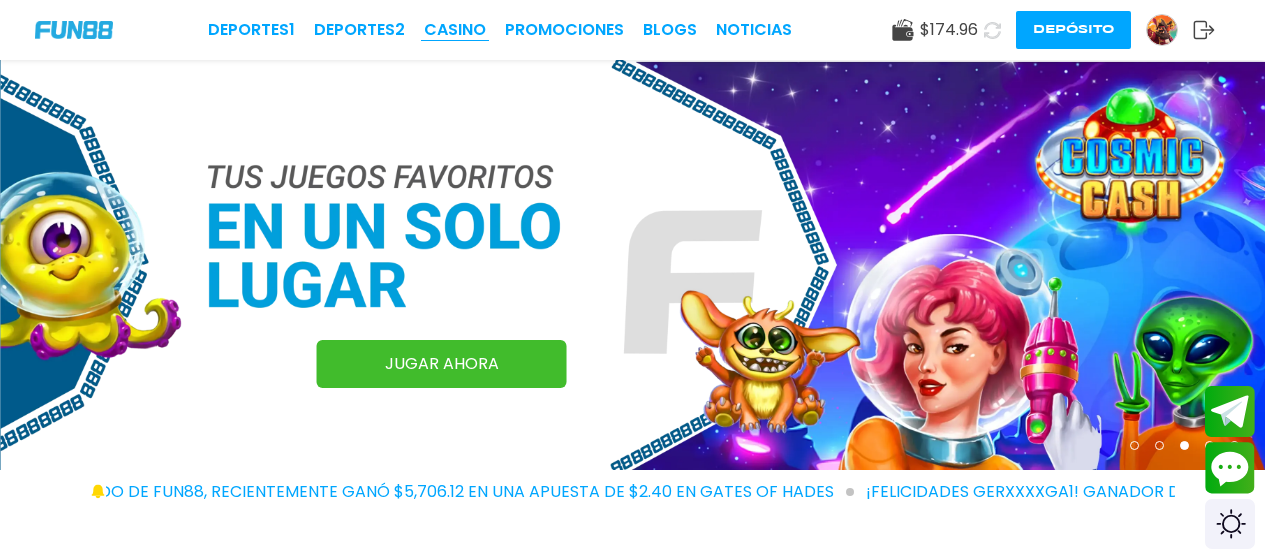 click on "CASINO" at bounding box center (455, 30) 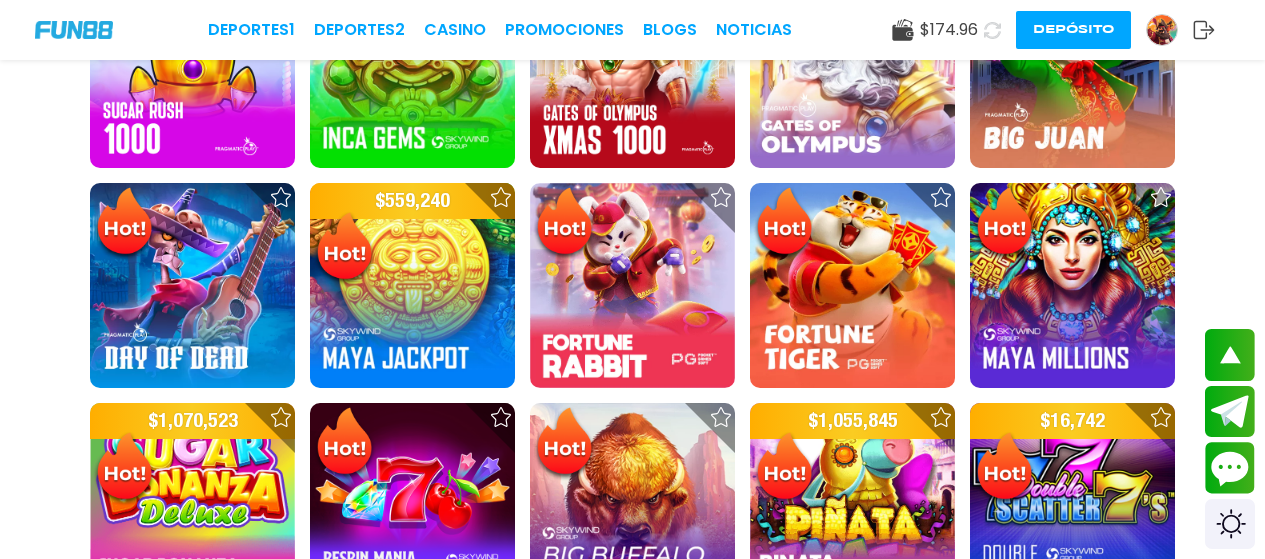 scroll, scrollTop: 835, scrollLeft: 0, axis: vertical 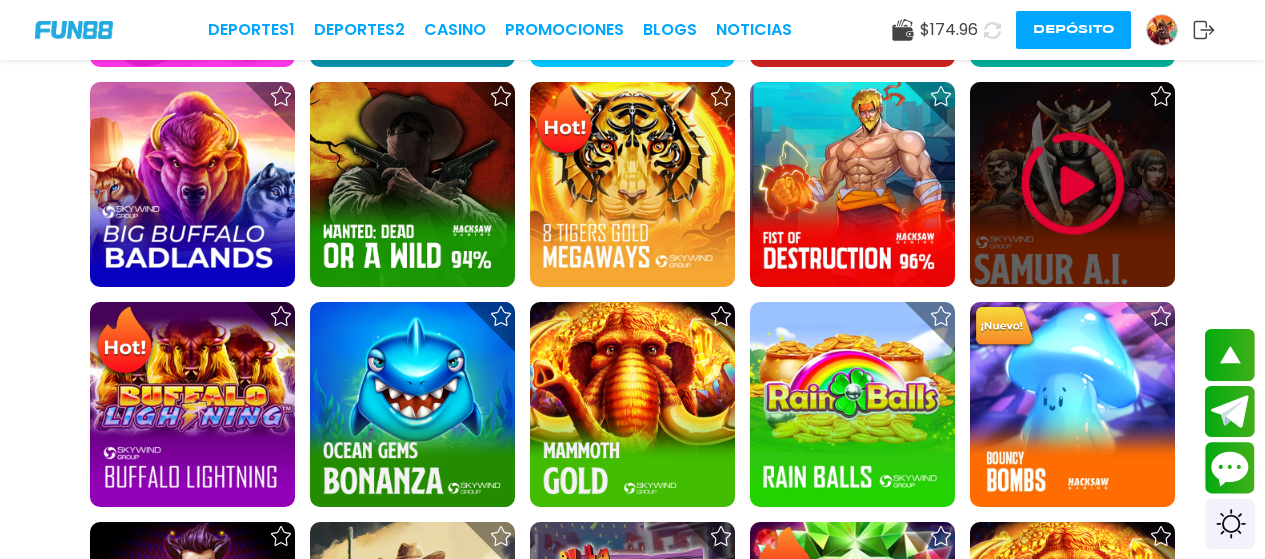 click at bounding box center [1073, 184] 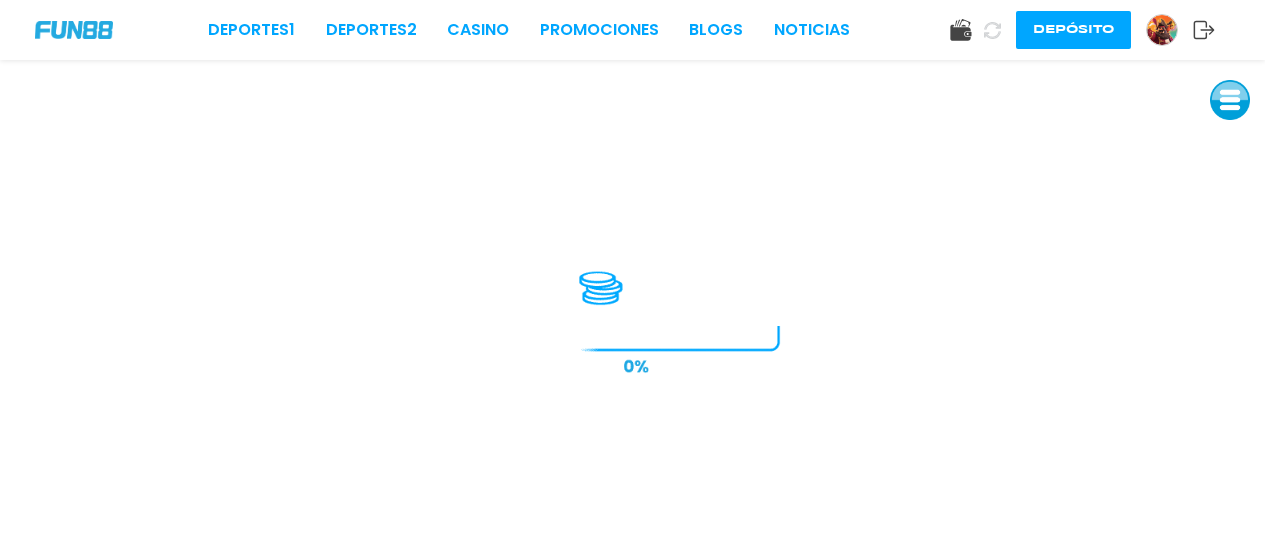 scroll, scrollTop: 0, scrollLeft: 0, axis: both 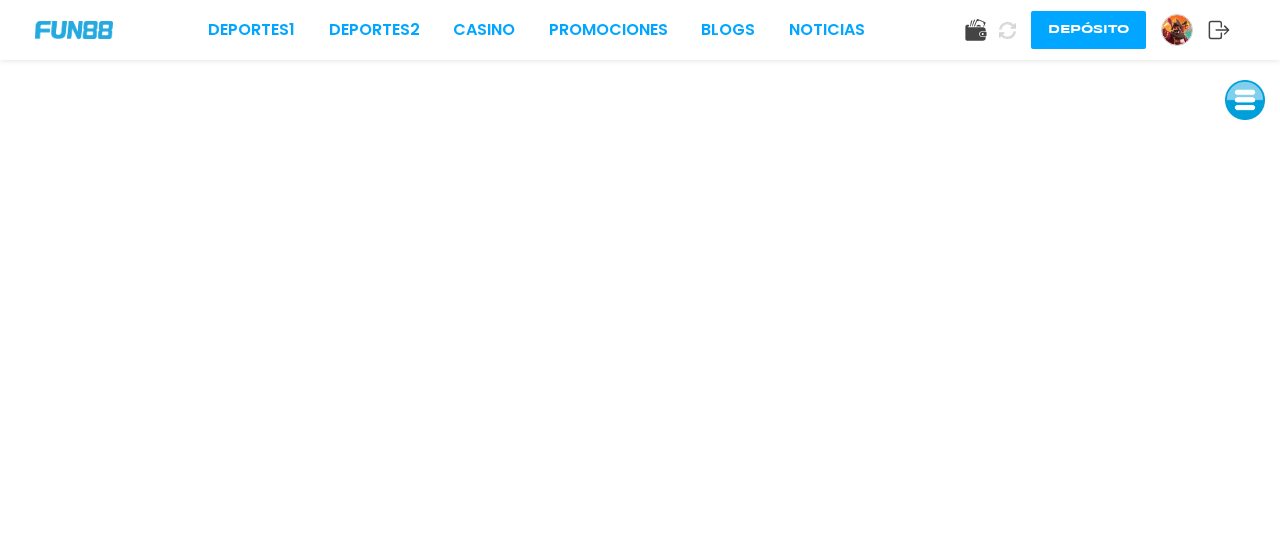 click at bounding box center (1245, 100) 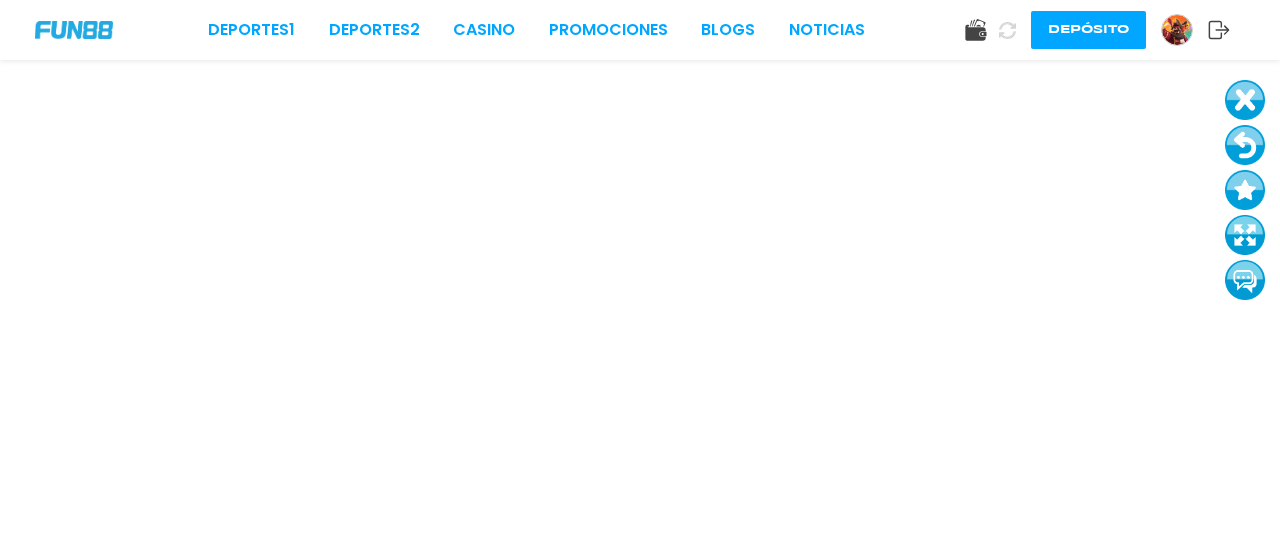 click at bounding box center (1245, 145) 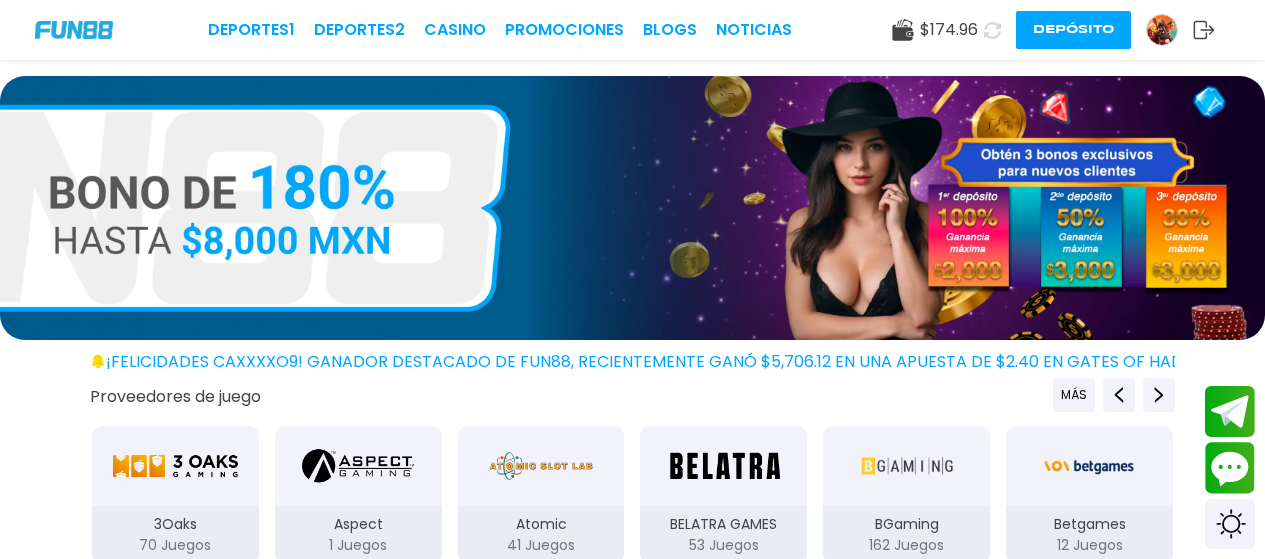 scroll, scrollTop: 489, scrollLeft: 0, axis: vertical 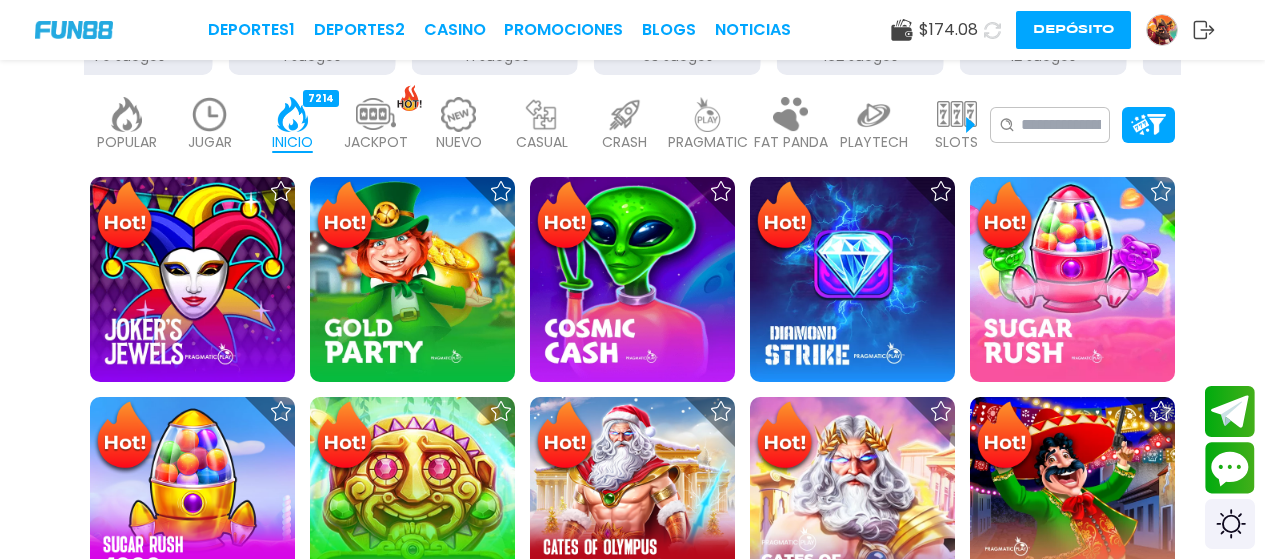 click at bounding box center [376, 114] 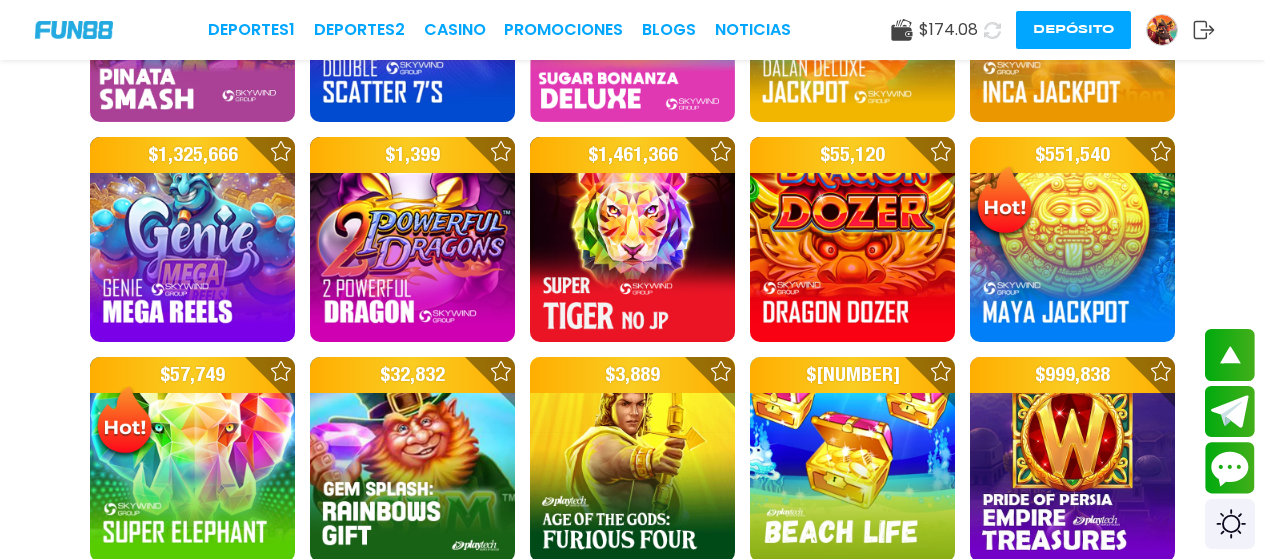 scroll, scrollTop: 781, scrollLeft: 0, axis: vertical 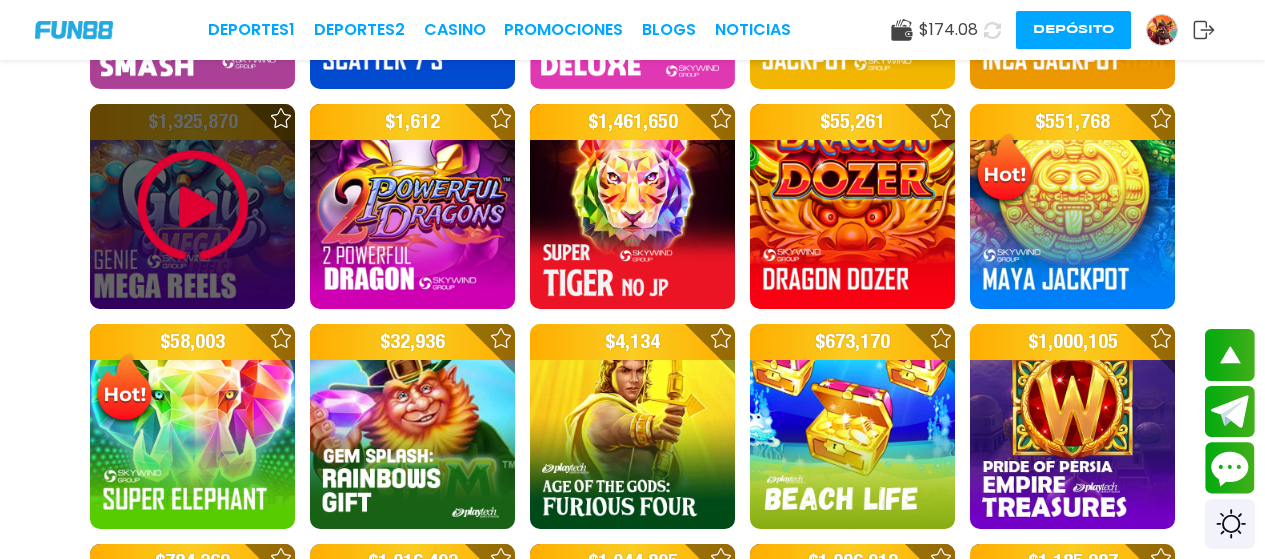 click at bounding box center [193, 206] 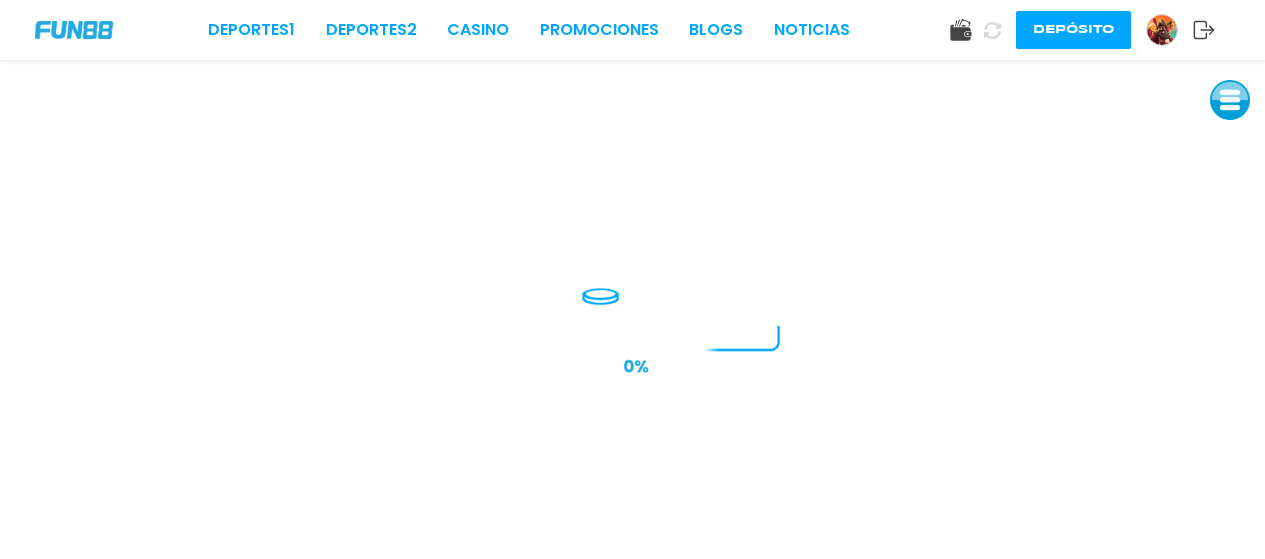 scroll, scrollTop: 0, scrollLeft: 0, axis: both 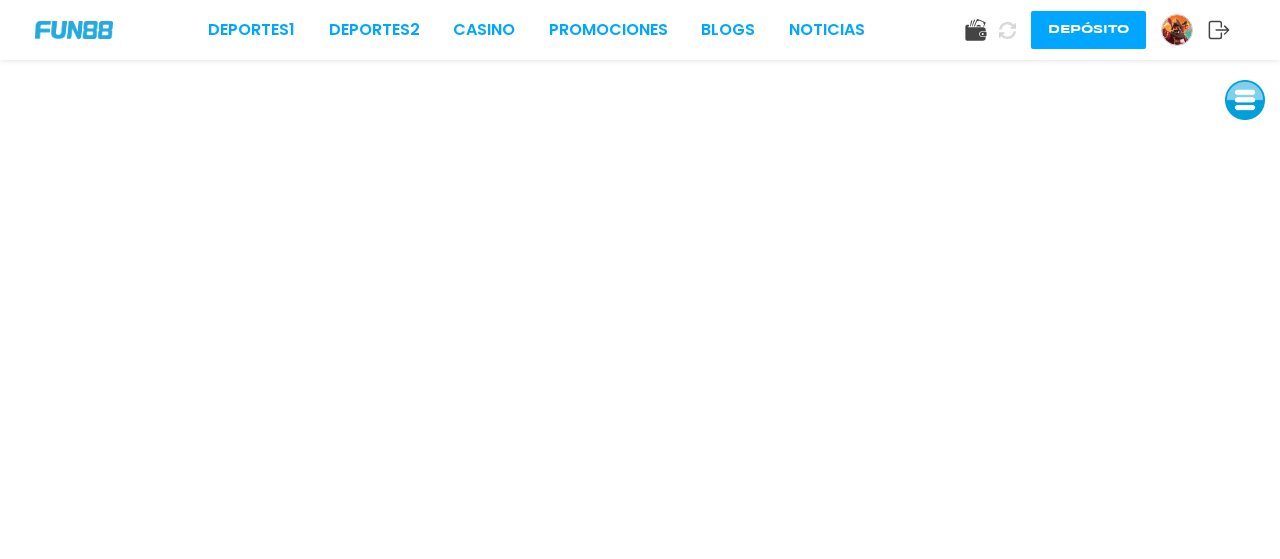 click at bounding box center (1245, 100) 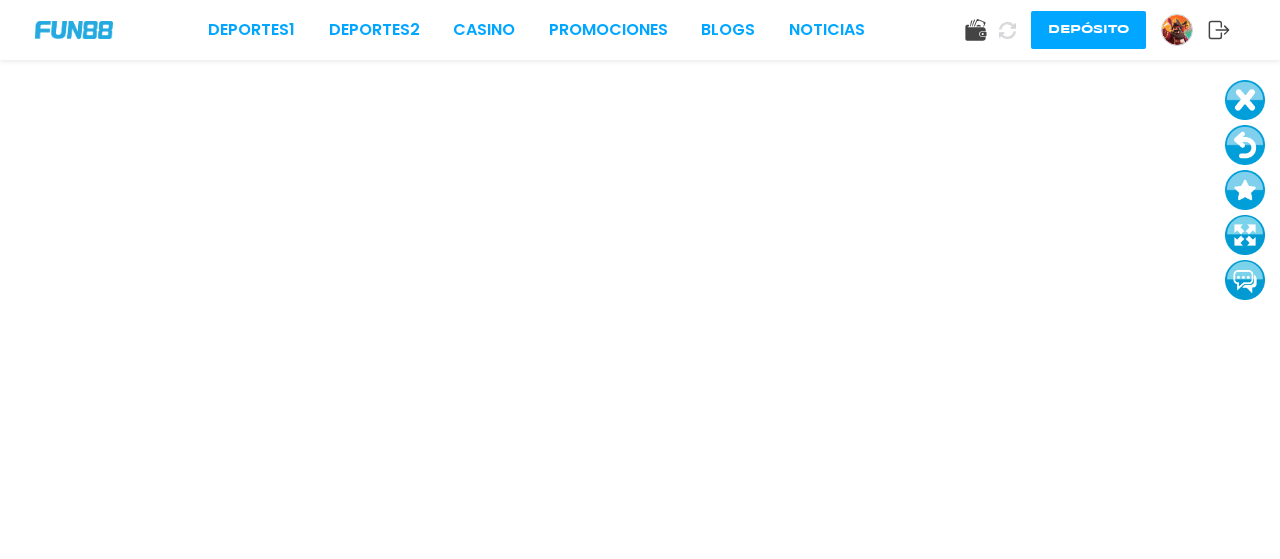 click at bounding box center (1245, 145) 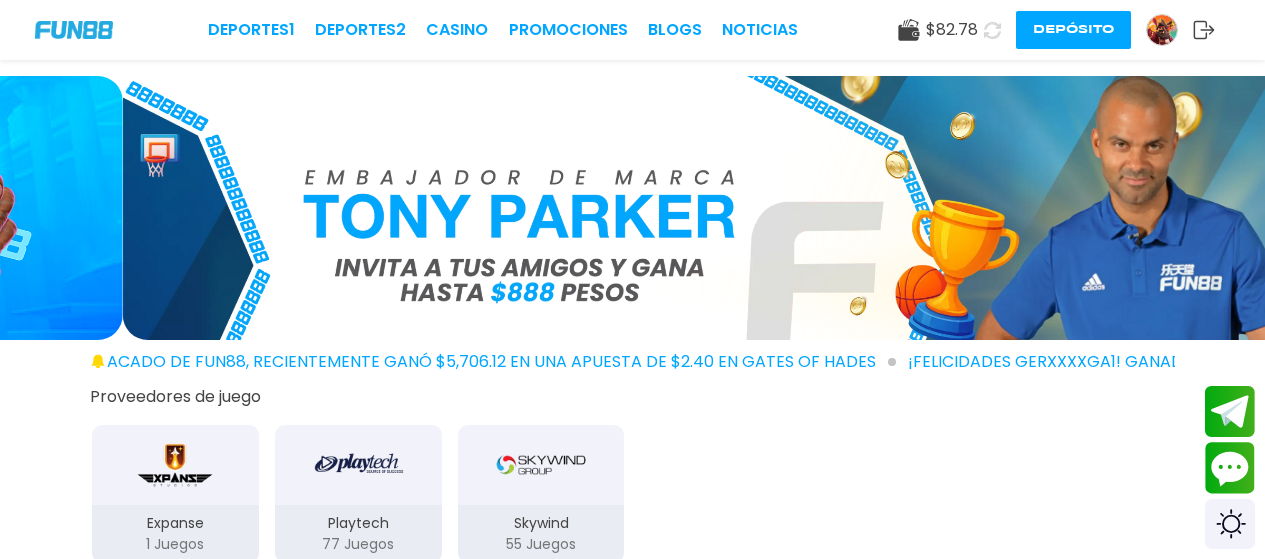 scroll, scrollTop: 489, scrollLeft: 0, axis: vertical 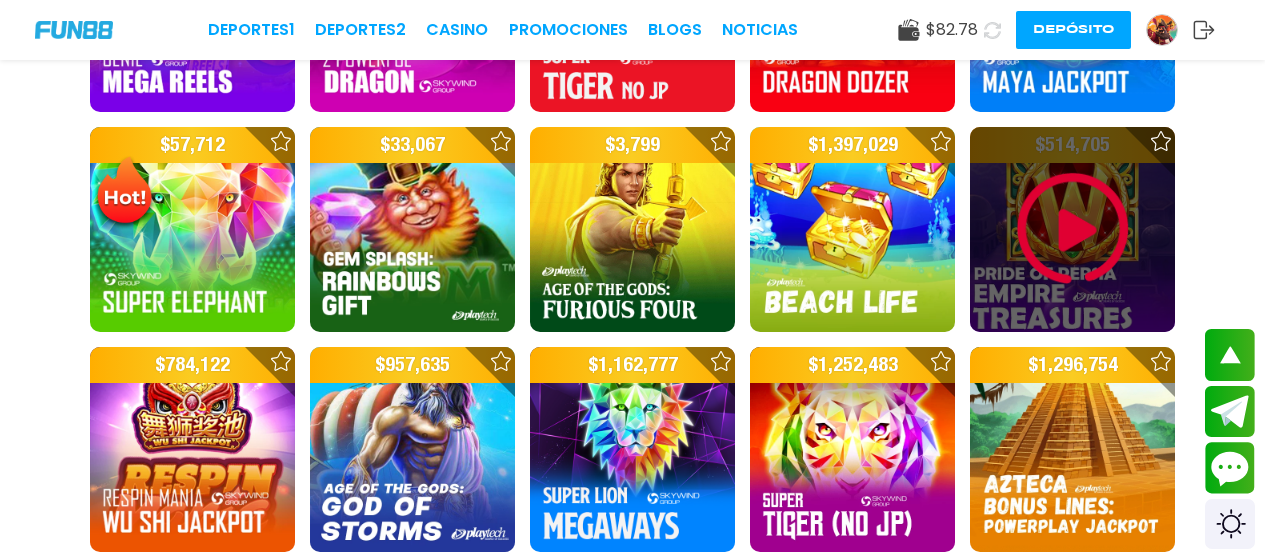 click at bounding box center [1073, 229] 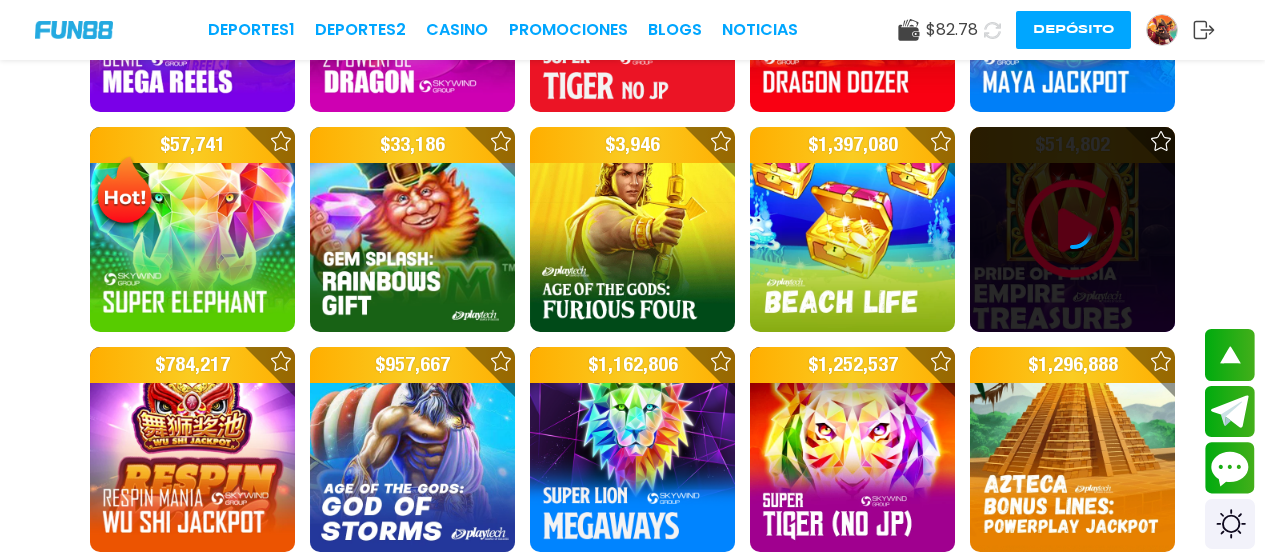 click at bounding box center [1072, 229] 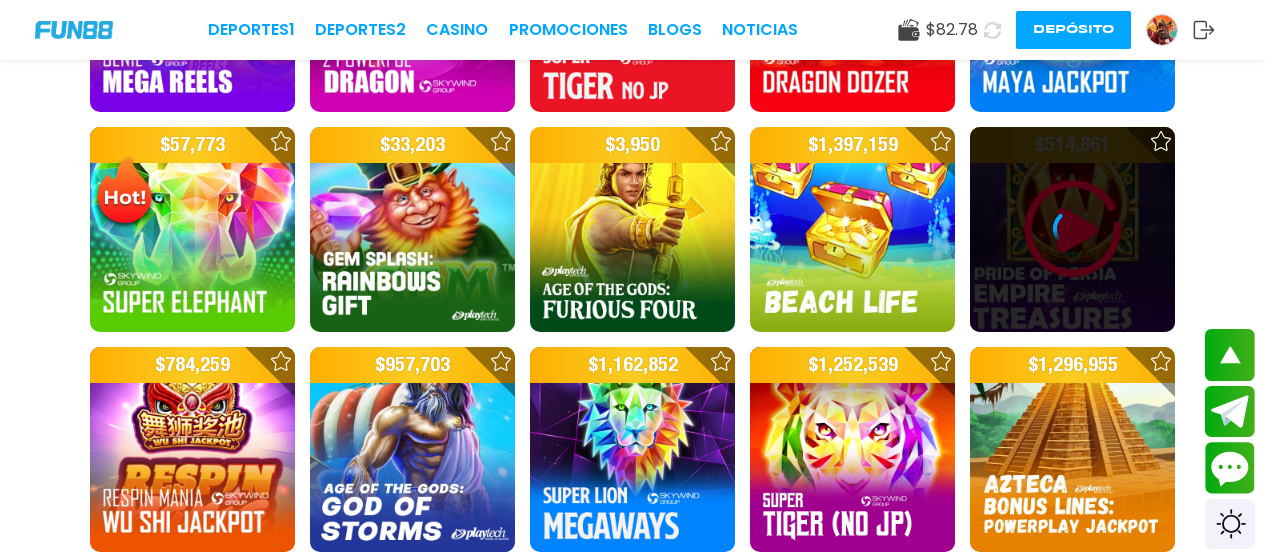 scroll, scrollTop: 0, scrollLeft: 0, axis: both 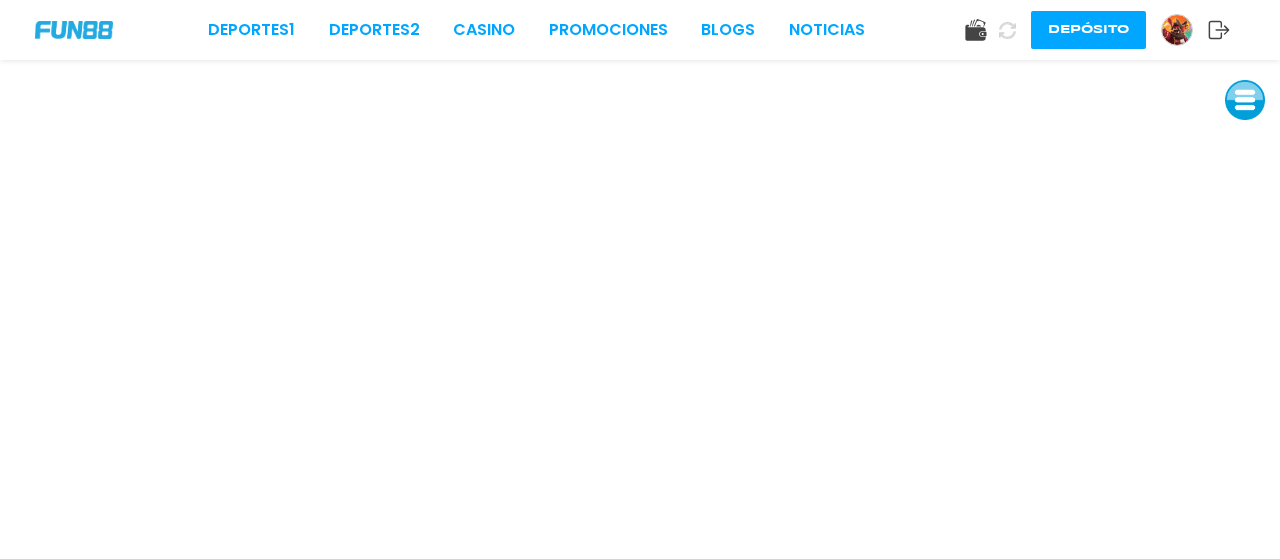 click at bounding box center (1245, 100) 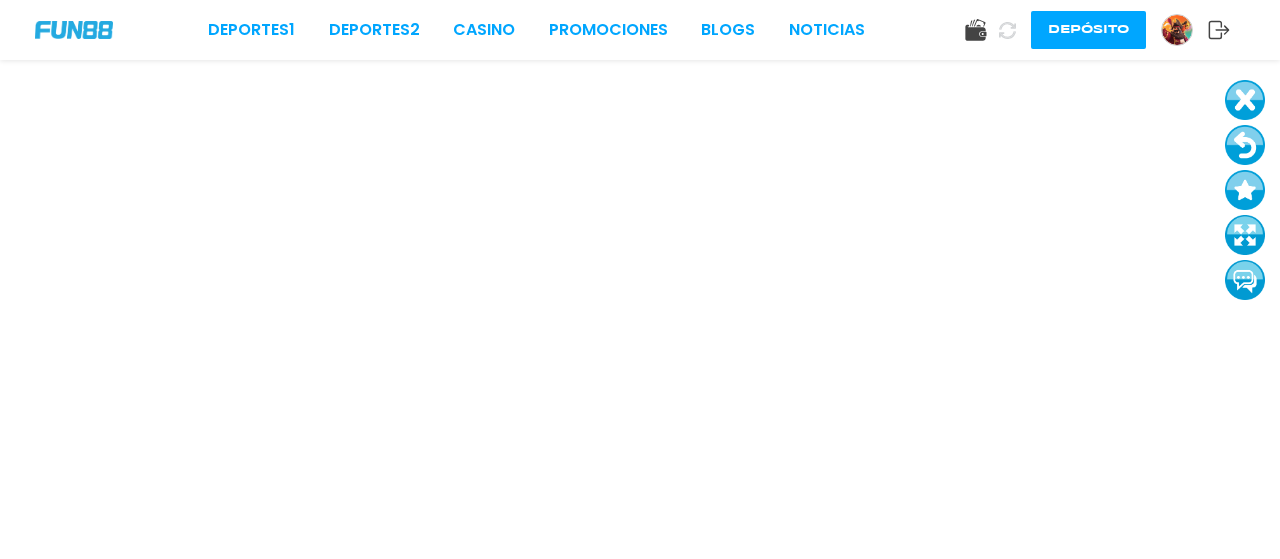 click at bounding box center [1245, 145] 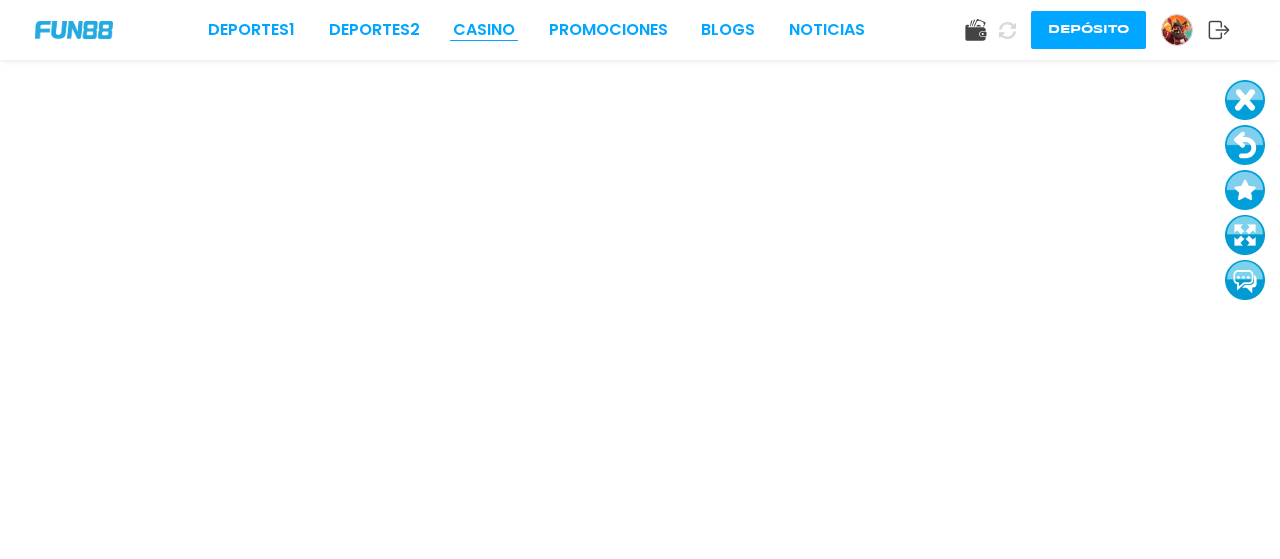 click on "CASINO" at bounding box center [484, 30] 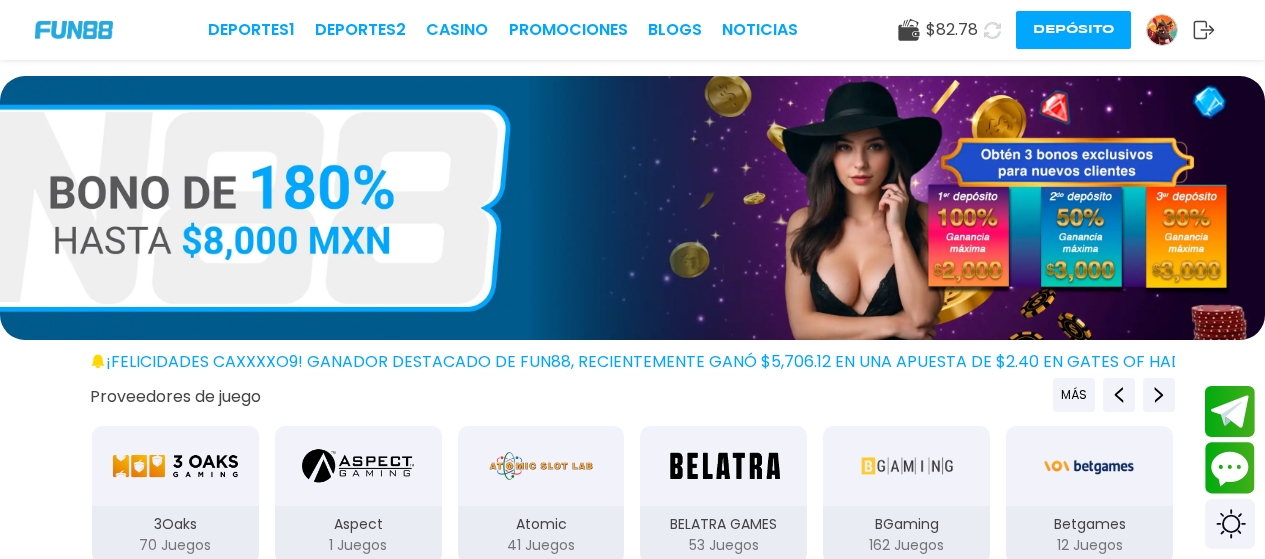 scroll, scrollTop: 489, scrollLeft: 0, axis: vertical 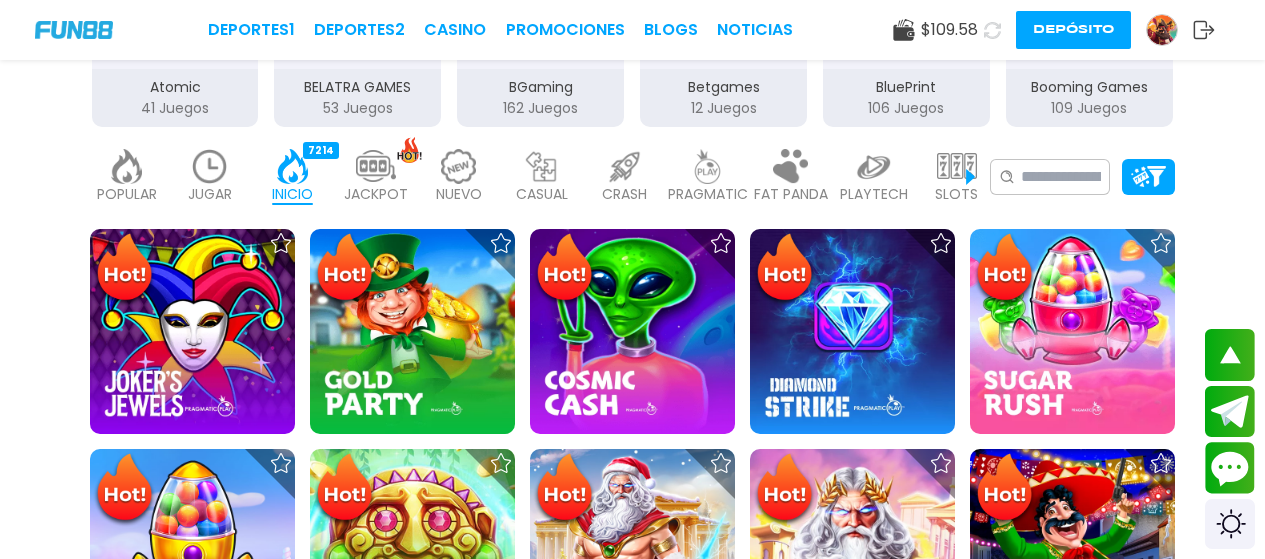 click at bounding box center (376, 166) 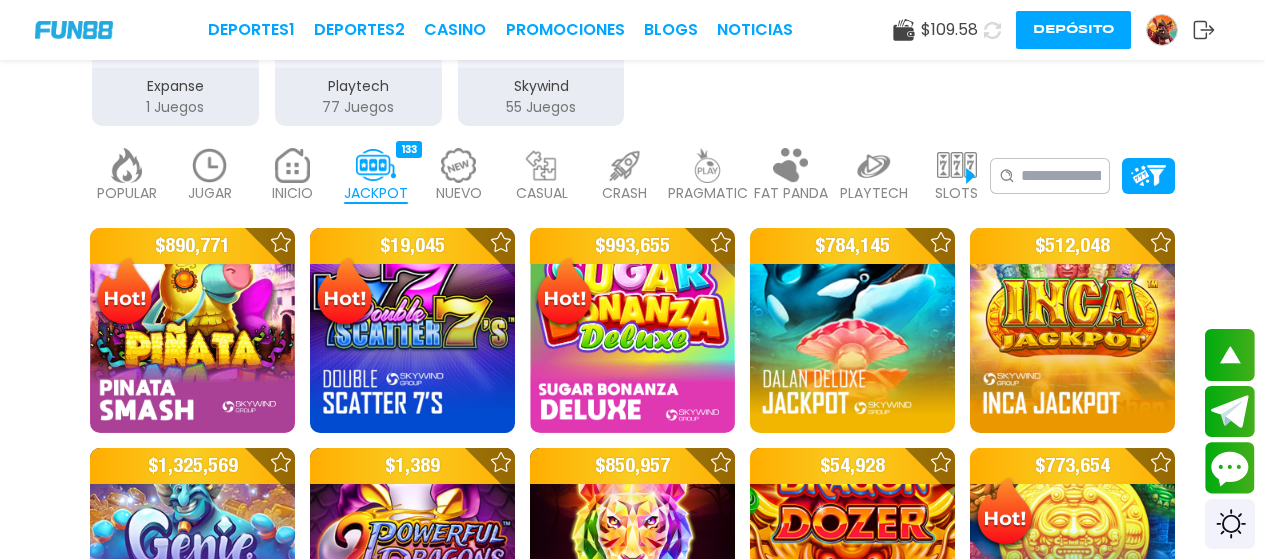 scroll, scrollTop: 926, scrollLeft: 0, axis: vertical 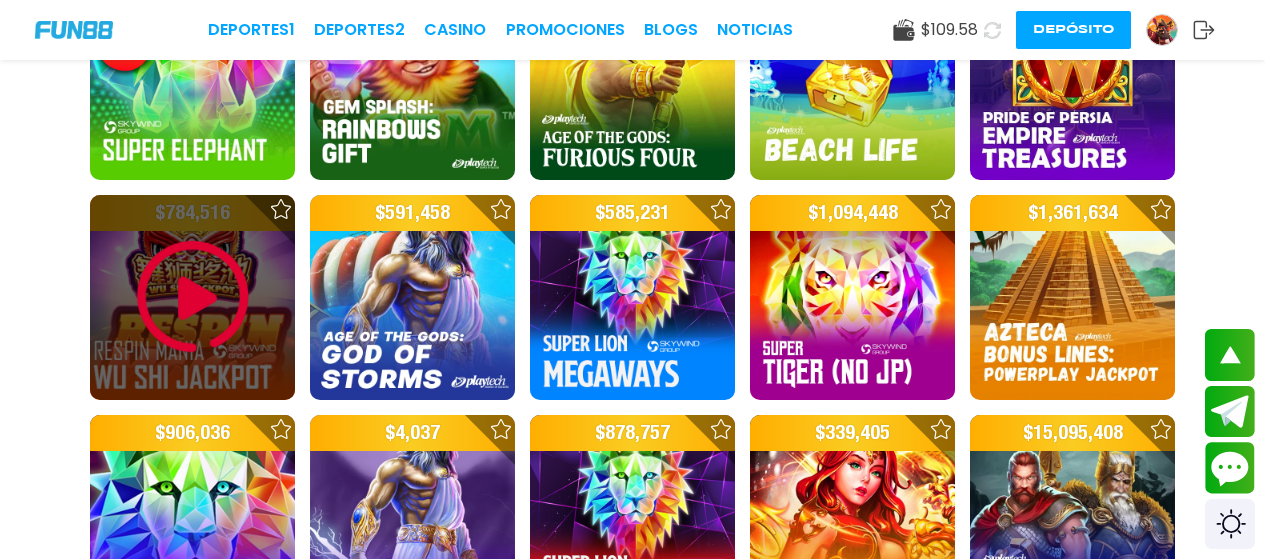 click at bounding box center [193, 297] 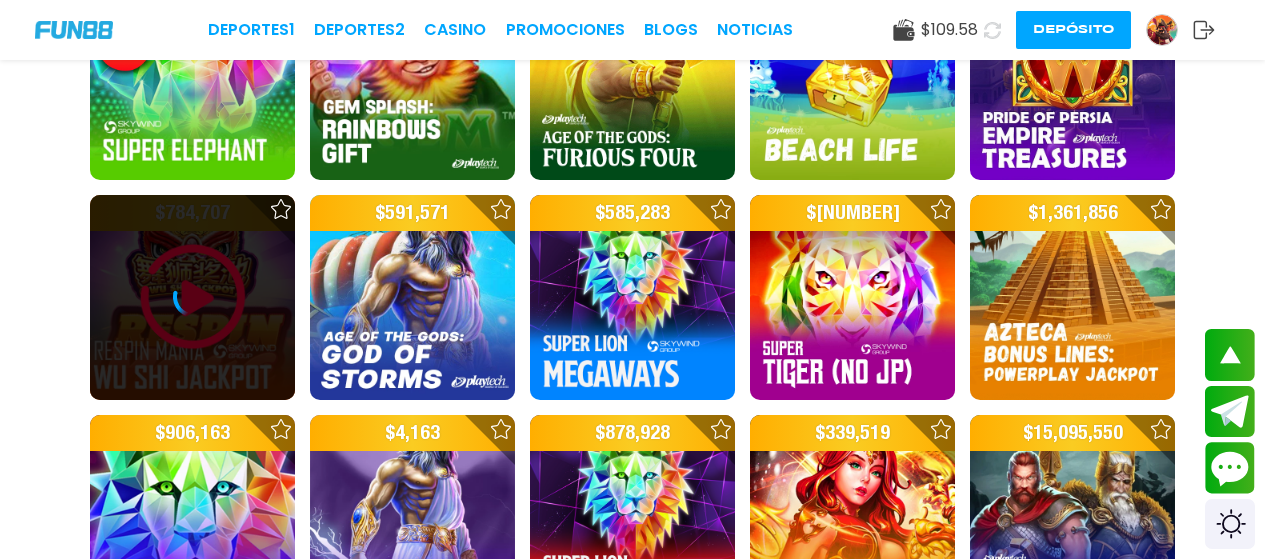 scroll, scrollTop: 0, scrollLeft: 0, axis: both 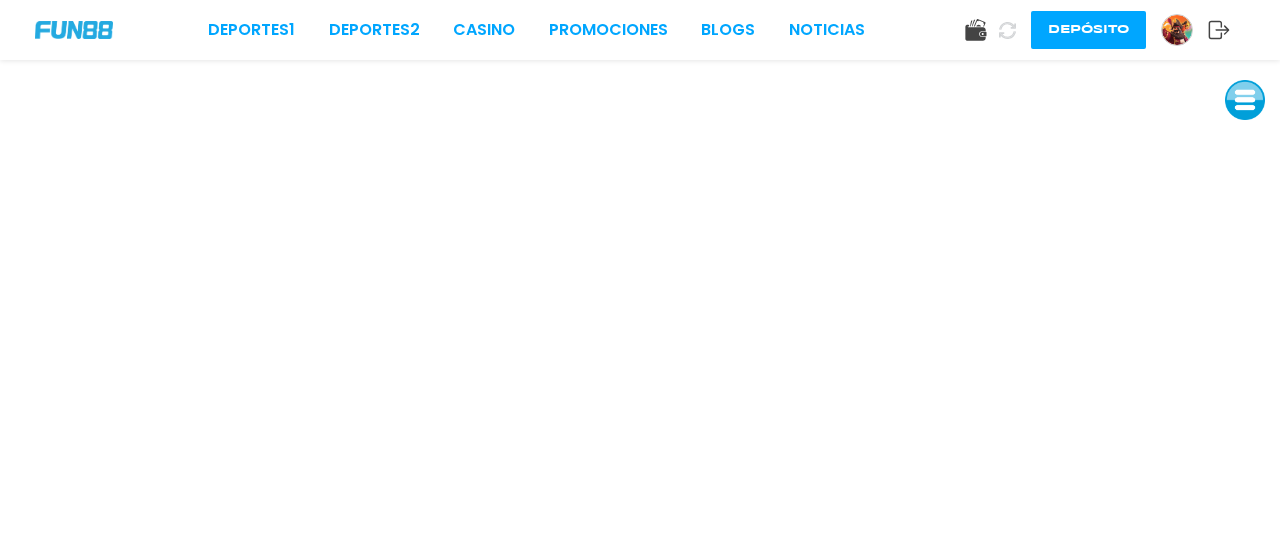 click at bounding box center [1245, 100] 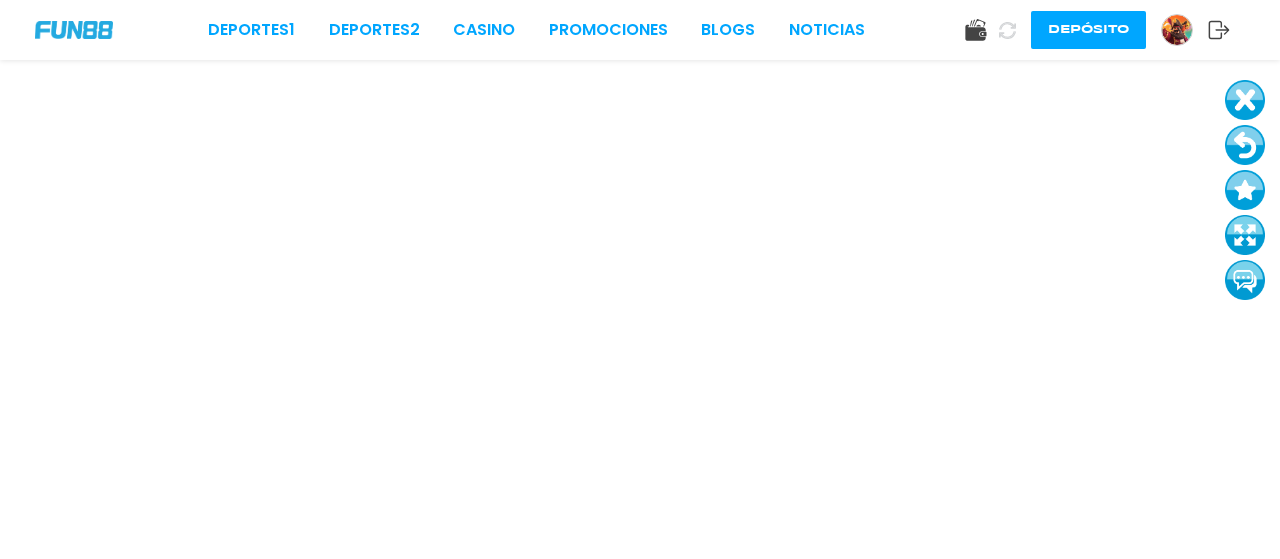 click at bounding box center (1245, 145) 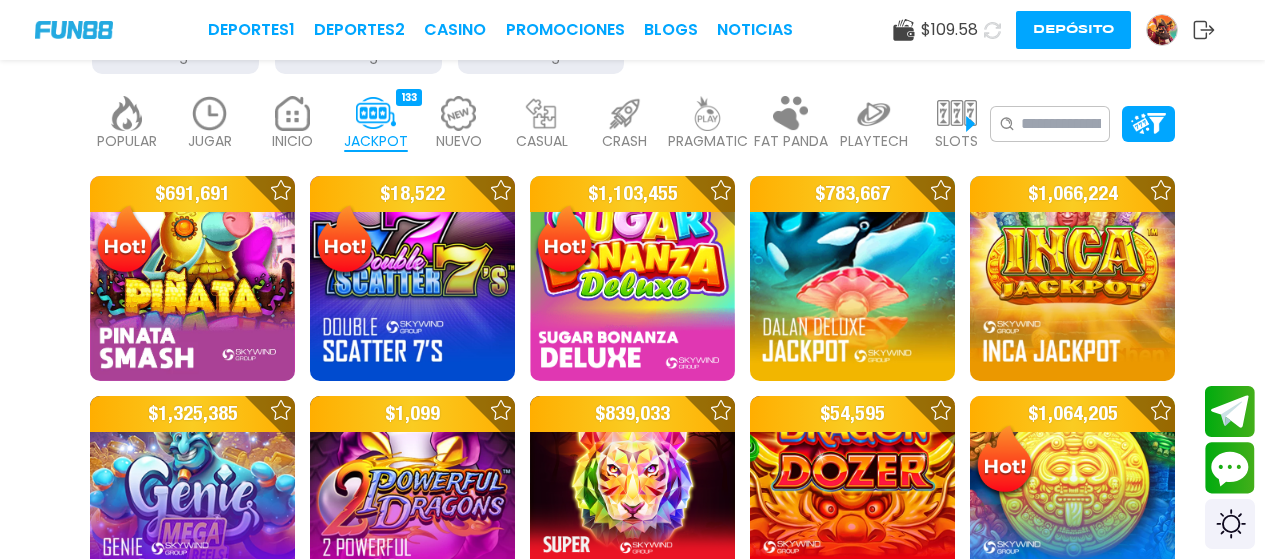 scroll, scrollTop: 978, scrollLeft: 0, axis: vertical 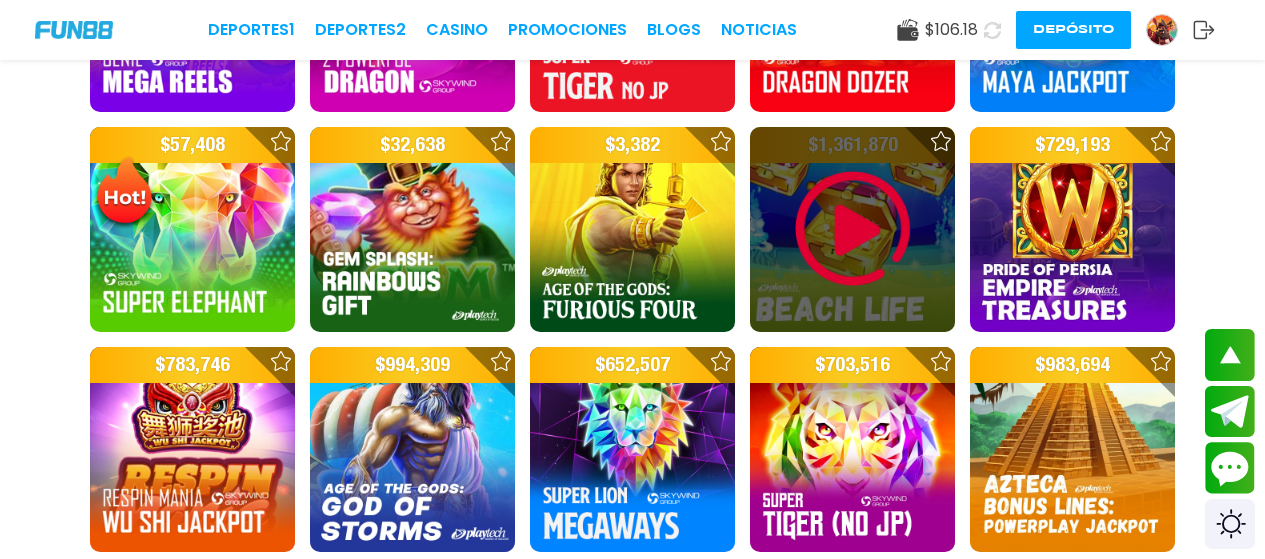 click at bounding box center (853, 229) 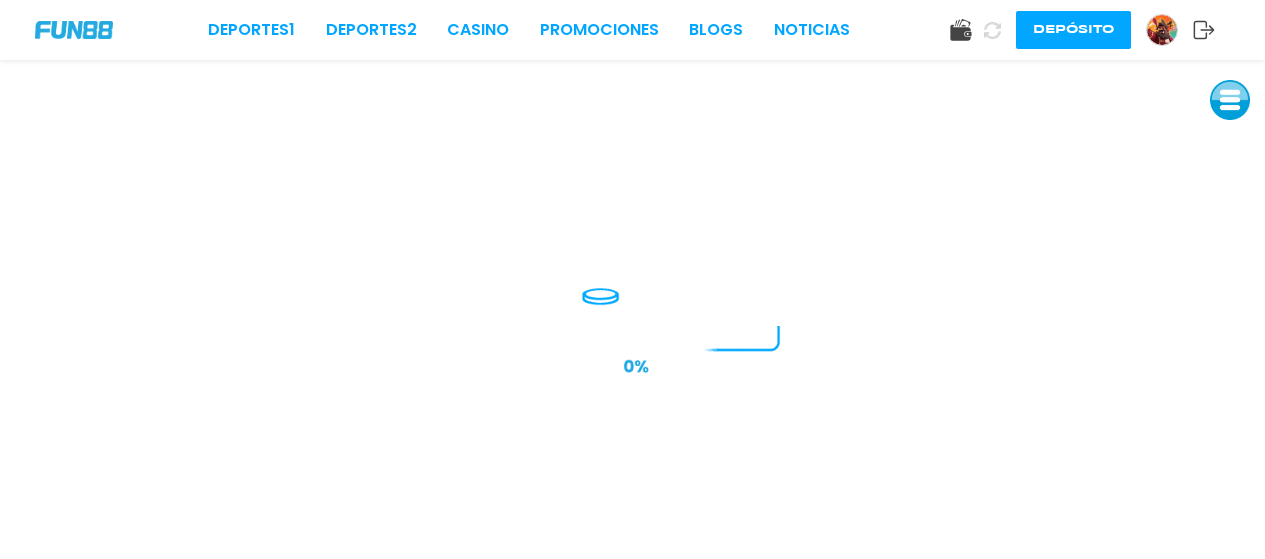 scroll, scrollTop: 0, scrollLeft: 0, axis: both 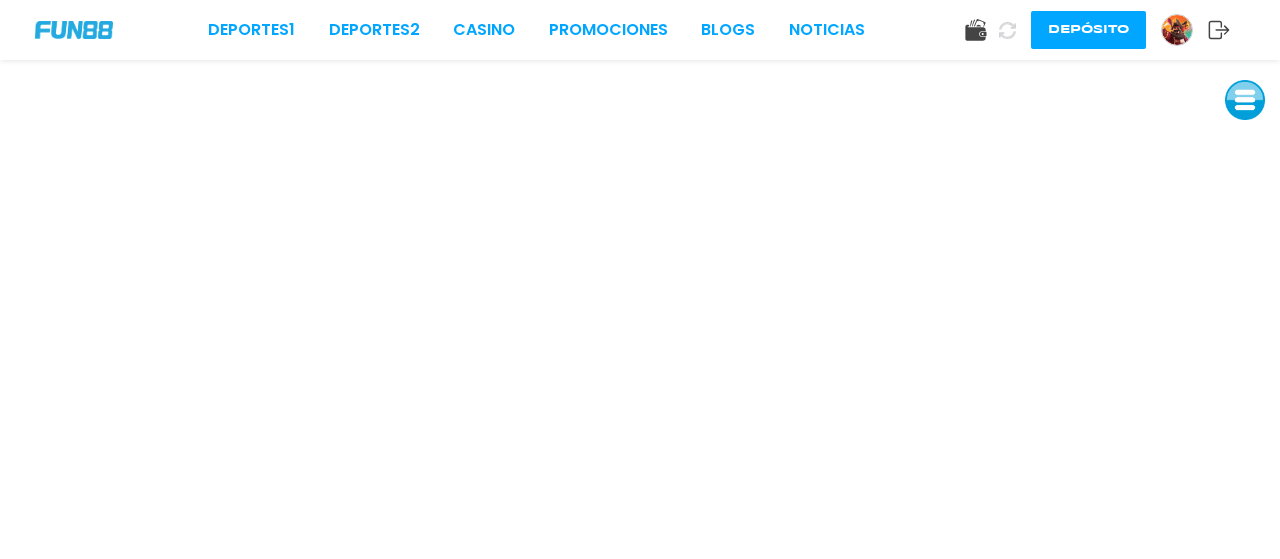 click at bounding box center [1245, 100] 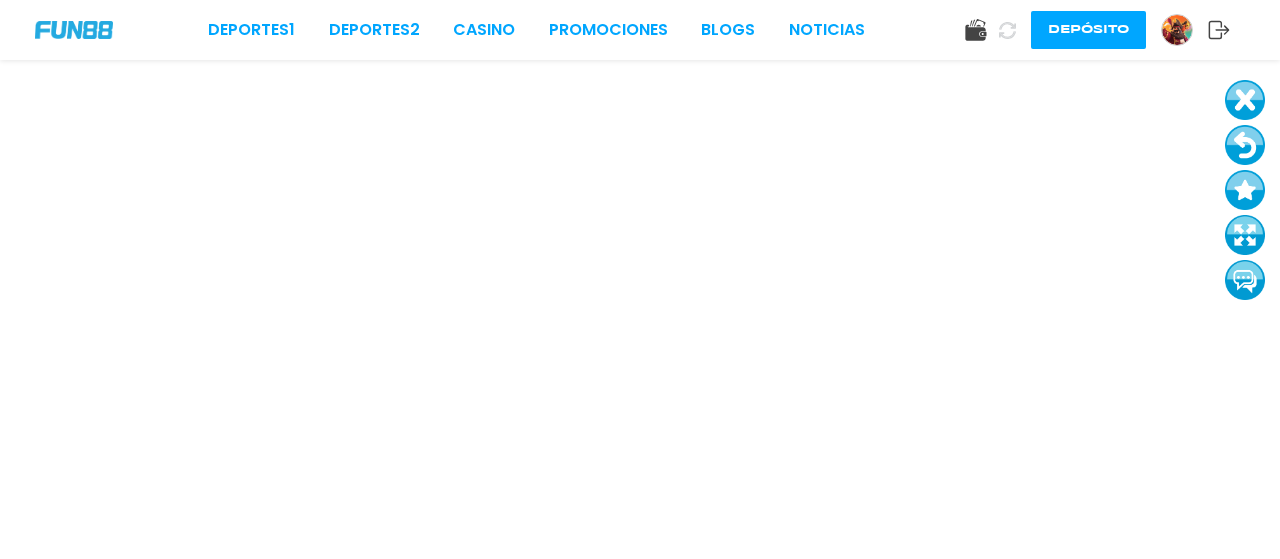 click at bounding box center [1245, 145] 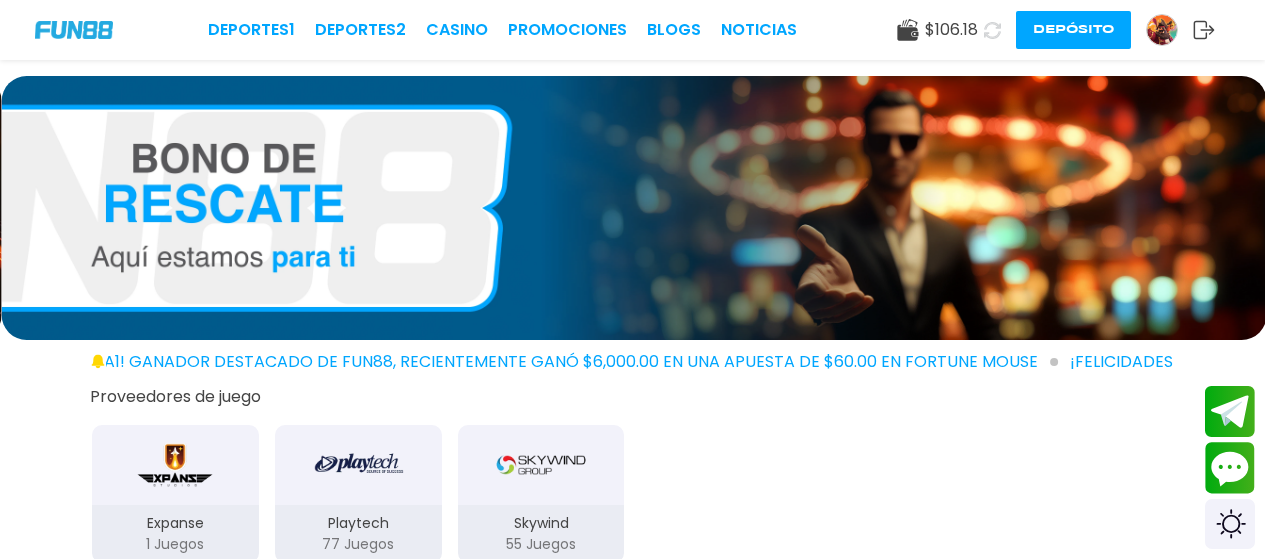 scroll, scrollTop: 489, scrollLeft: 0, axis: vertical 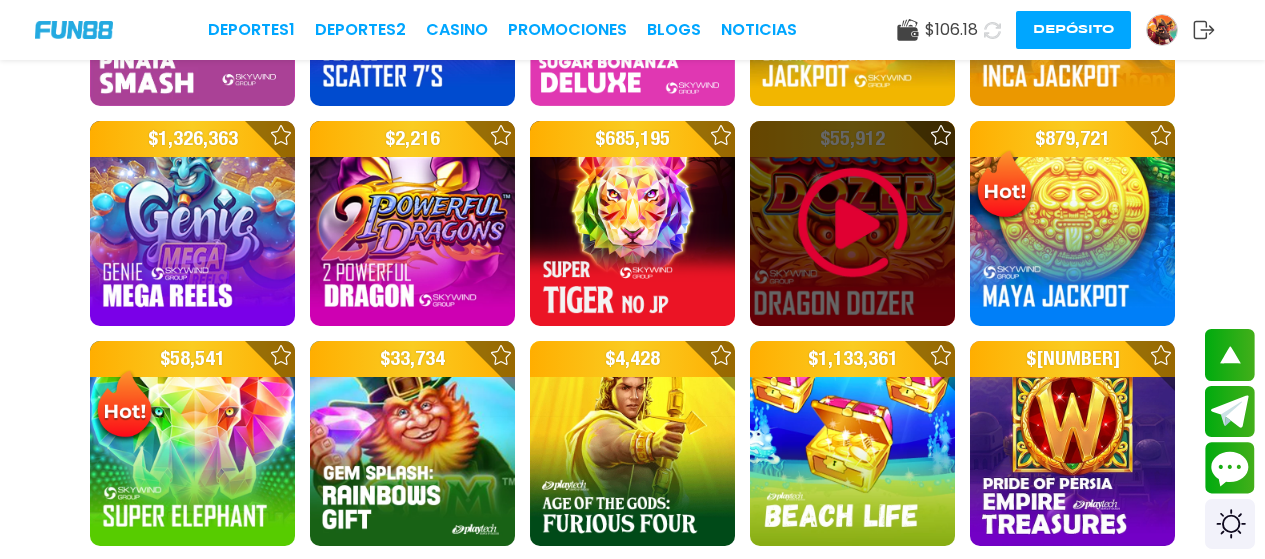 click at bounding box center [853, 223] 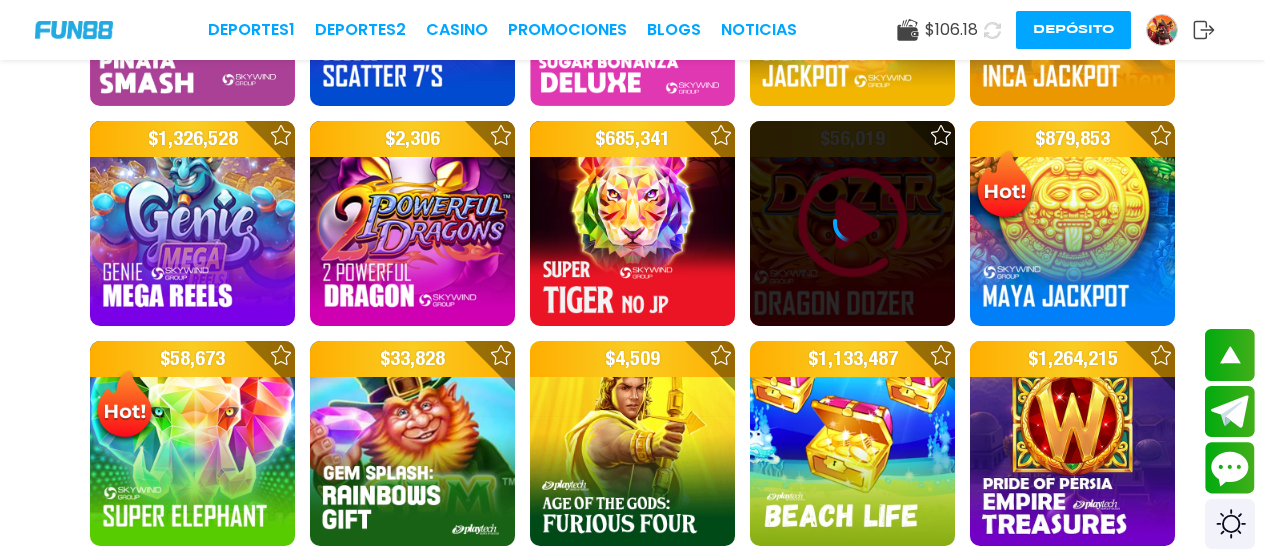 scroll, scrollTop: 0, scrollLeft: 0, axis: both 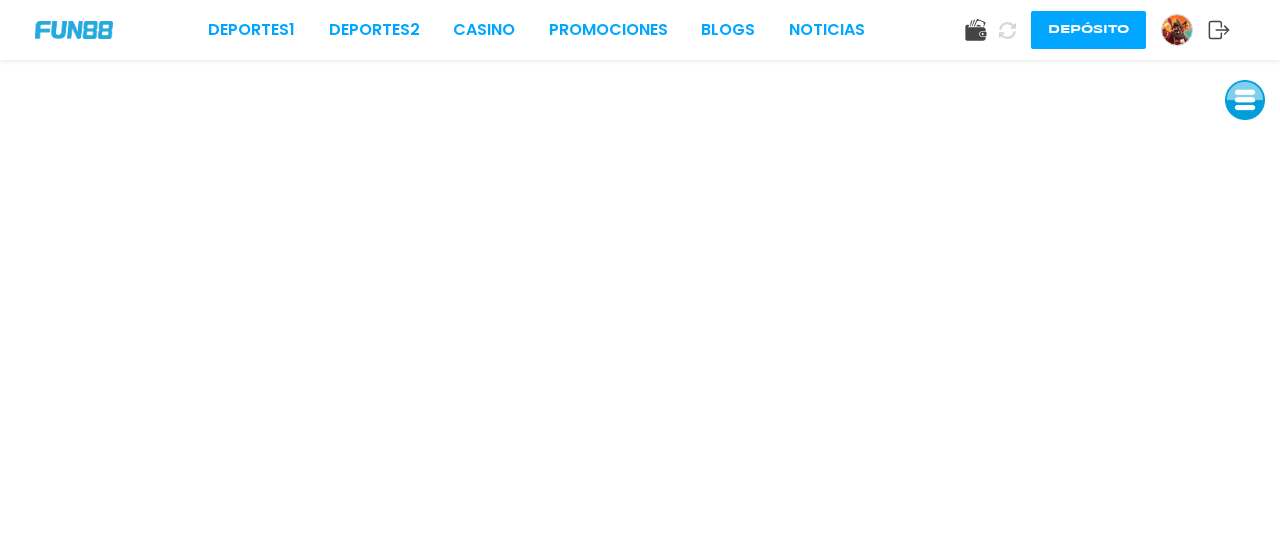 click at bounding box center (1245, 100) 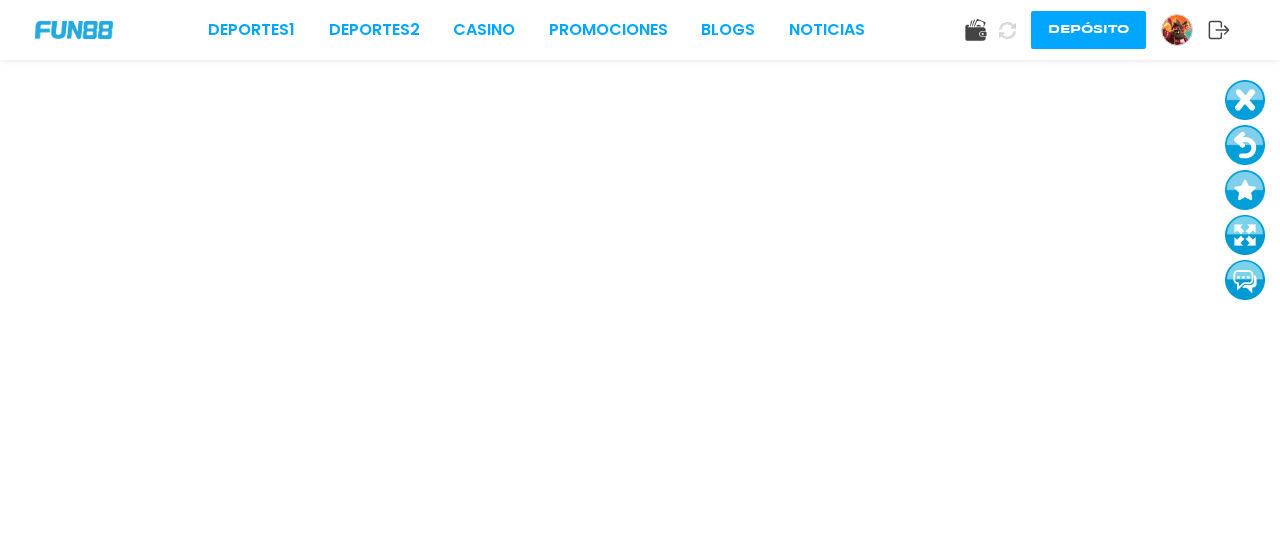 click at bounding box center (1245, 145) 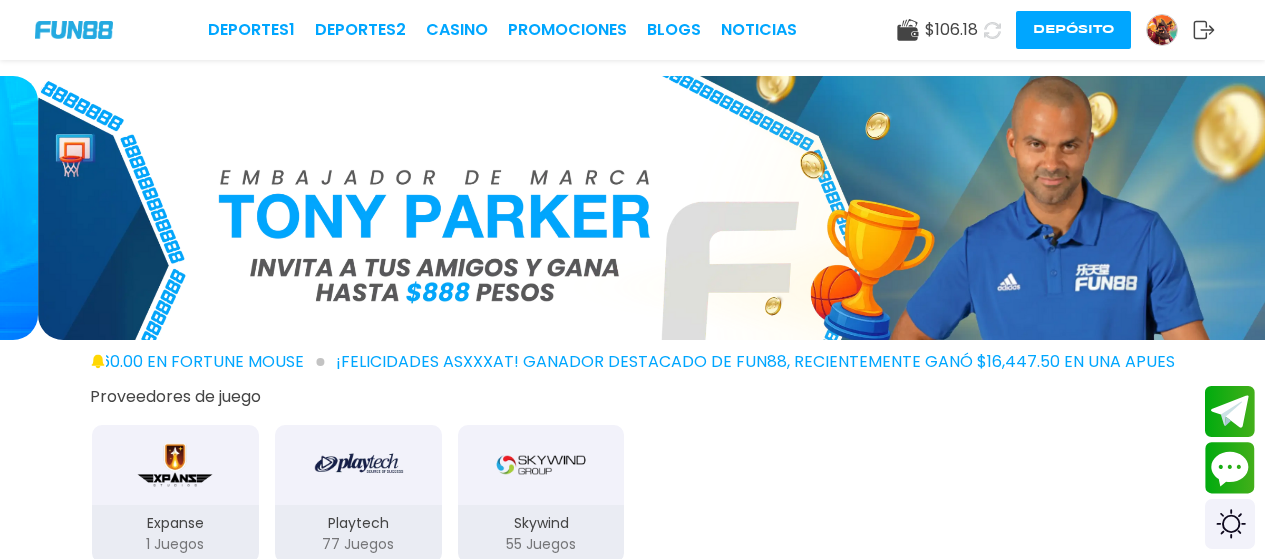 drag, startPoint x: 1241, startPoint y: 146, endPoint x: 1279, endPoint y: 138, distance: 38.832977 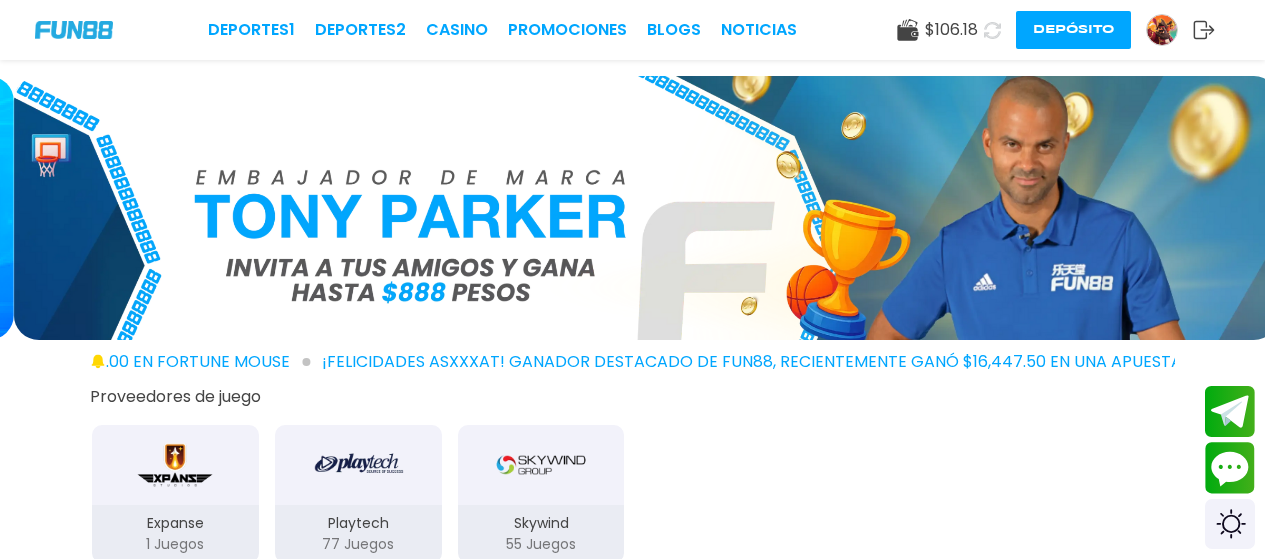scroll, scrollTop: 489, scrollLeft: 0, axis: vertical 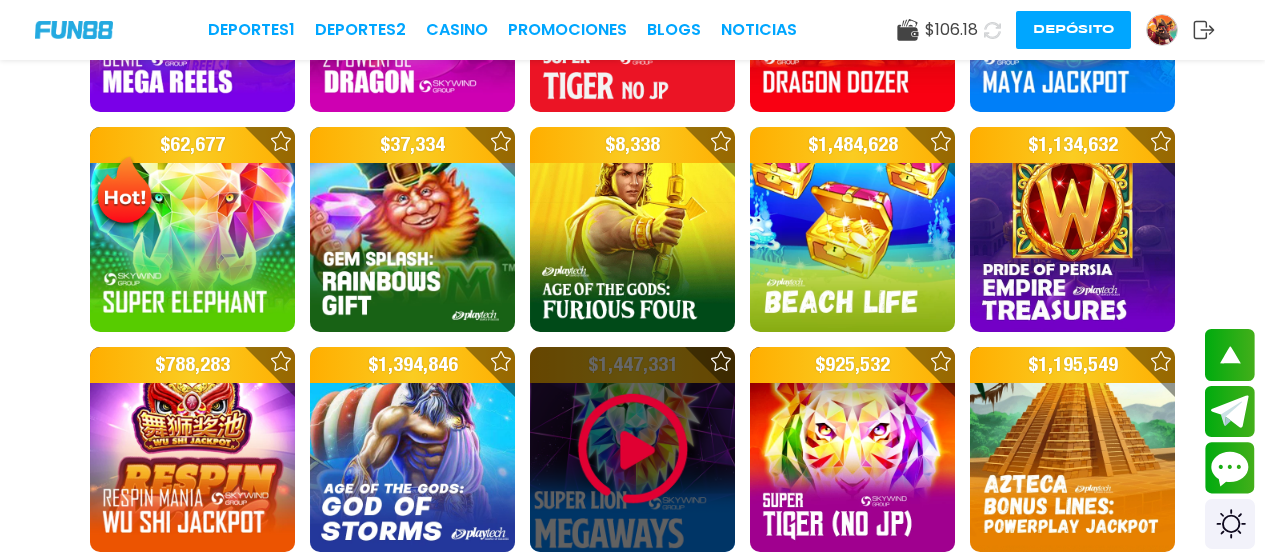 click at bounding box center (633, 449) 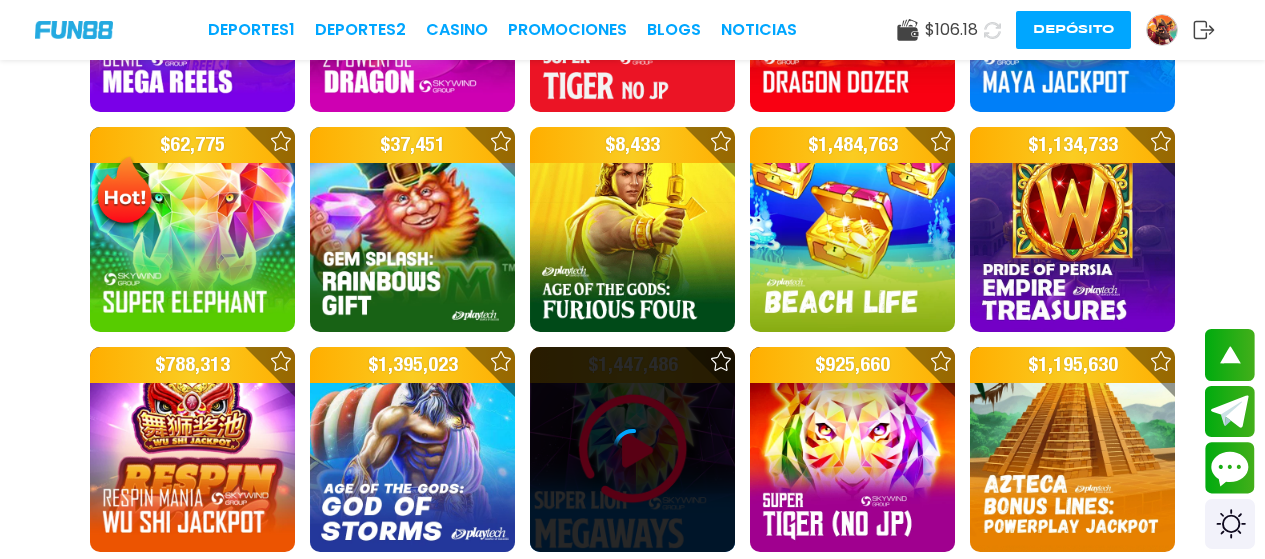 click 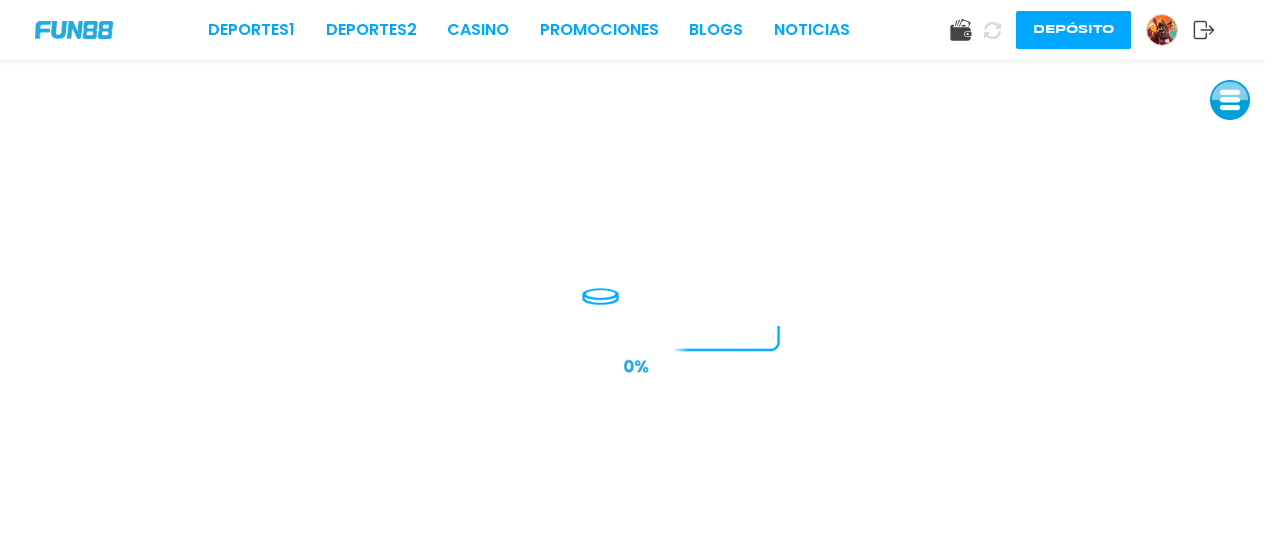 scroll, scrollTop: 0, scrollLeft: 0, axis: both 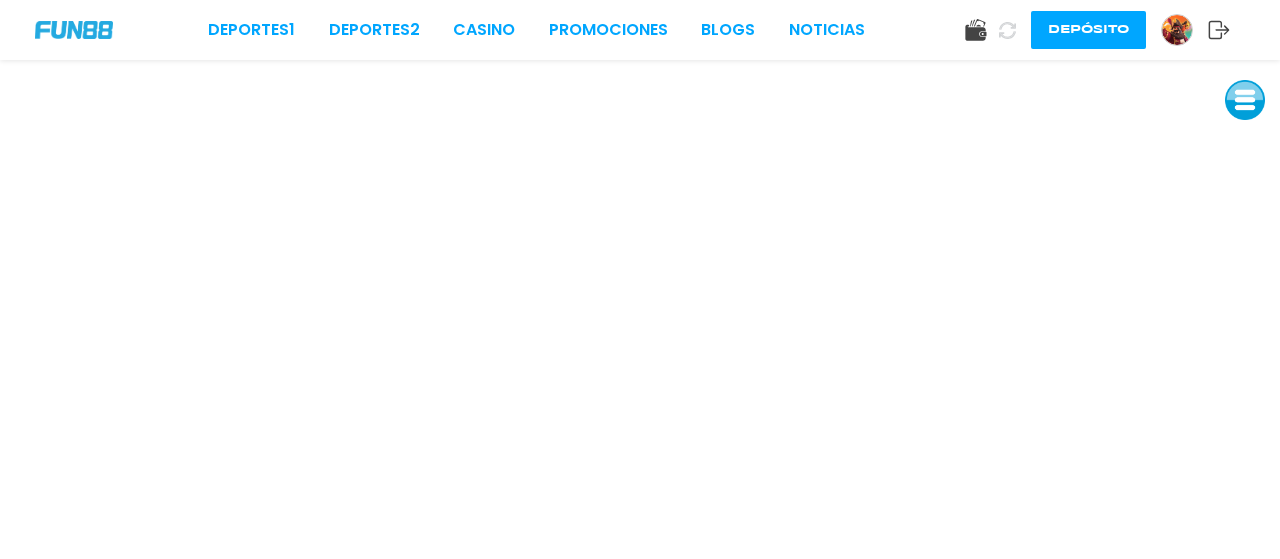 click at bounding box center (1245, 100) 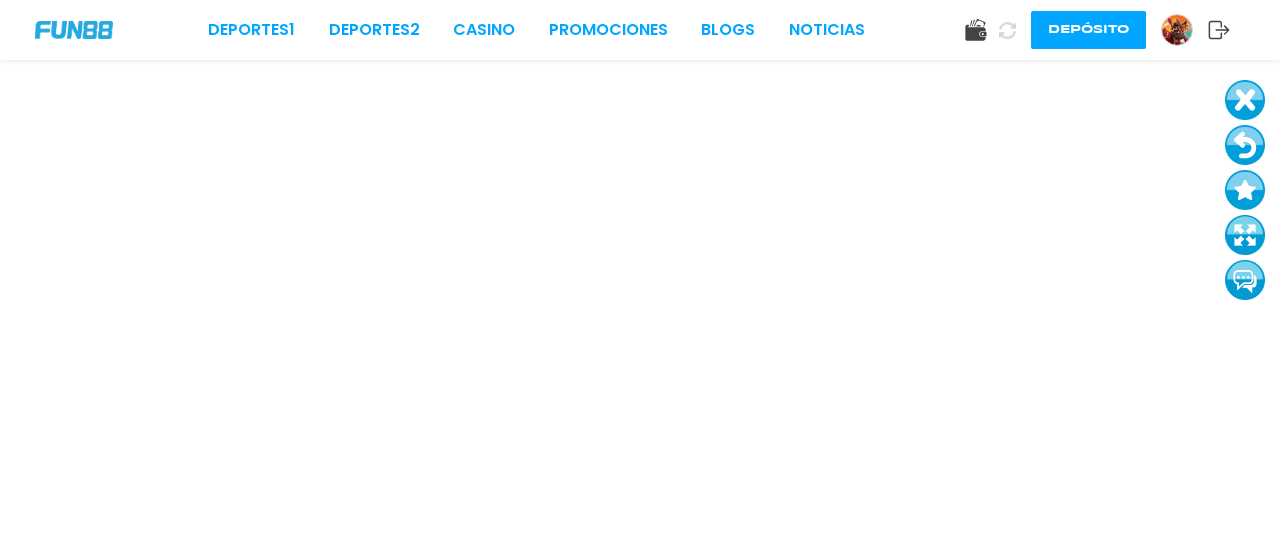 click at bounding box center [1245, 145] 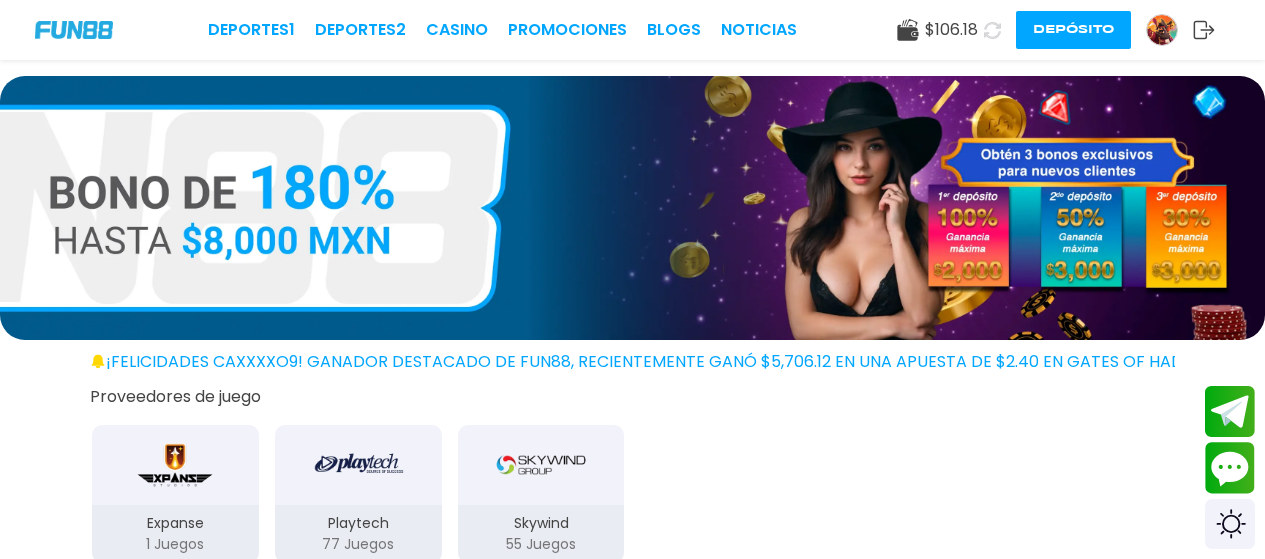click at bounding box center [632, 208] 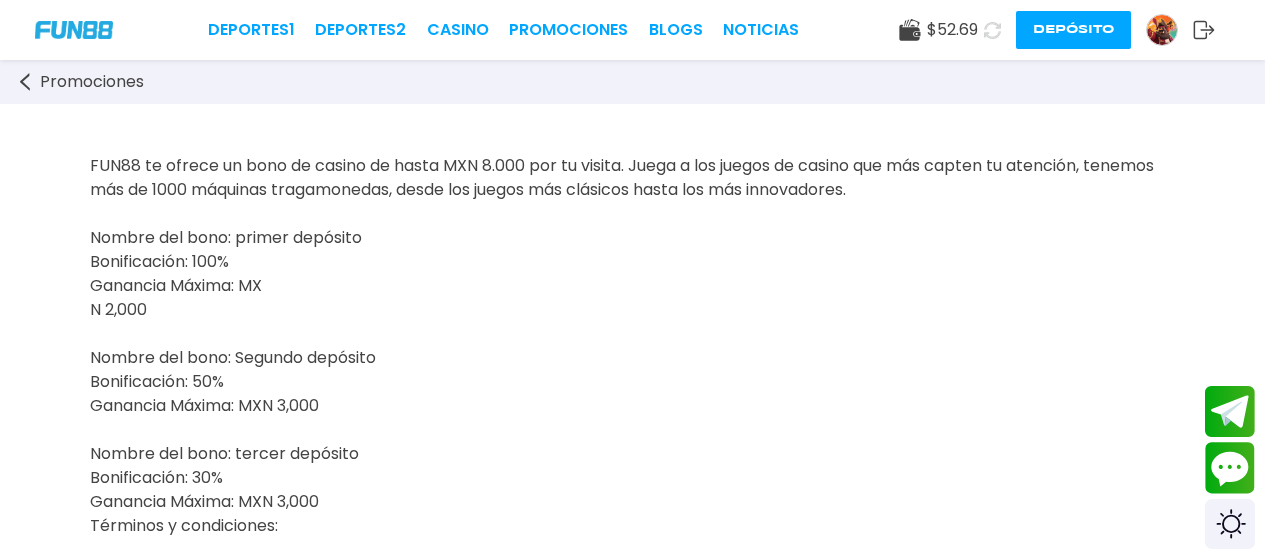 scroll, scrollTop: 489, scrollLeft: 0, axis: vertical 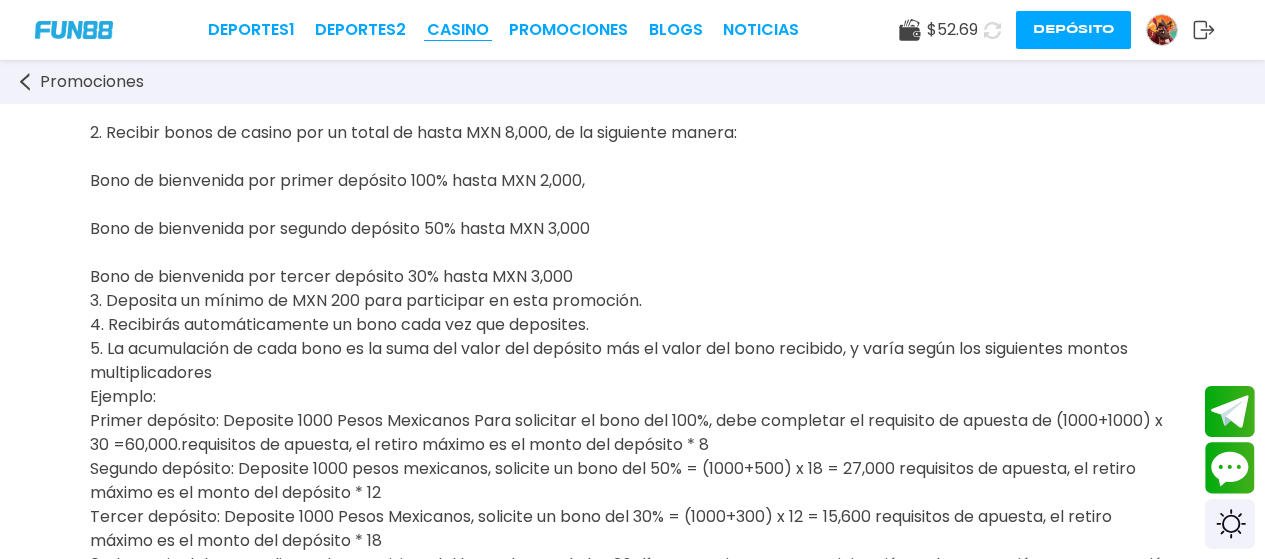click on "CASINO" at bounding box center [458, 30] 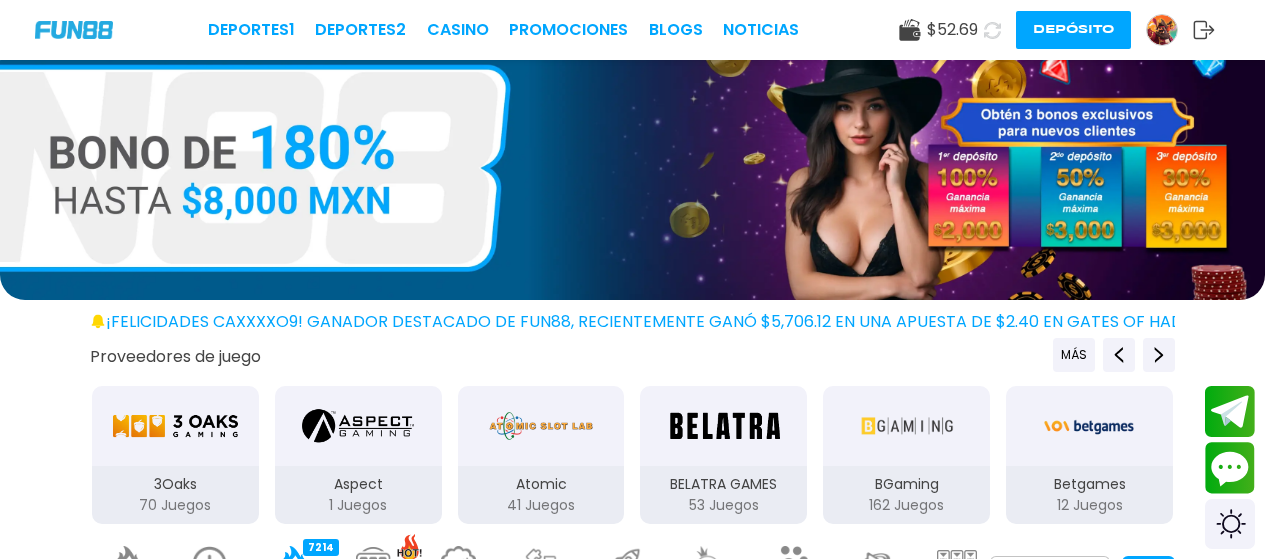 scroll, scrollTop: 0, scrollLeft: 0, axis: both 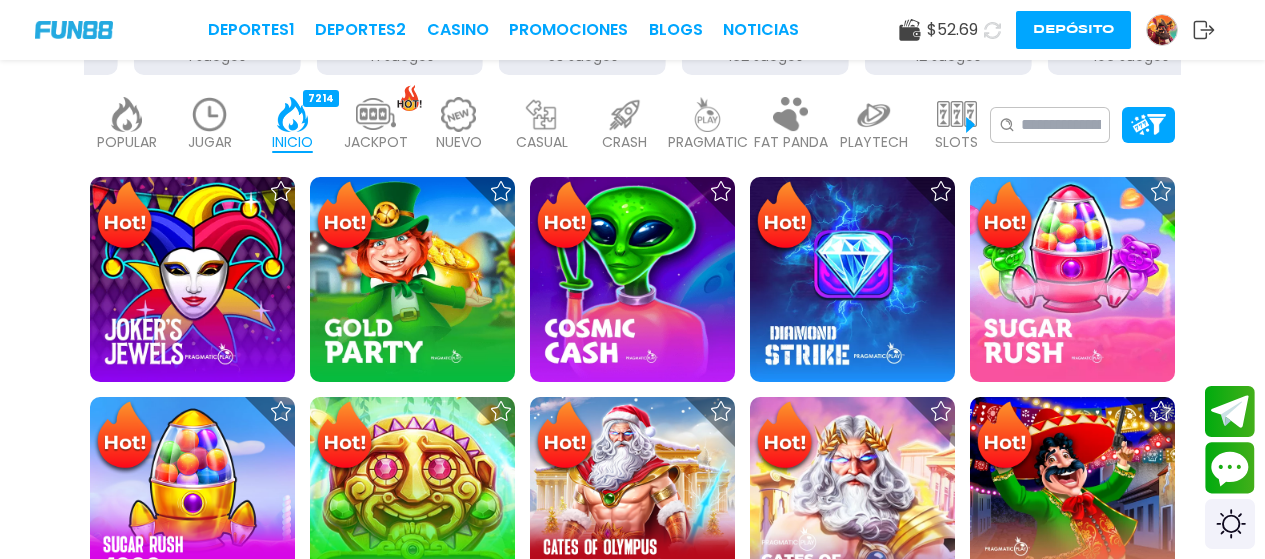click at bounding box center [376, 114] 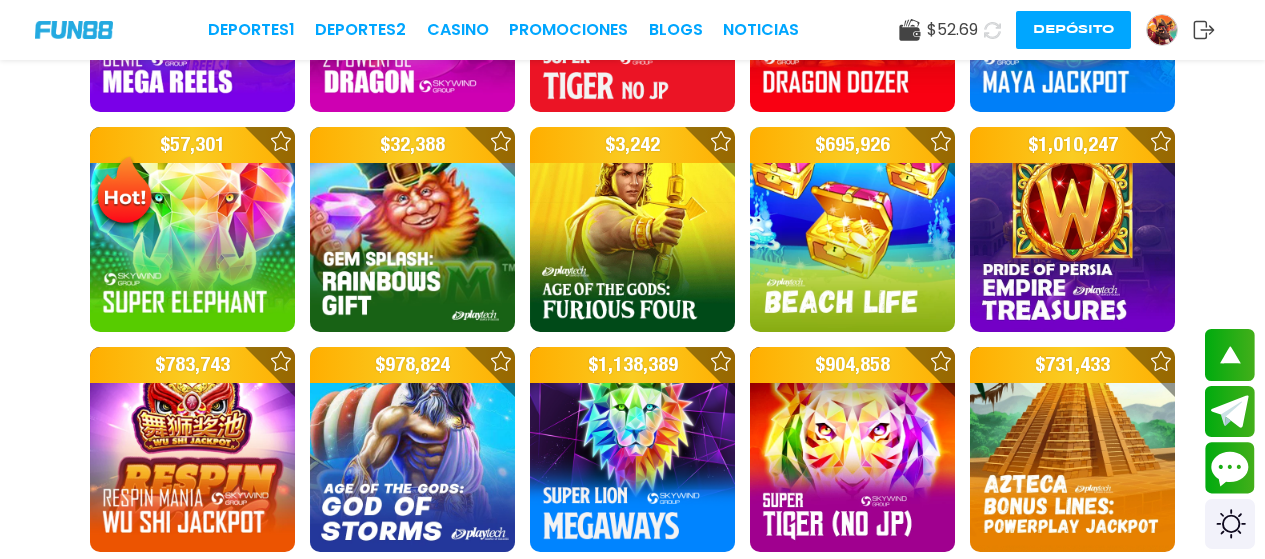 scroll, scrollTop: 1467, scrollLeft: 0, axis: vertical 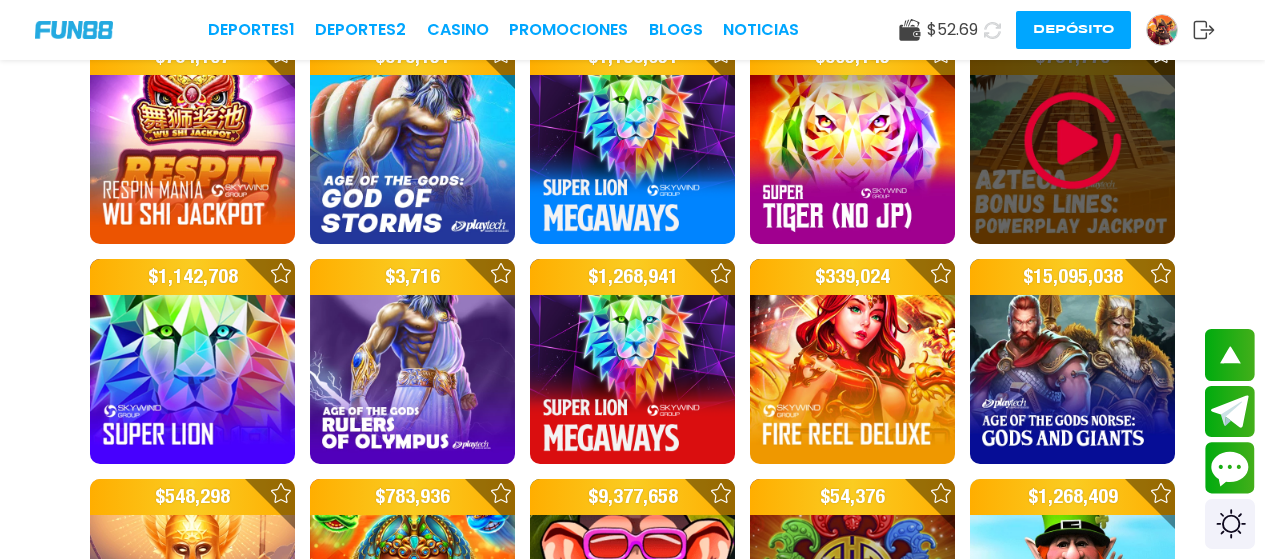click at bounding box center [1073, 141] 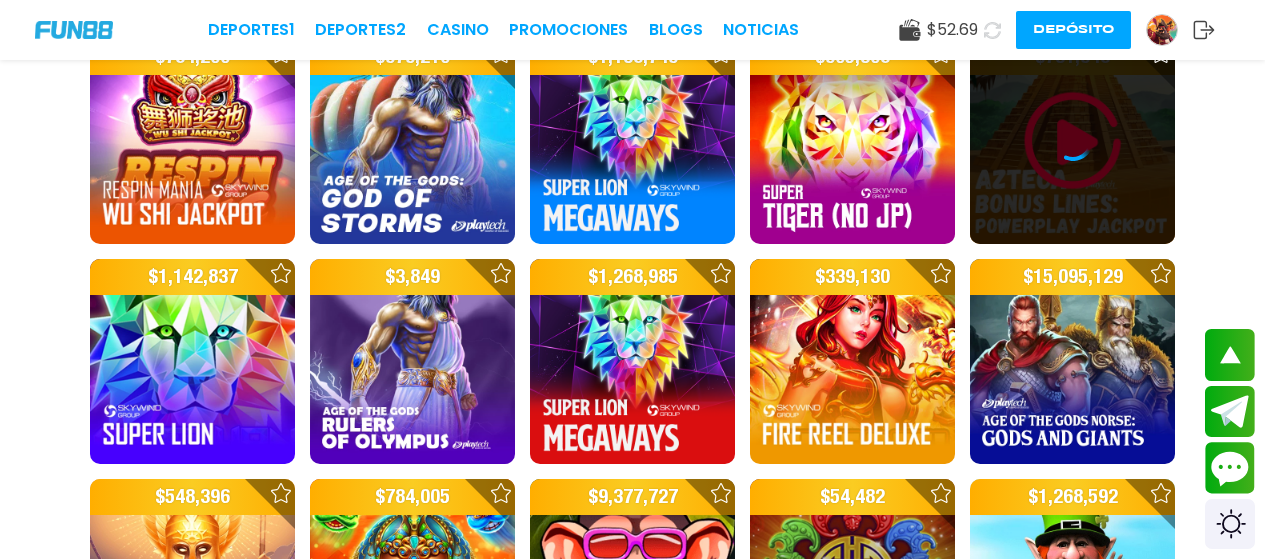 scroll, scrollTop: 0, scrollLeft: 0, axis: both 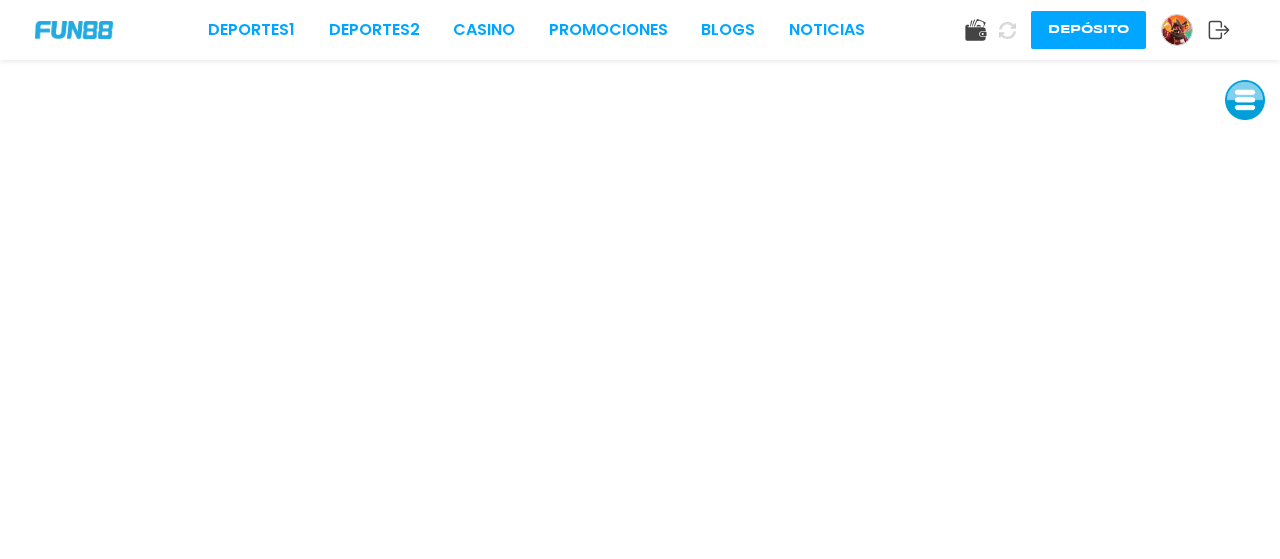 click at bounding box center (1245, 100) 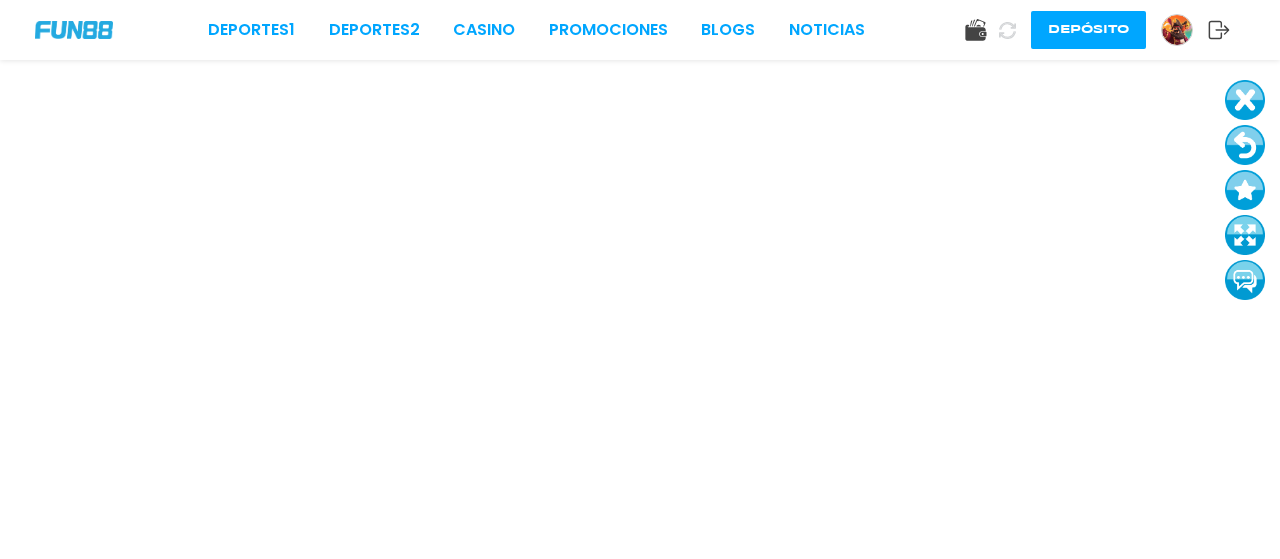 click at bounding box center [1245, 145] 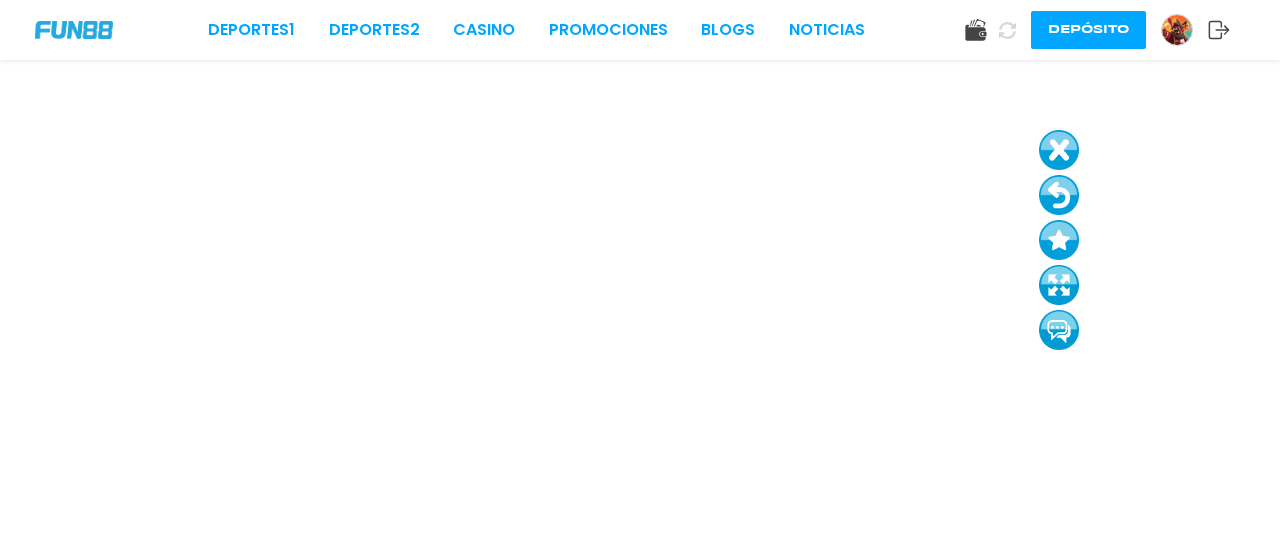 drag, startPoint x: 1251, startPoint y: 132, endPoint x: 1077, endPoint y: 156, distance: 175.64737 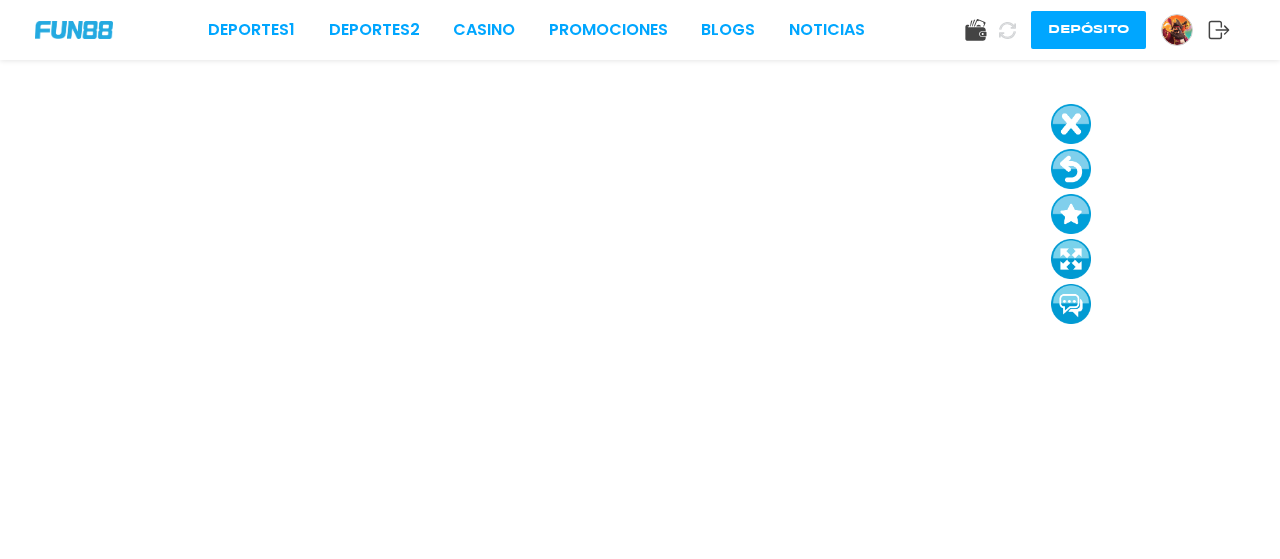 click at bounding box center [1071, 169] 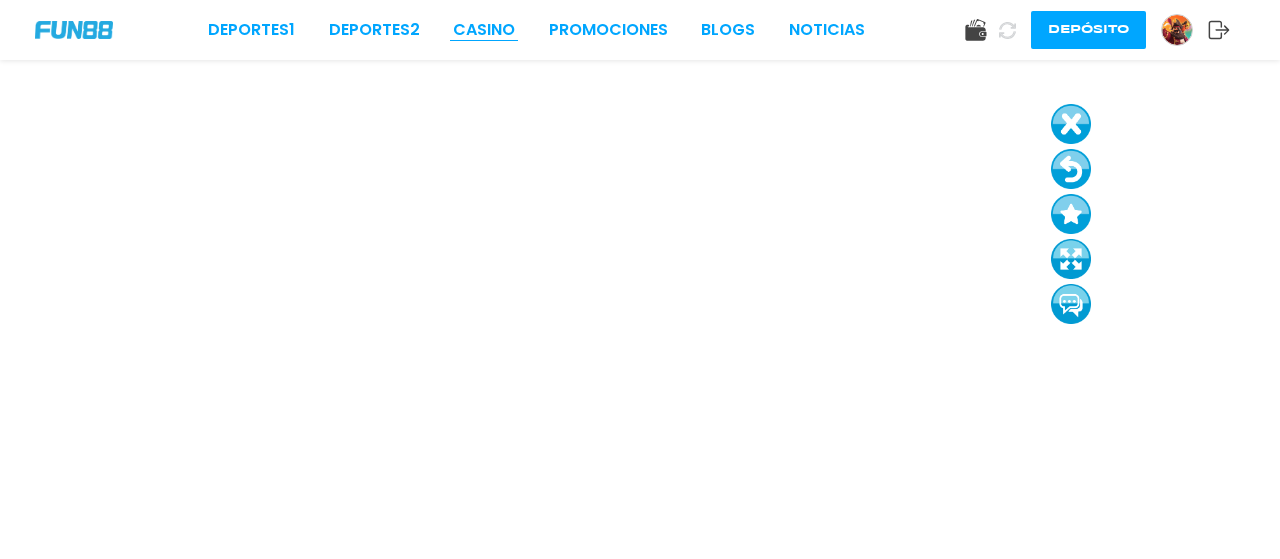 click on "CASINO" at bounding box center (484, 30) 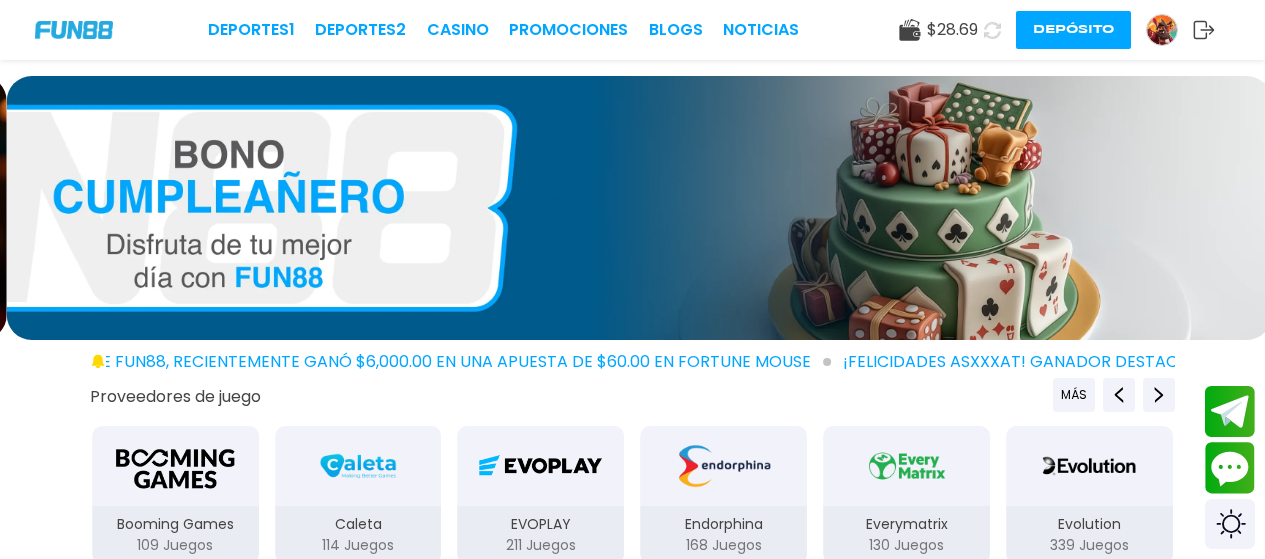 scroll, scrollTop: 489, scrollLeft: 0, axis: vertical 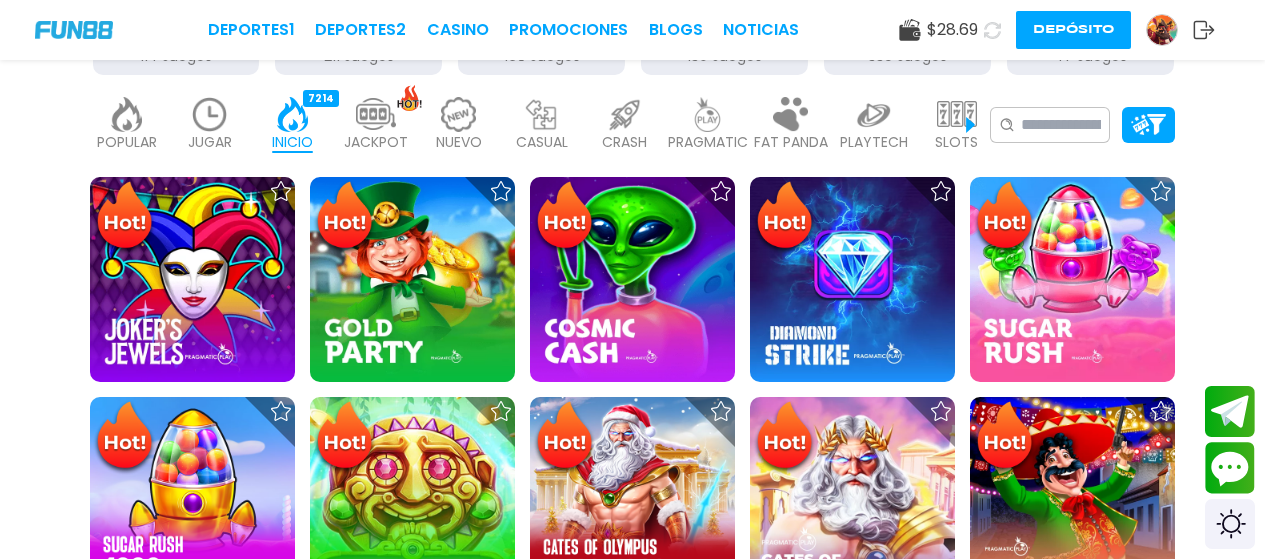 click at bounding box center (376, 114) 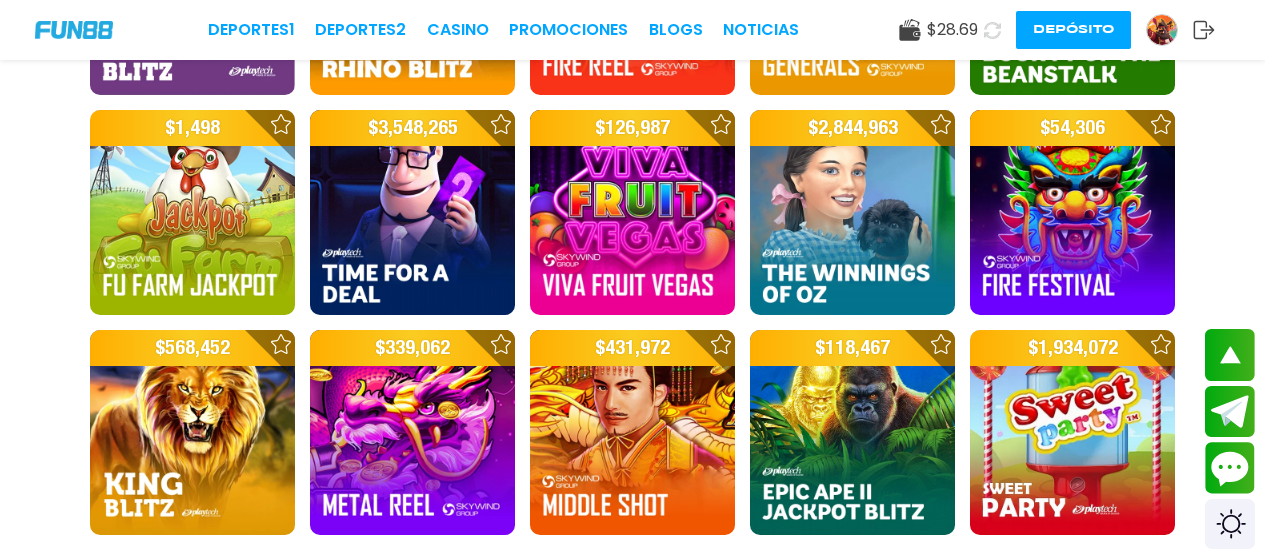 scroll, scrollTop: 2127, scrollLeft: 0, axis: vertical 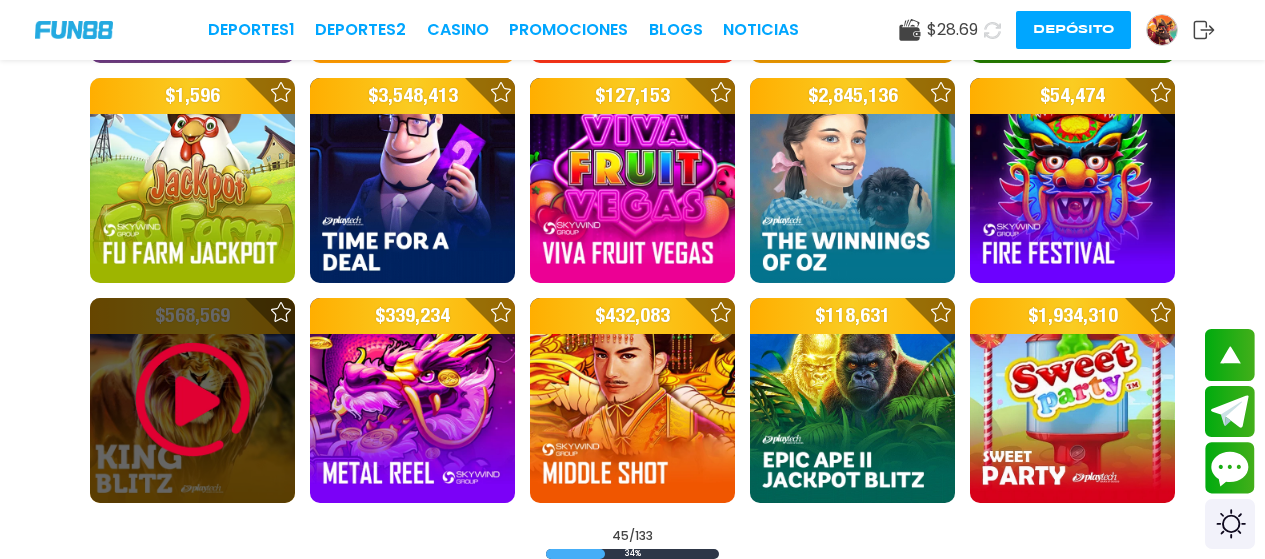 click at bounding box center [193, 400] 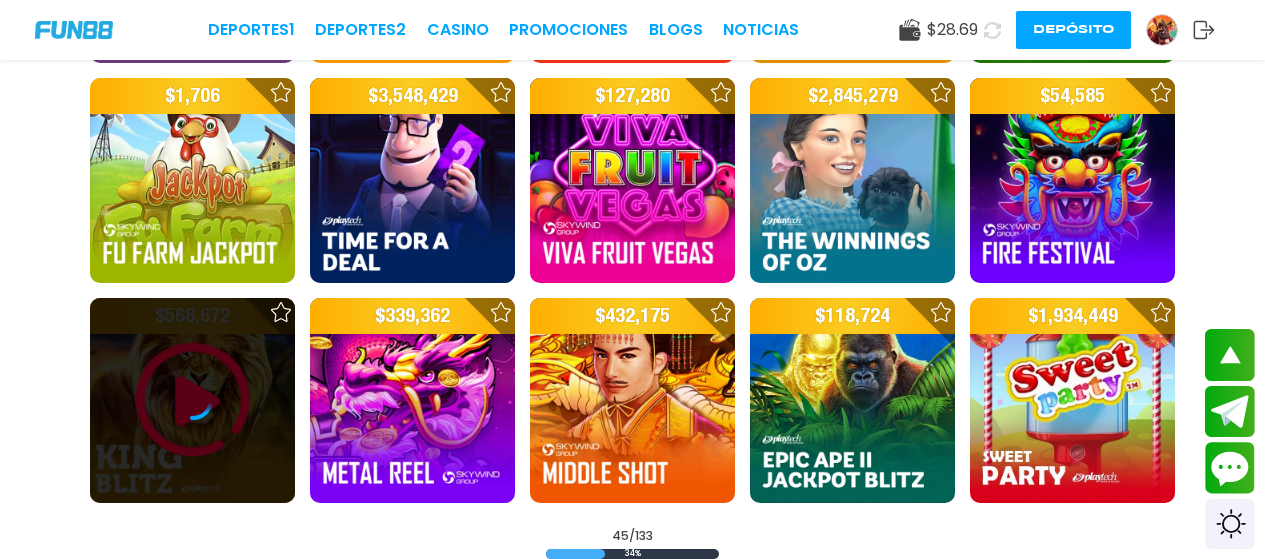 click 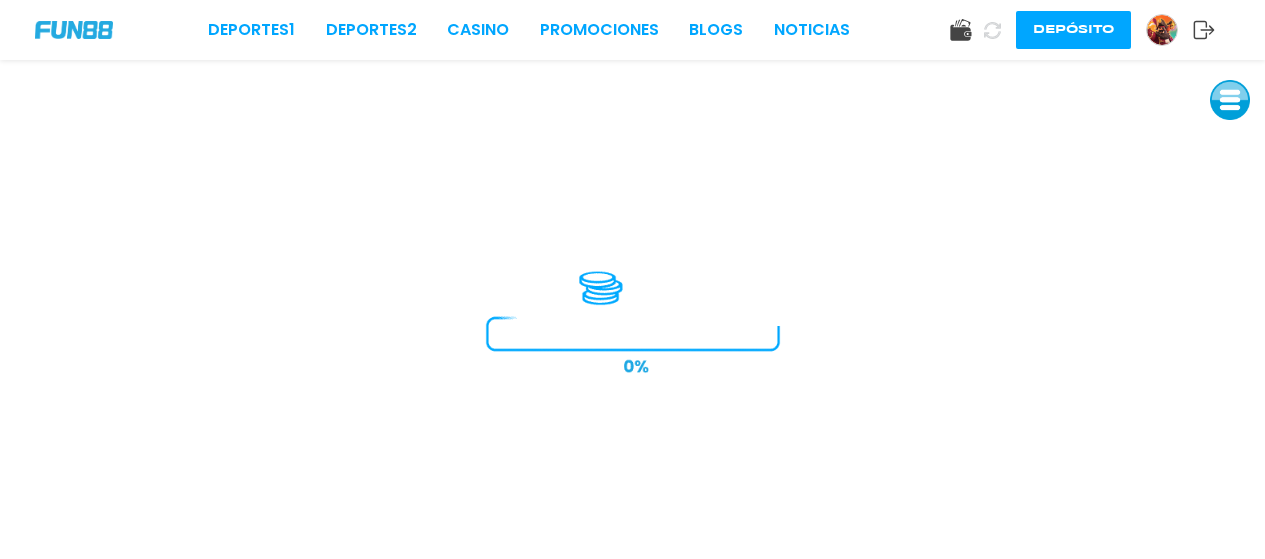 scroll, scrollTop: 0, scrollLeft: 0, axis: both 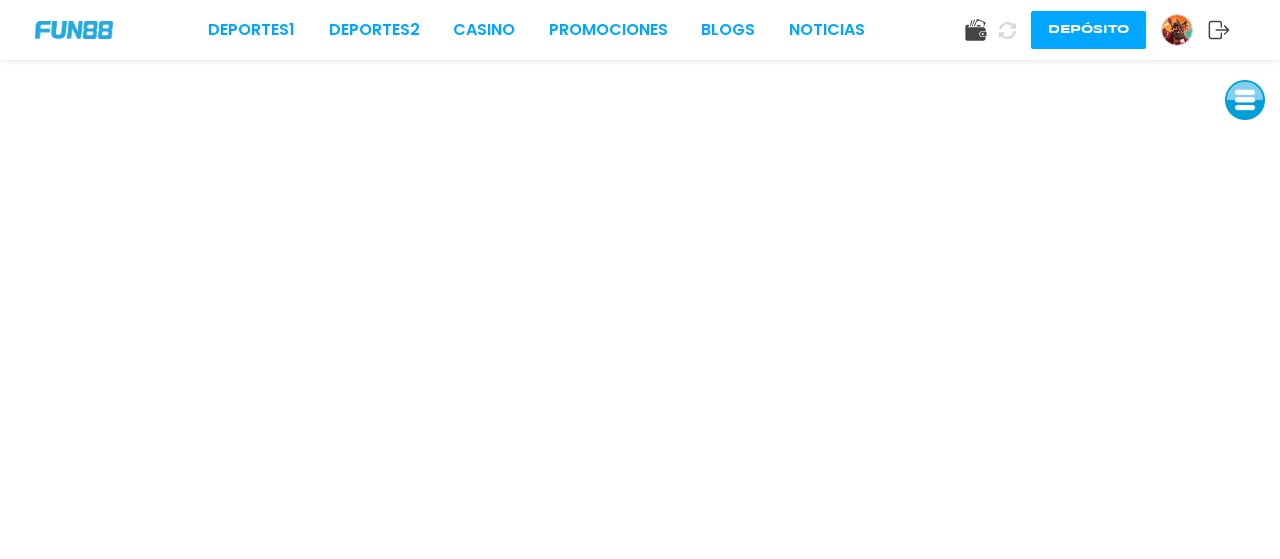click at bounding box center (1245, 100) 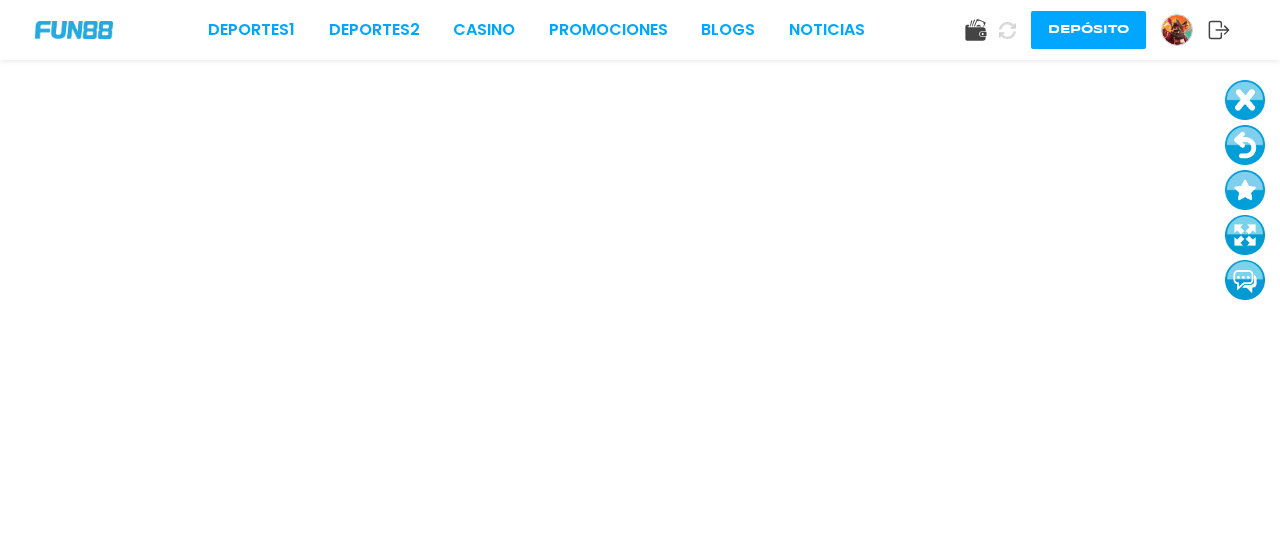 click at bounding box center [1245, 145] 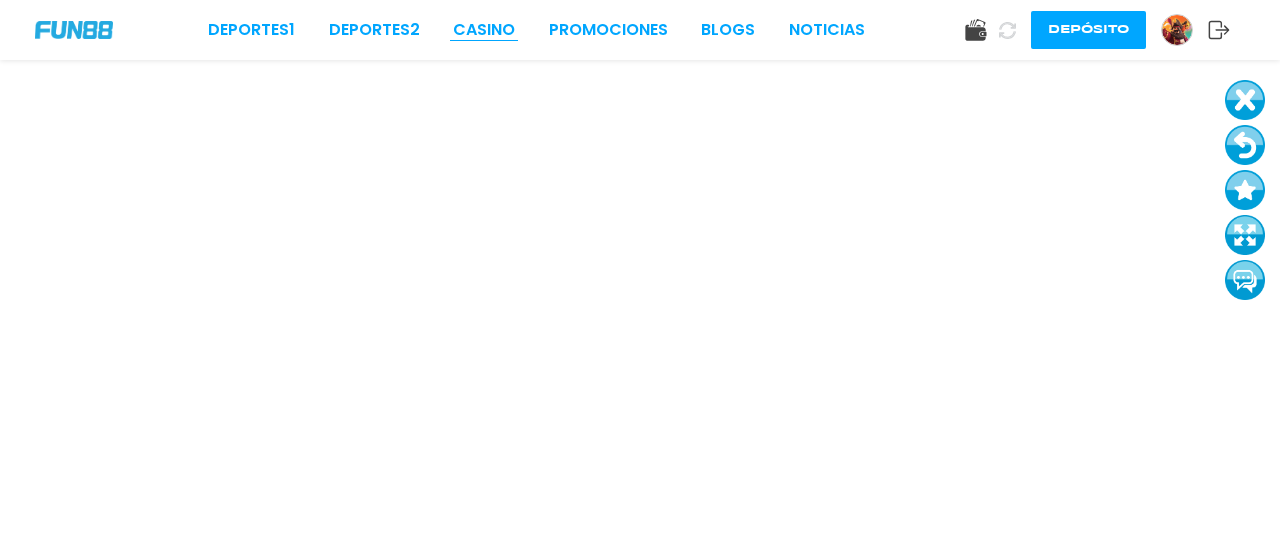 click on "CASINO" at bounding box center (484, 30) 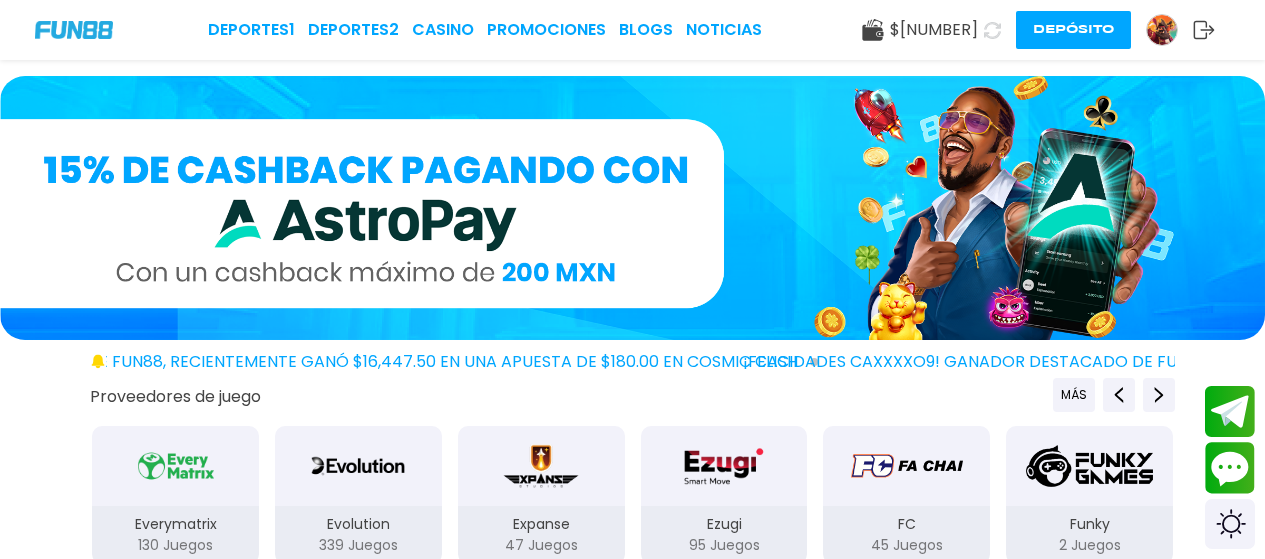 scroll, scrollTop: 489, scrollLeft: 0, axis: vertical 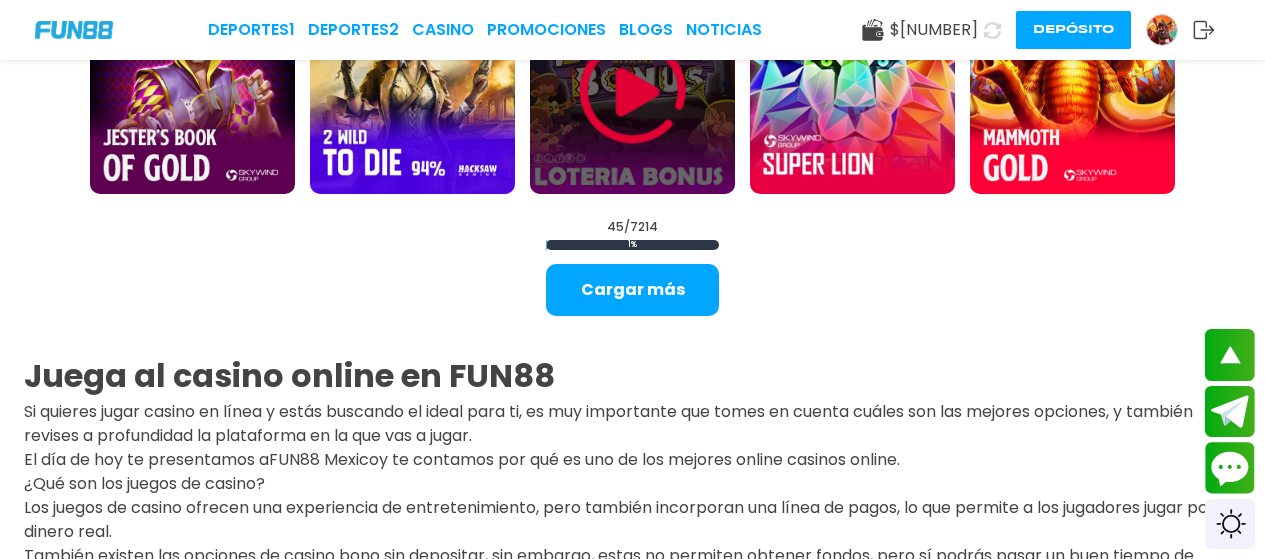 click at bounding box center [633, 91] 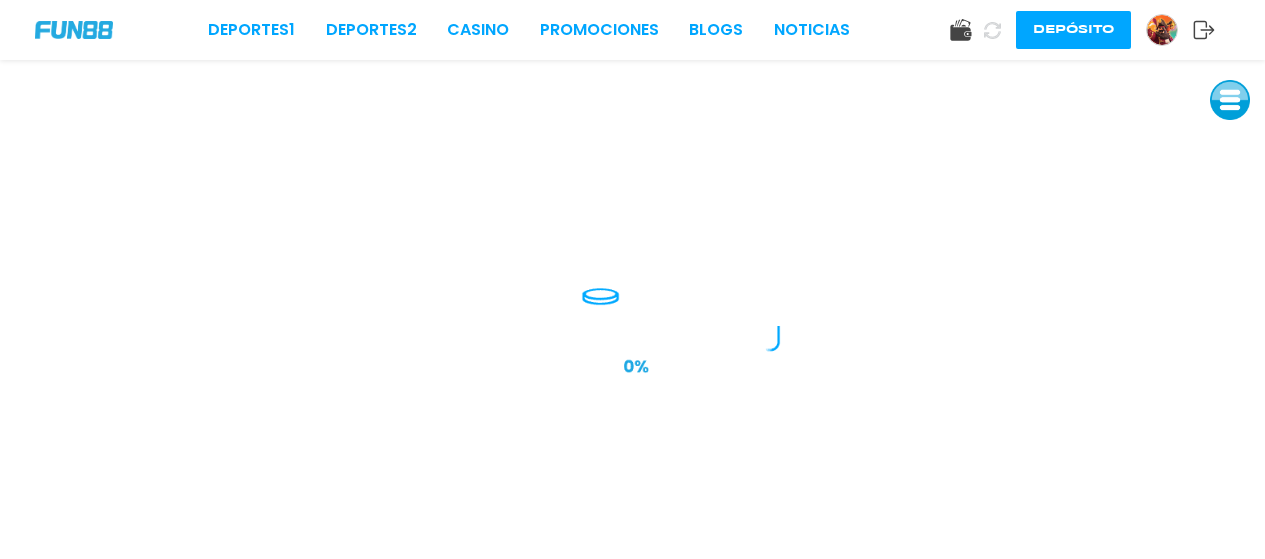 scroll, scrollTop: 0, scrollLeft: 0, axis: both 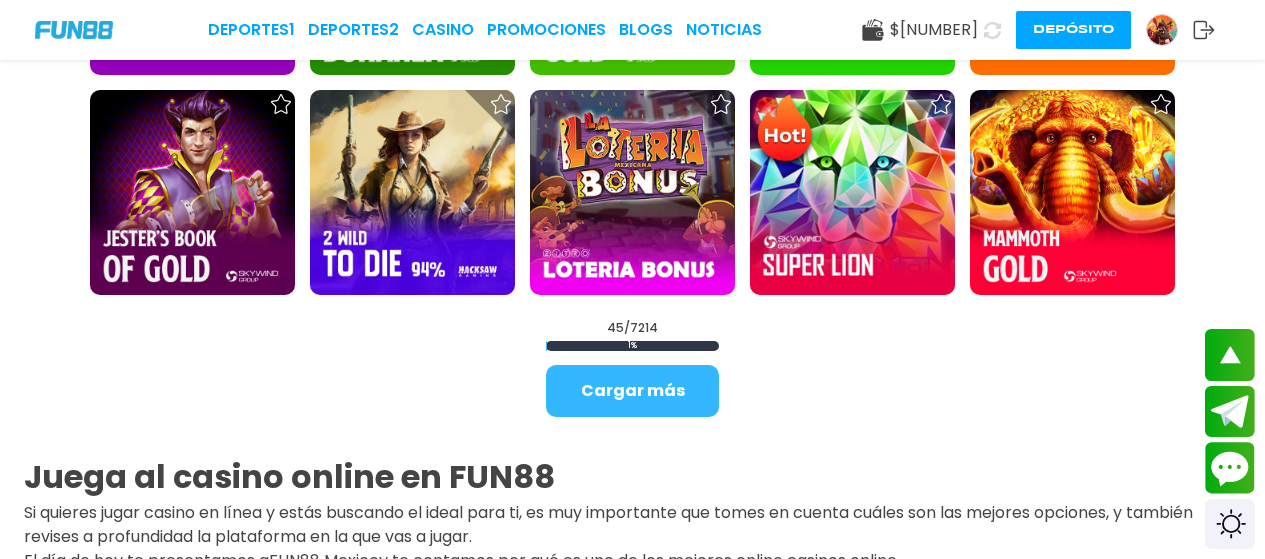 click on "Cargar más" at bounding box center (632, 391) 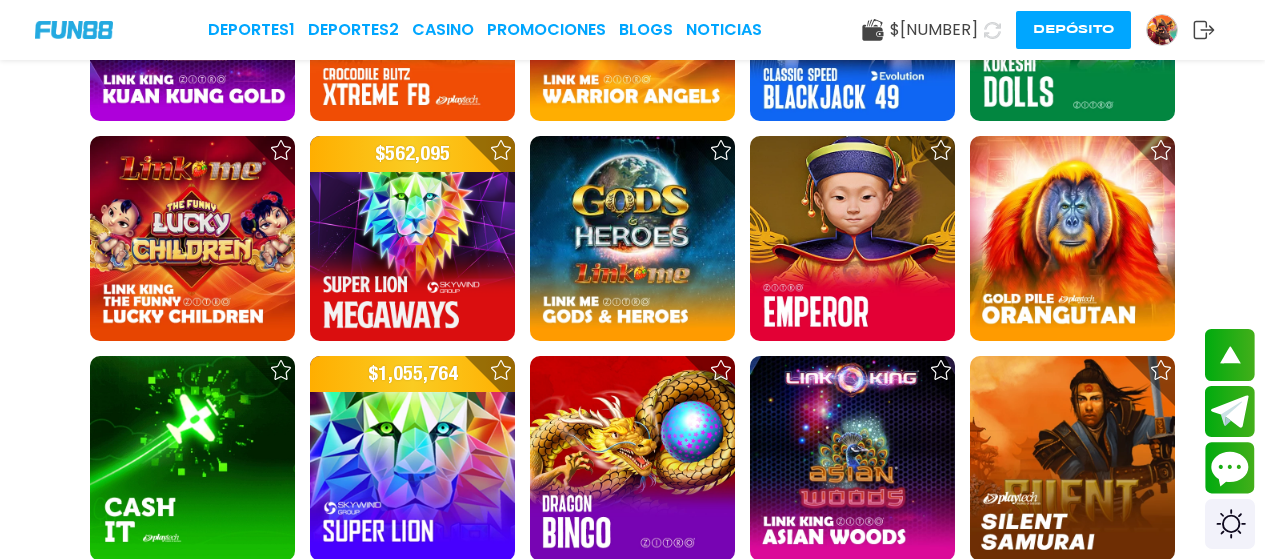 scroll, scrollTop: 3894, scrollLeft: 0, axis: vertical 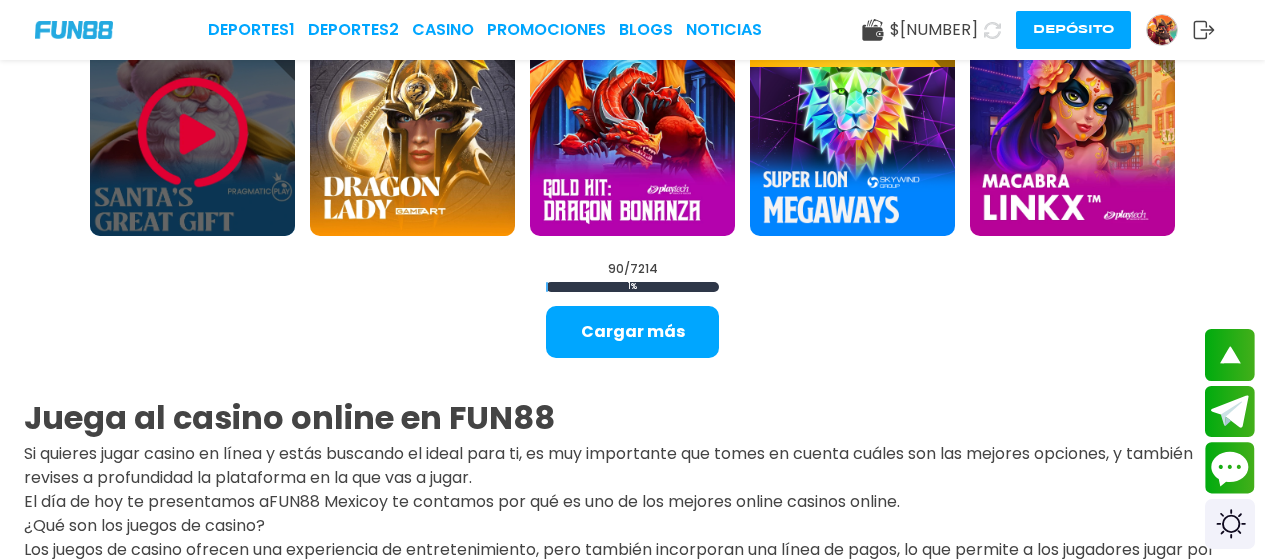 click at bounding box center [193, 133] 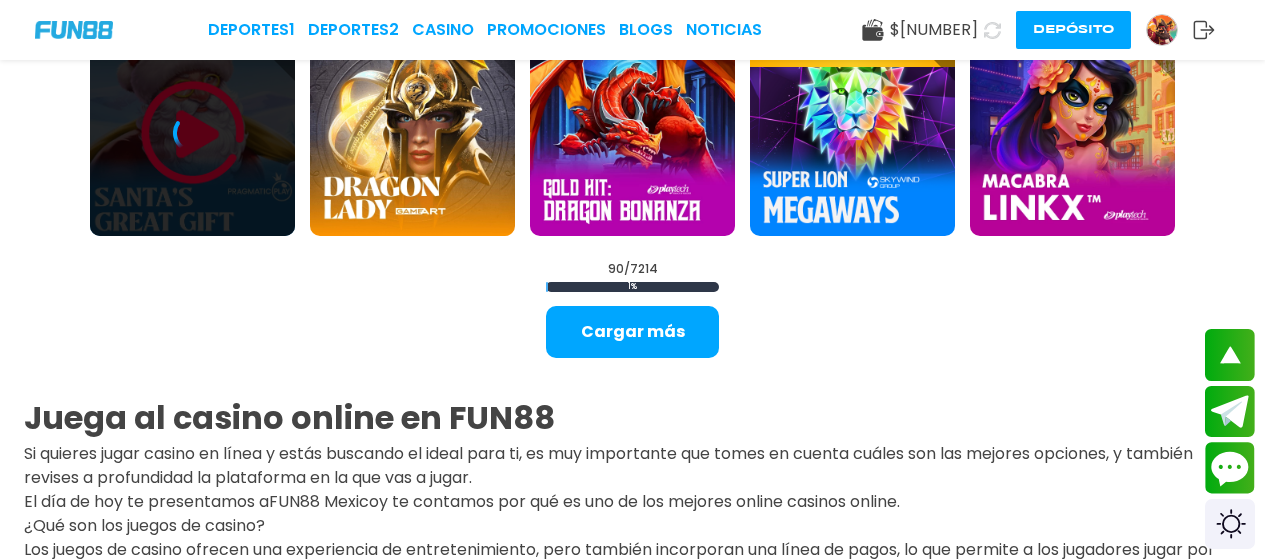 scroll, scrollTop: 0, scrollLeft: 0, axis: both 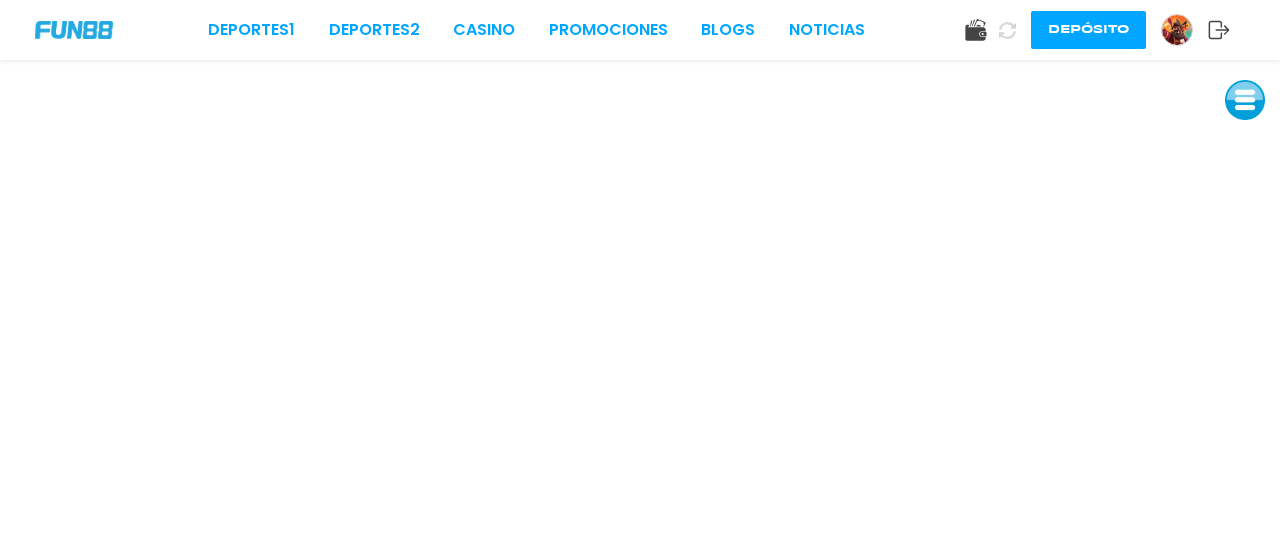 click at bounding box center [1245, 100] 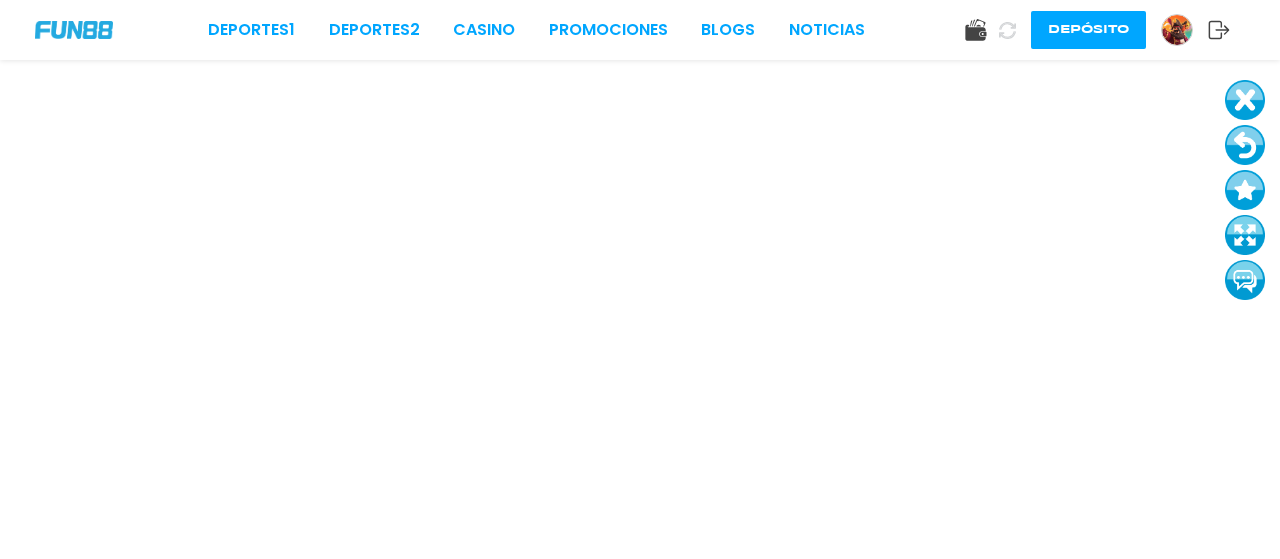click at bounding box center (1245, 145) 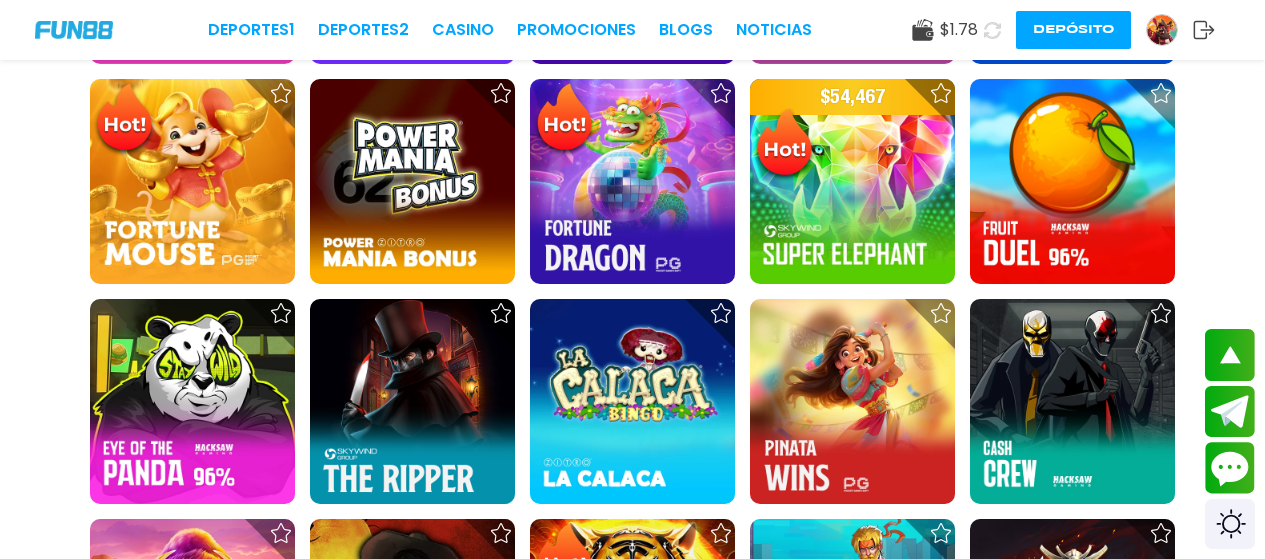 scroll, scrollTop: 1956, scrollLeft: 0, axis: vertical 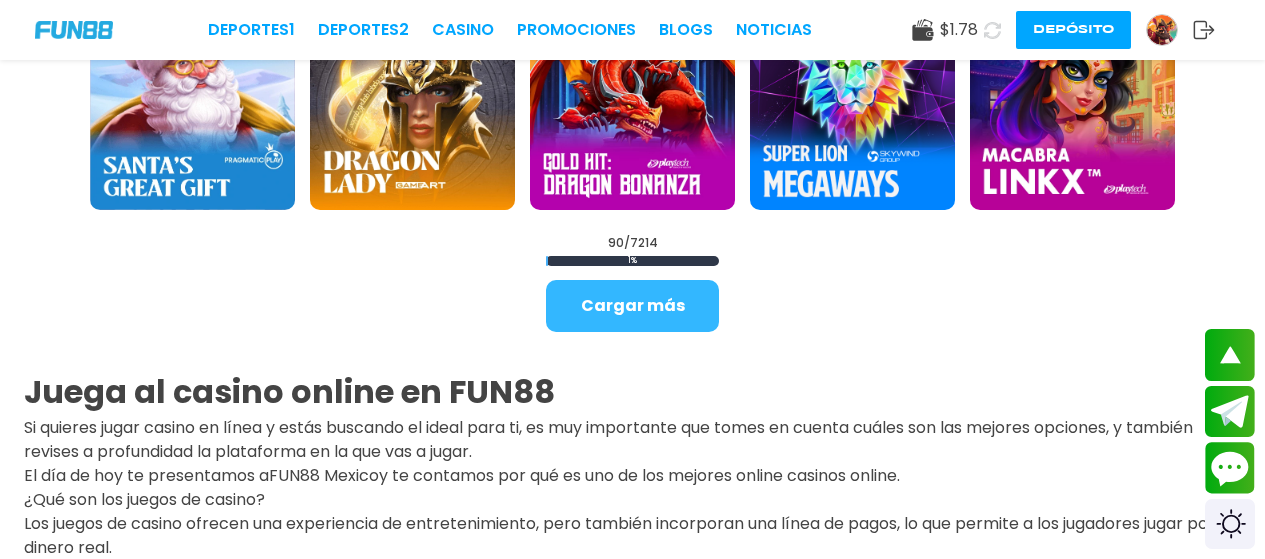 click on "Cargar más" at bounding box center [632, 306] 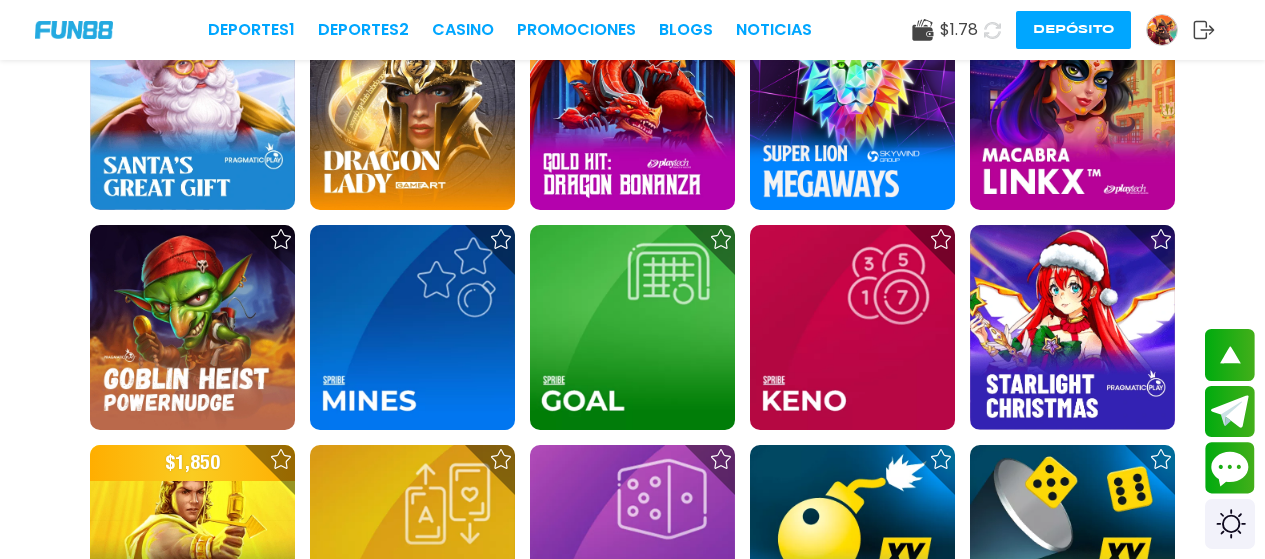 scroll, scrollTop: 4890, scrollLeft: 0, axis: vertical 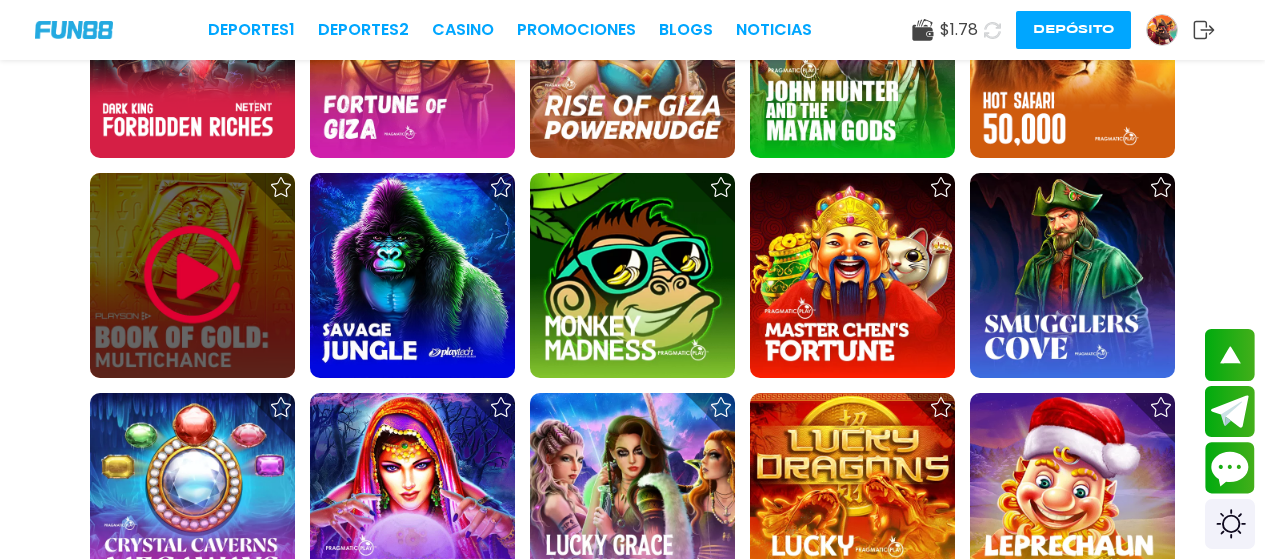 click at bounding box center [193, 275] 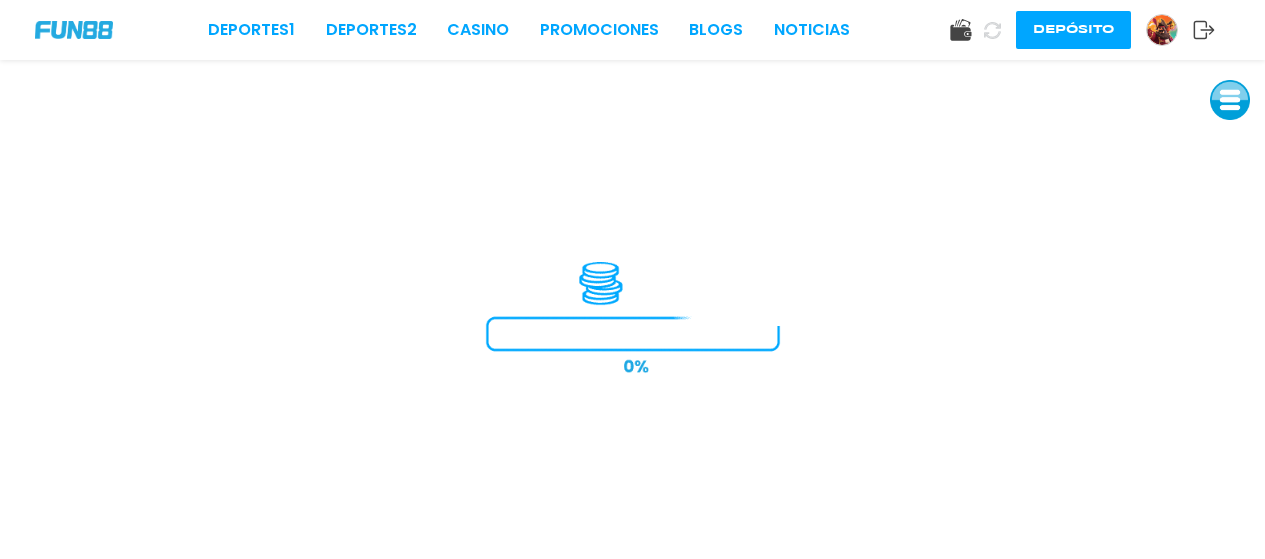 scroll, scrollTop: 0, scrollLeft: 0, axis: both 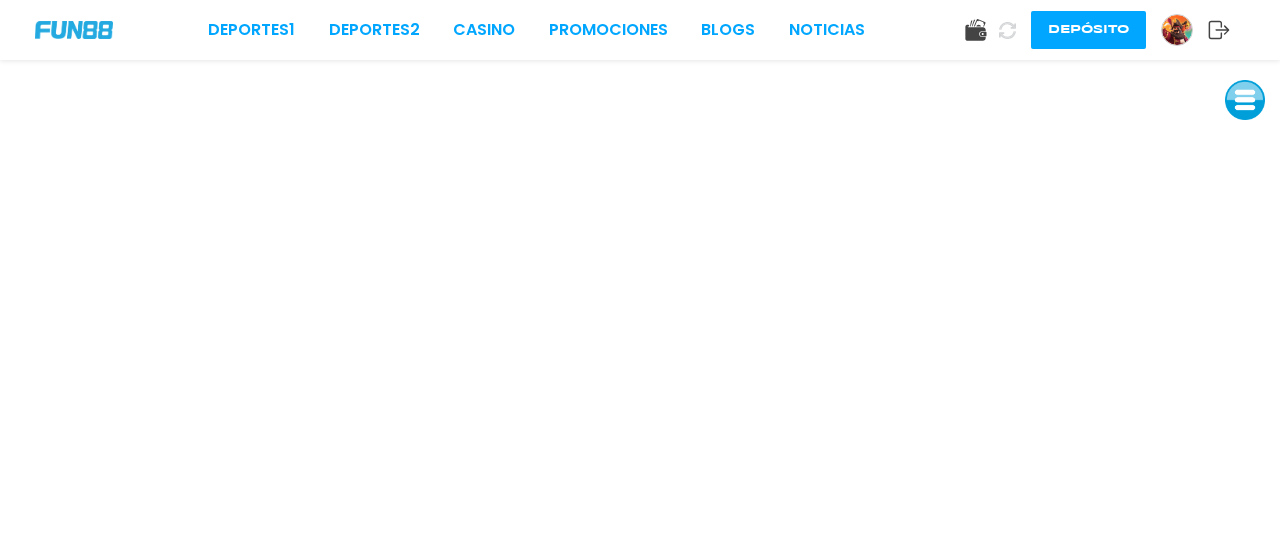 click at bounding box center [1245, 100] 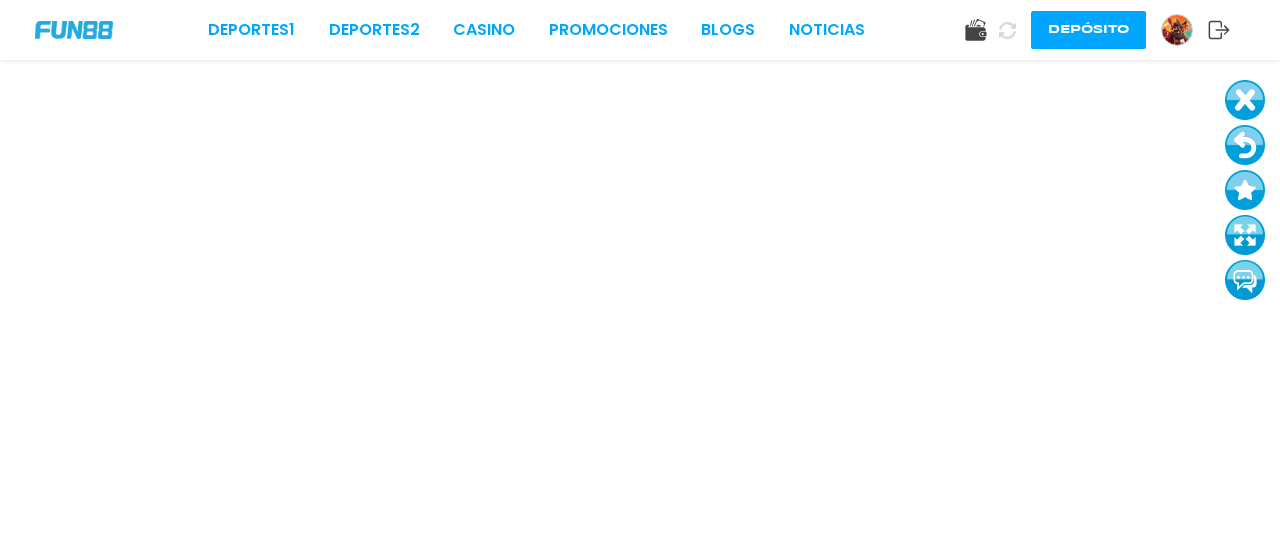 click at bounding box center [1245, 145] 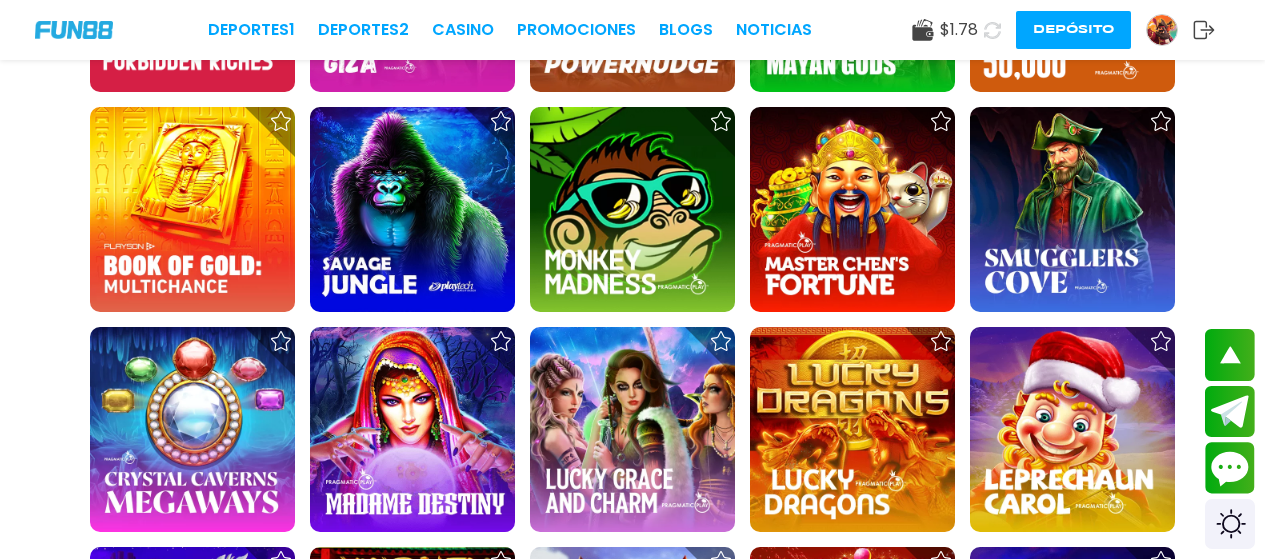 scroll, scrollTop: 5655, scrollLeft: 0, axis: vertical 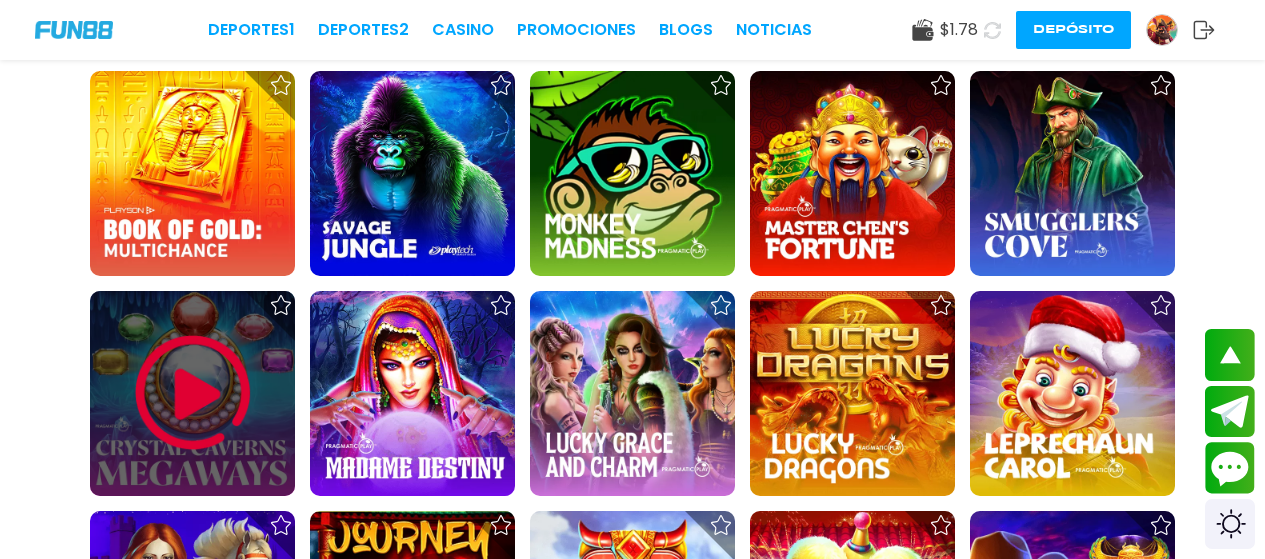 click at bounding box center [193, 393] 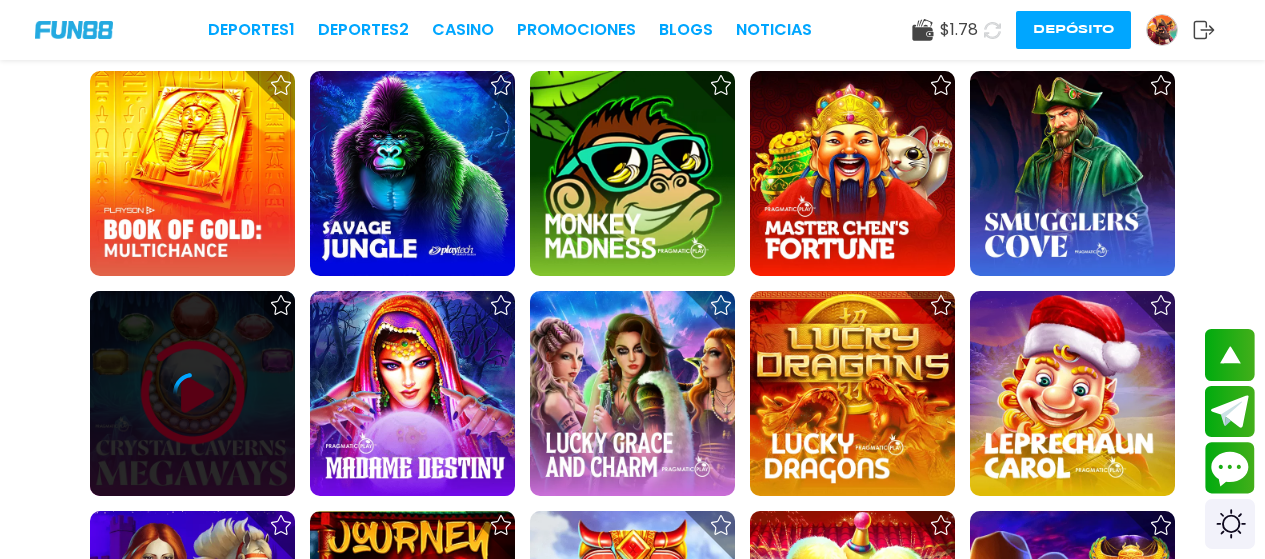 scroll, scrollTop: 0, scrollLeft: 0, axis: both 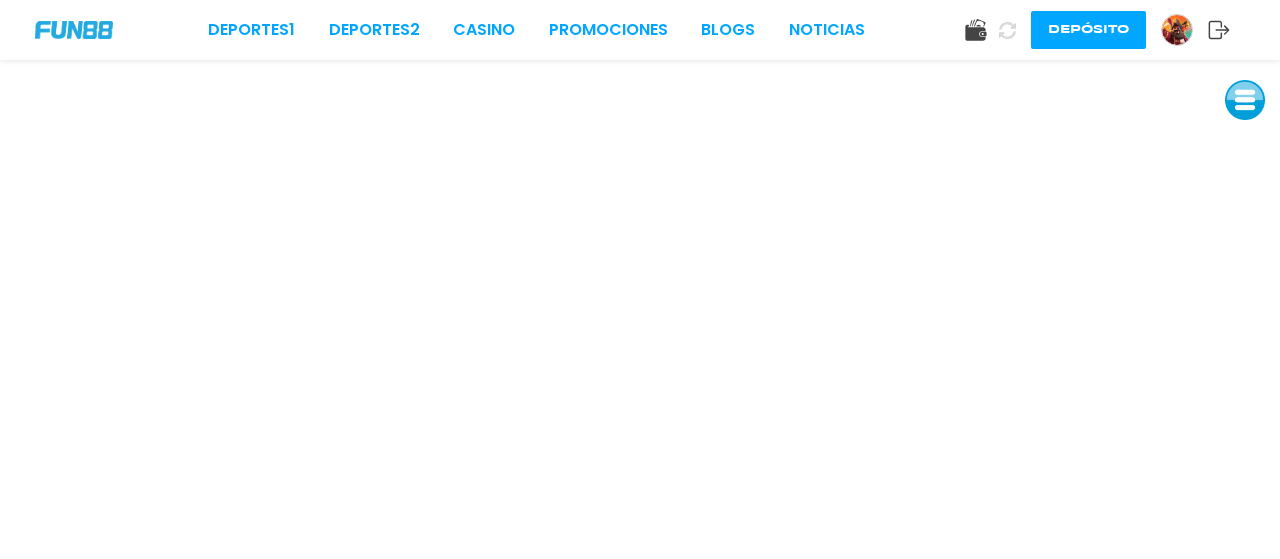 click at bounding box center (1245, 100) 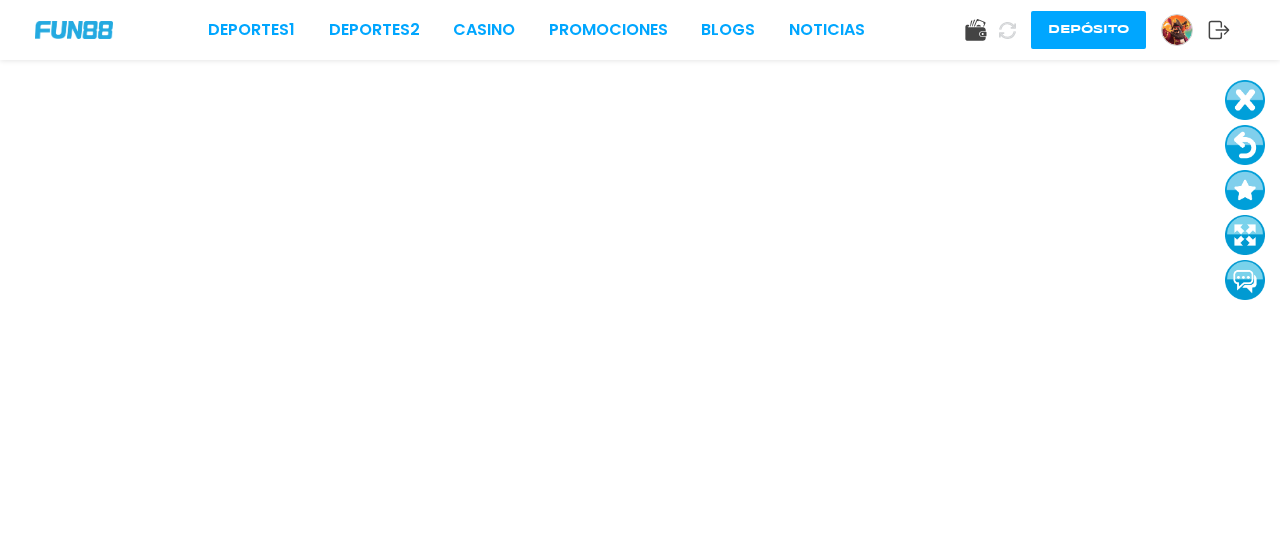 click at bounding box center (1245, 145) 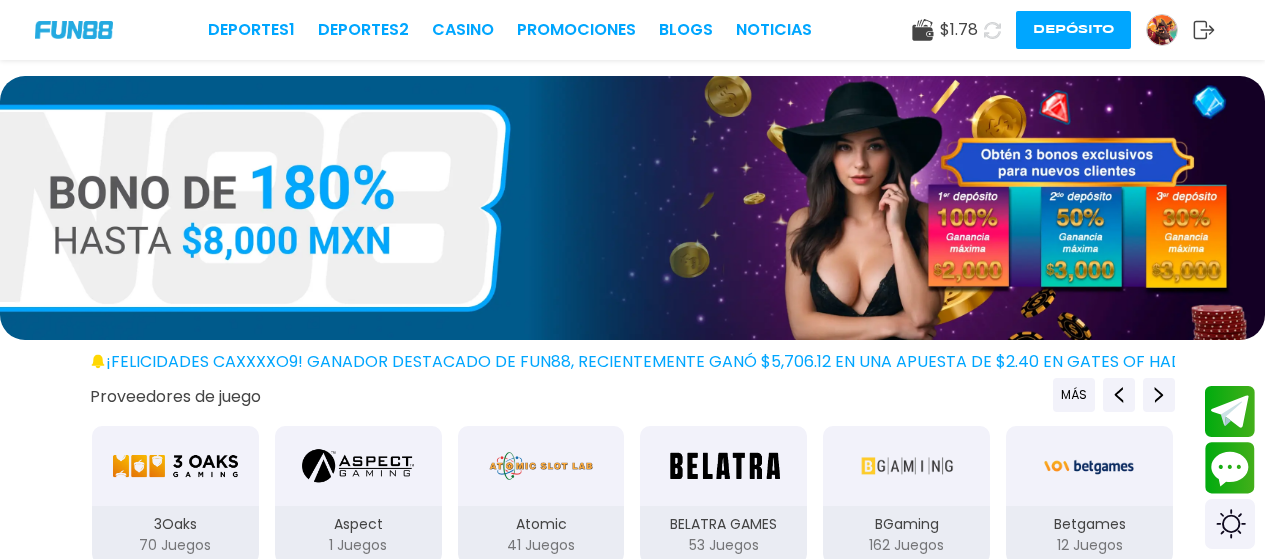 click on "Depósito" at bounding box center (1073, 30) 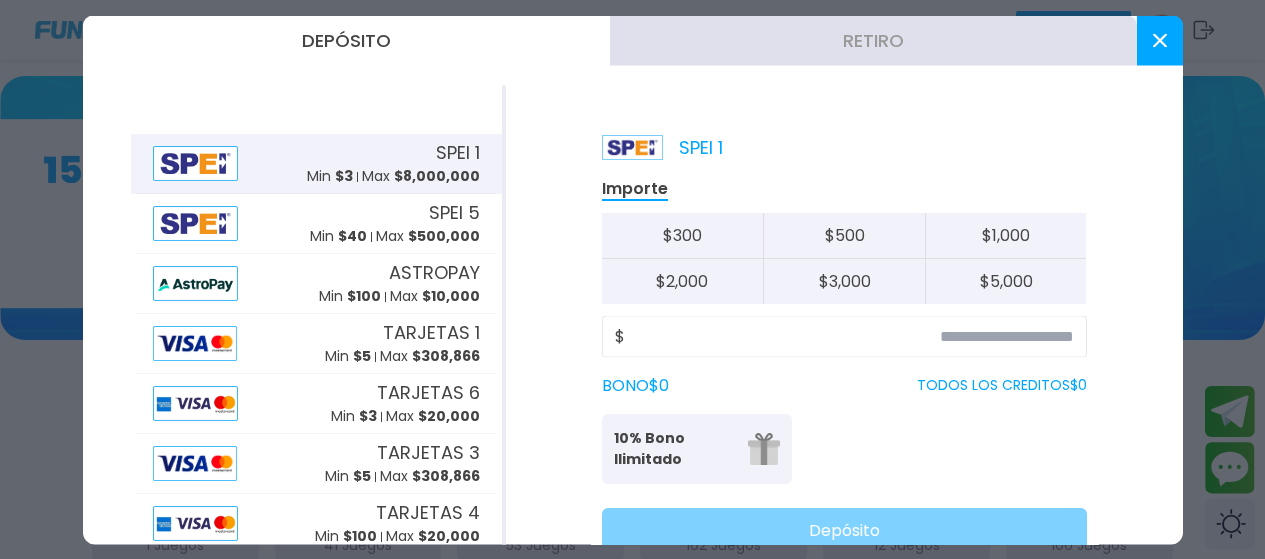 click at bounding box center (1160, 40) 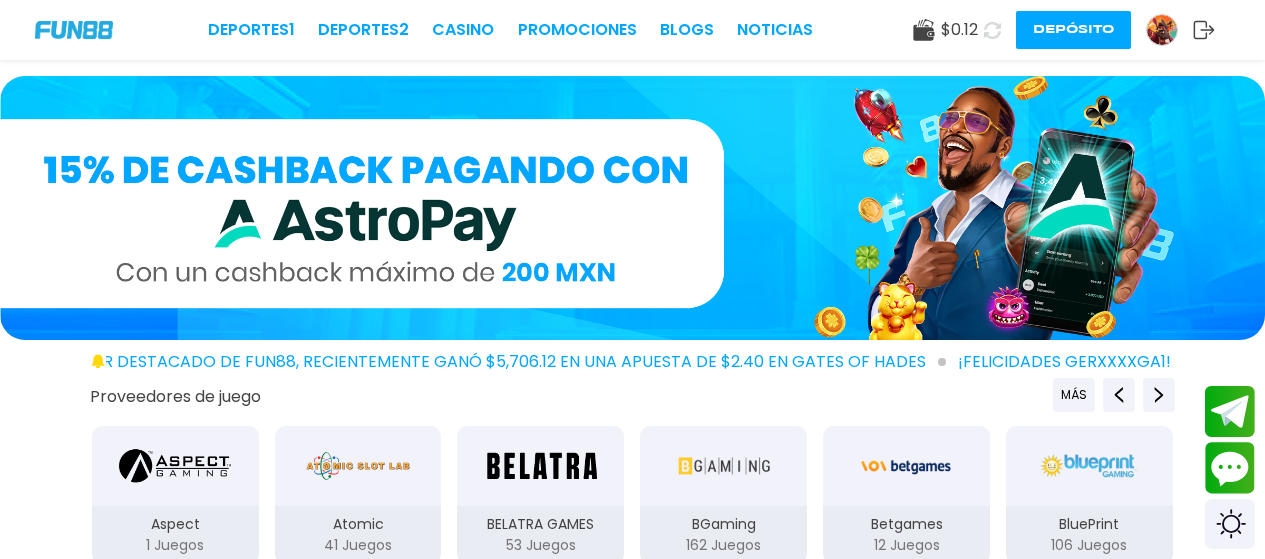 click at bounding box center [1162, 30] 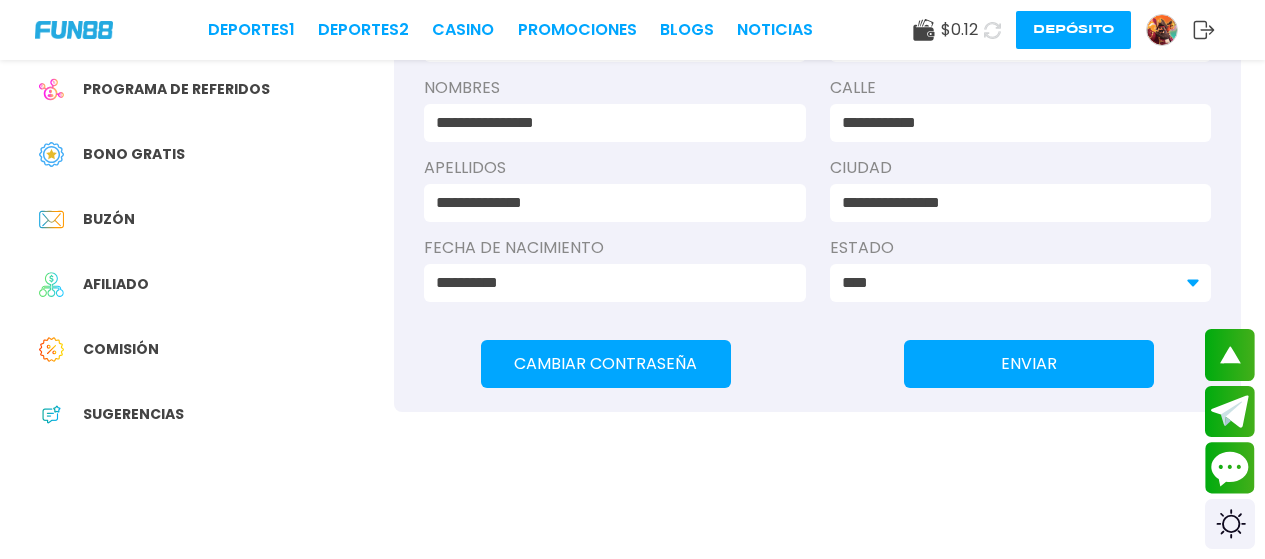 scroll, scrollTop: 398, scrollLeft: 0, axis: vertical 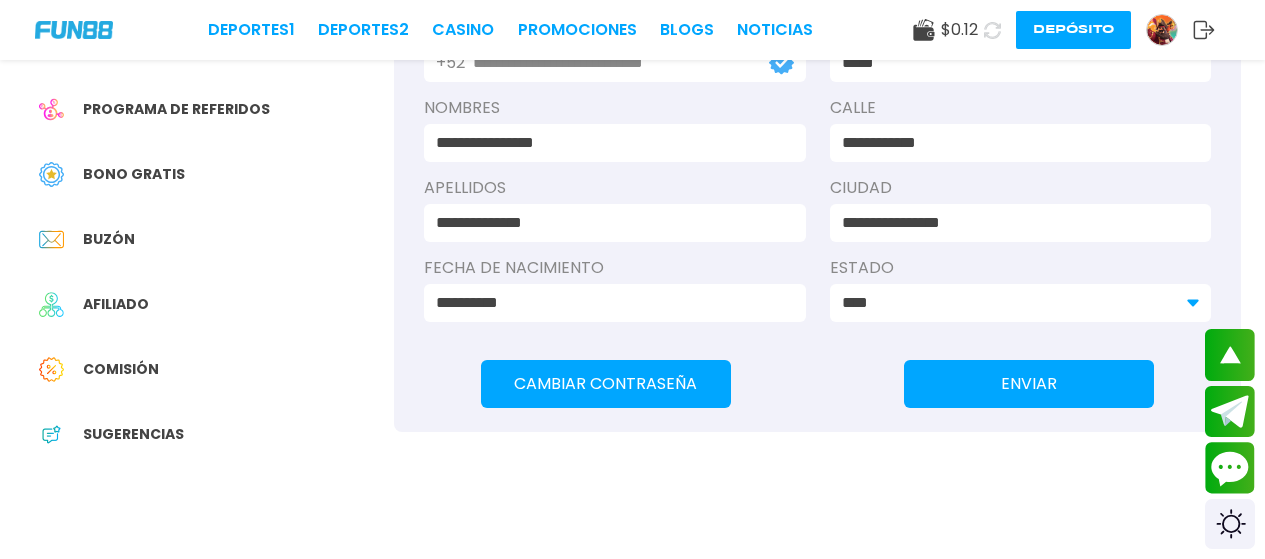 click on "Bono Gratis" at bounding box center (134, 174) 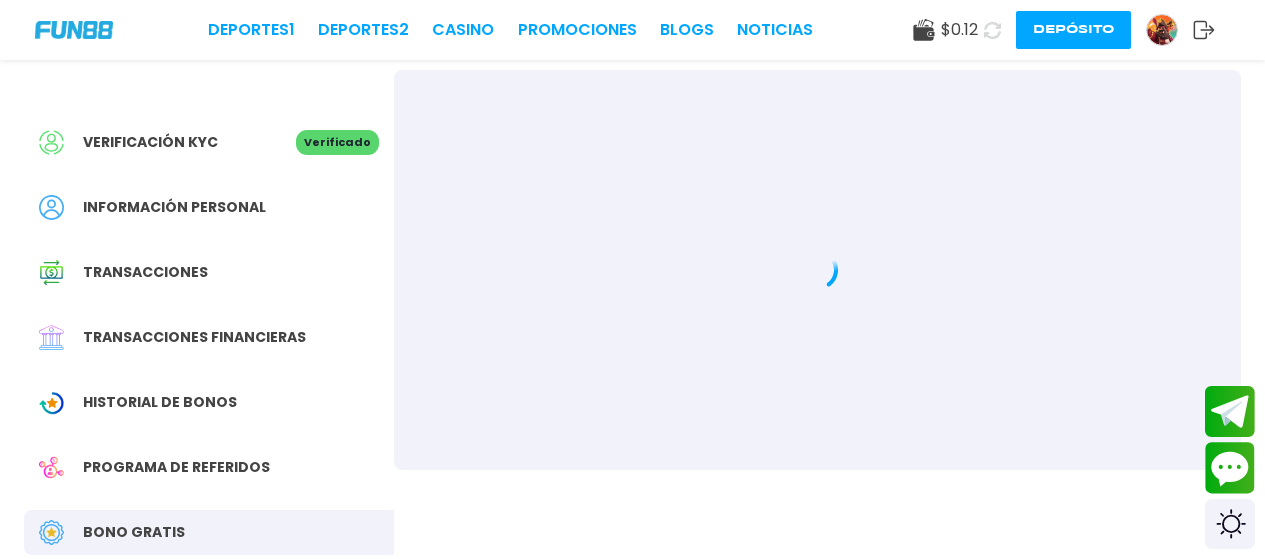 scroll, scrollTop: 0, scrollLeft: 0, axis: both 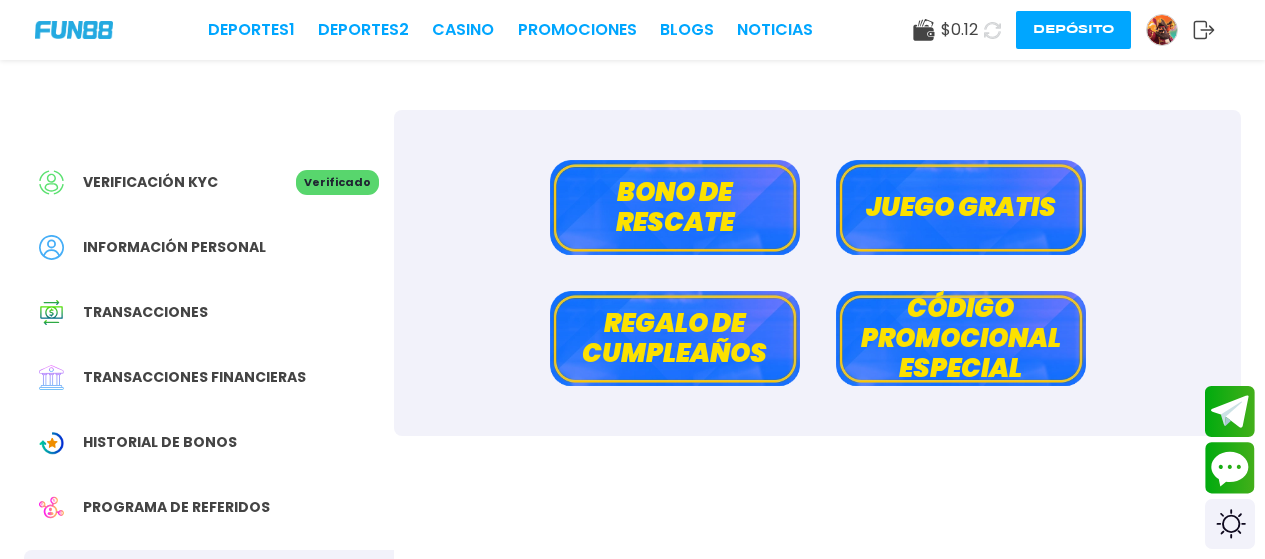 click on "Bono de rescate" at bounding box center (675, 207) 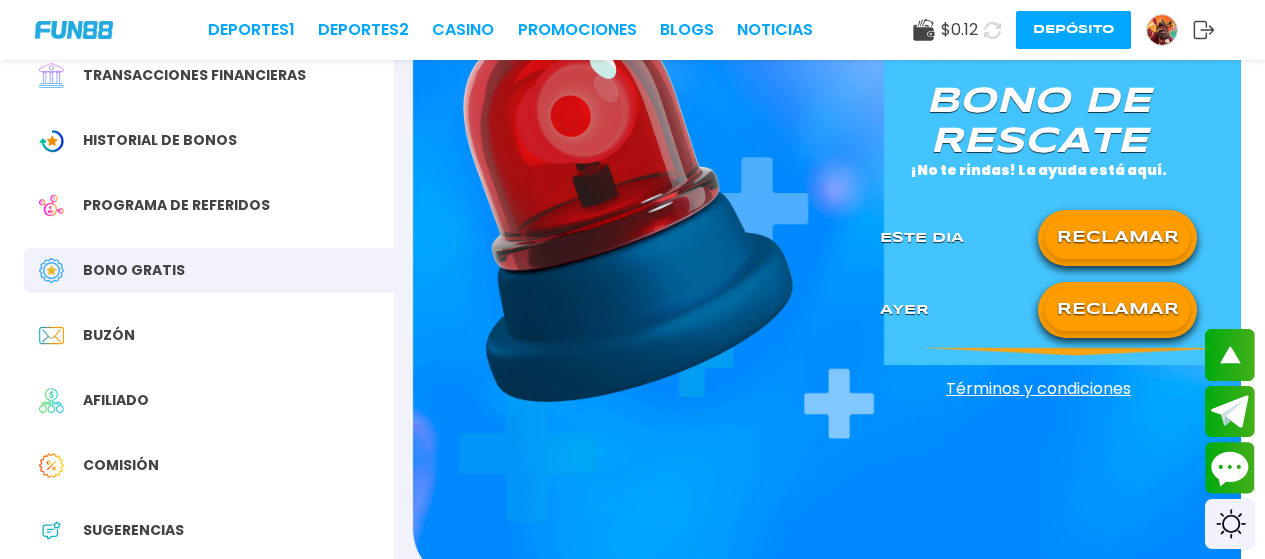 scroll, scrollTop: 246, scrollLeft: 0, axis: vertical 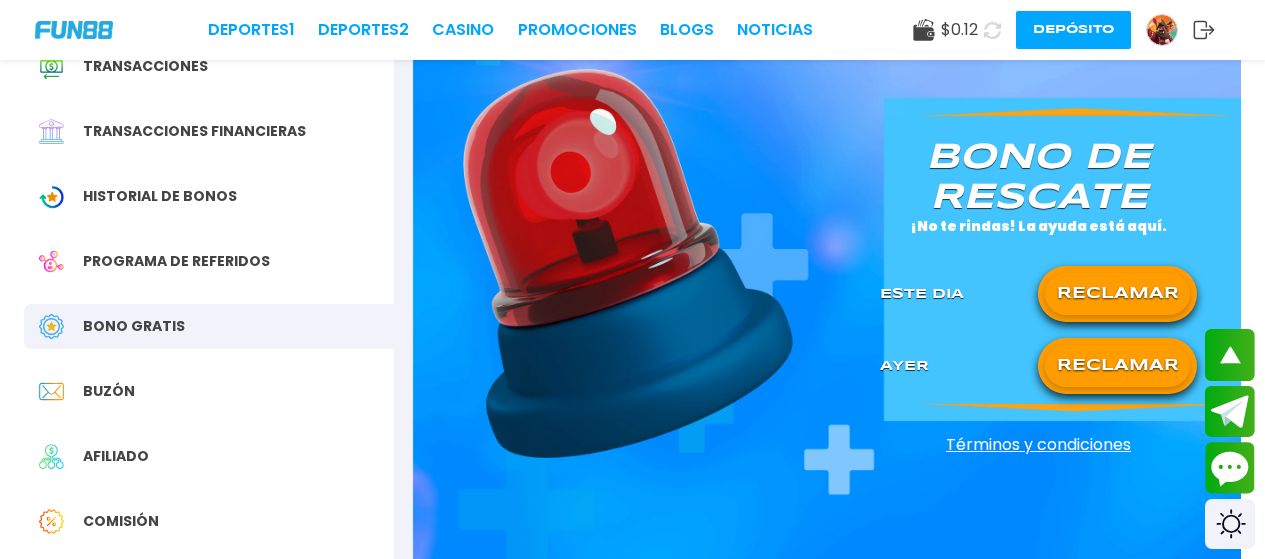 click on "RECLAMAR" at bounding box center [1117, 294] 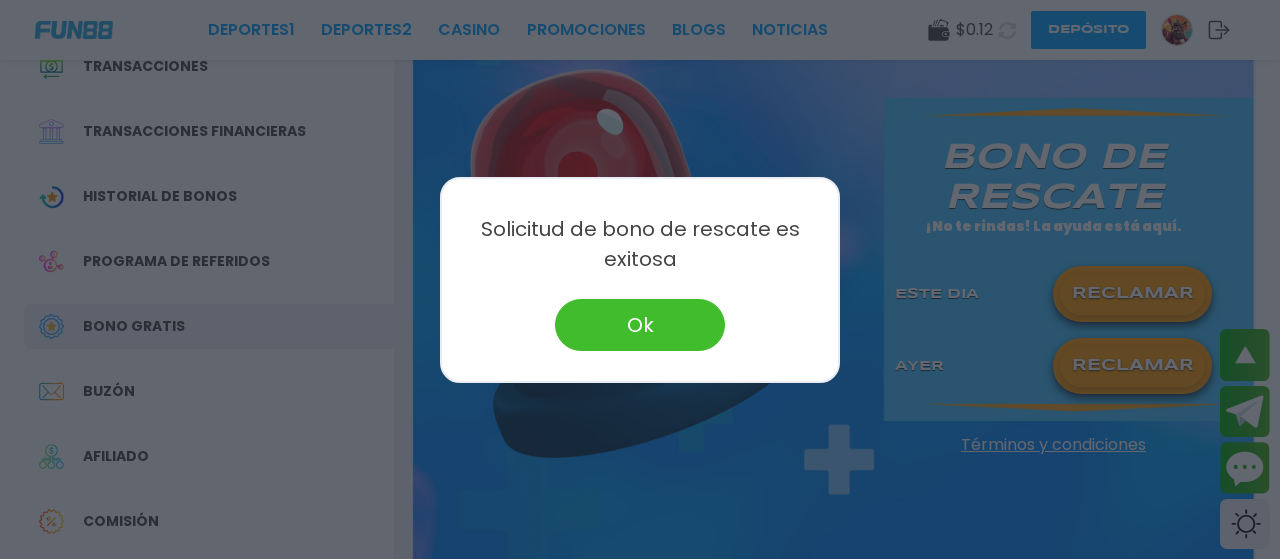 click on "Ok" at bounding box center (640, 325) 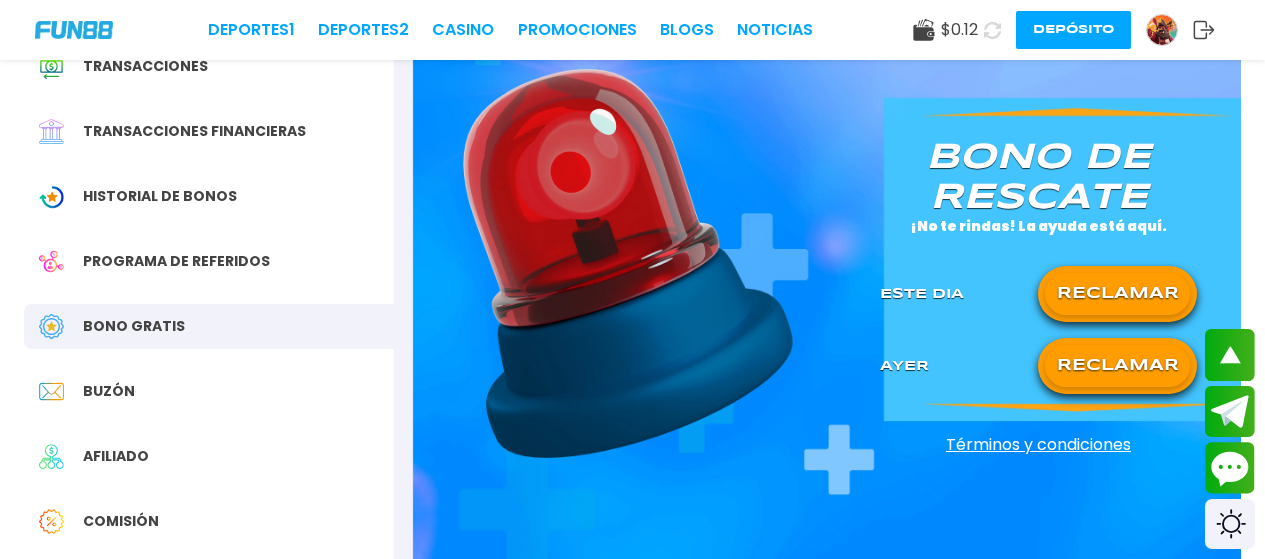 click 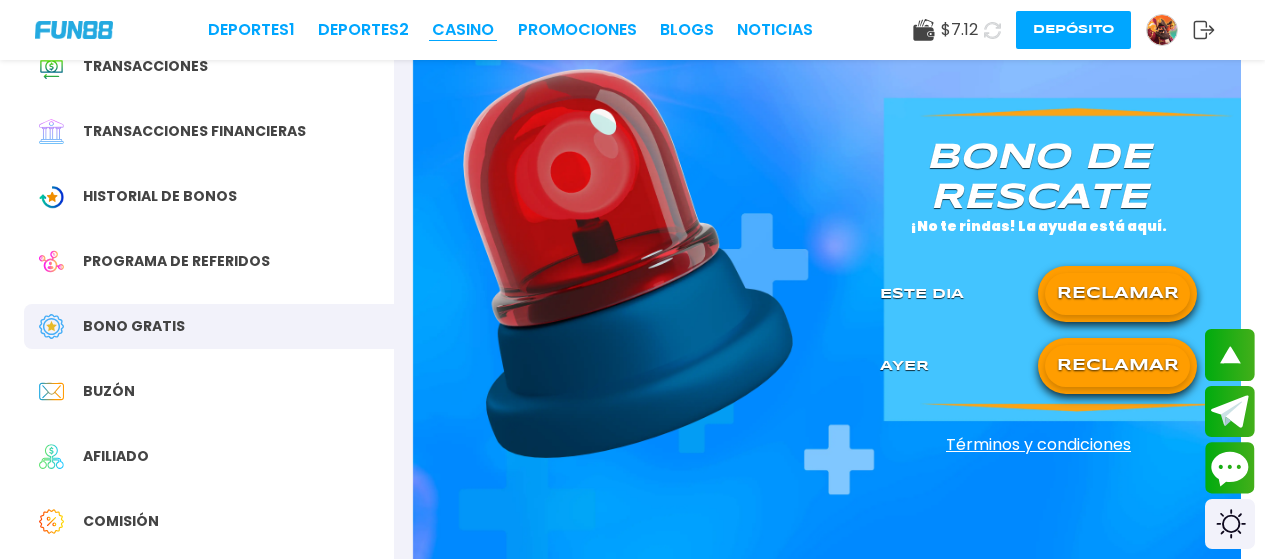 click on "CASINO" at bounding box center [463, 30] 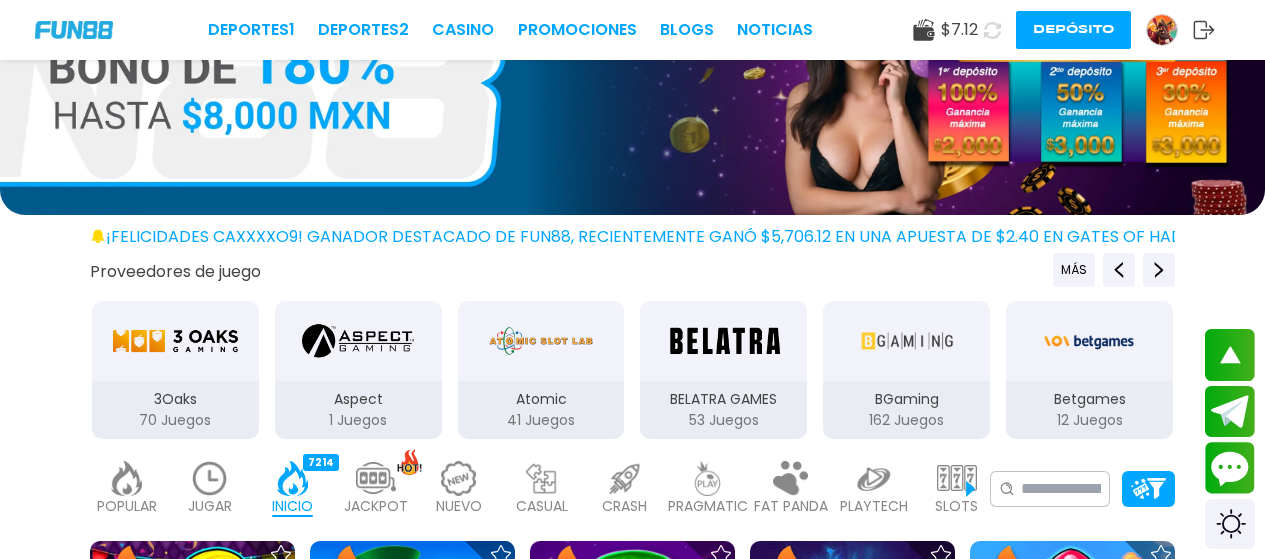 scroll, scrollTop: 0, scrollLeft: 0, axis: both 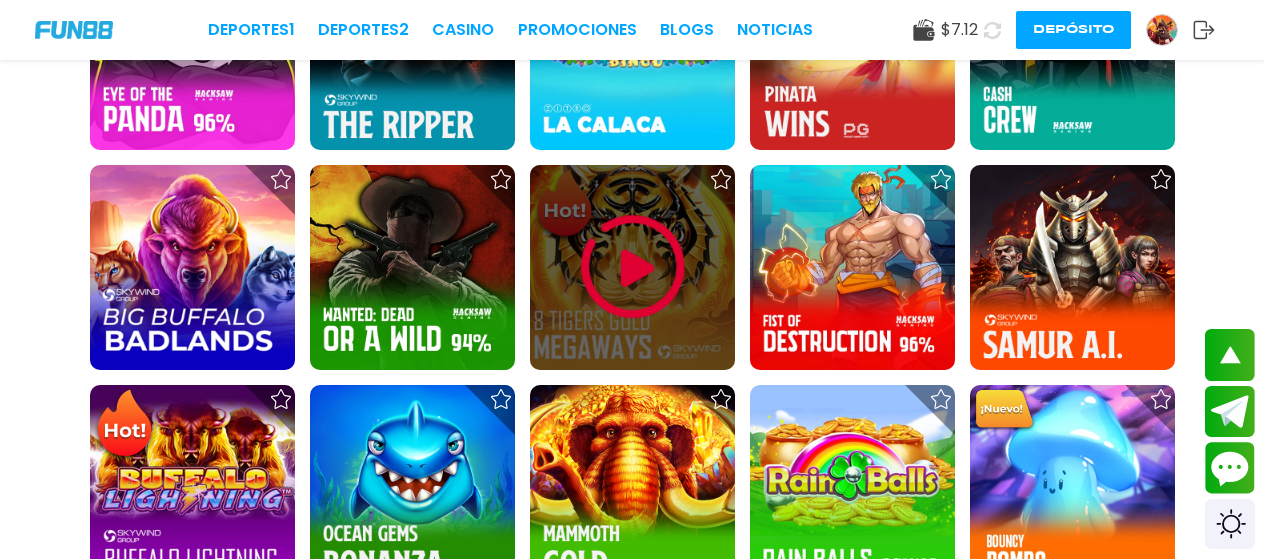 click at bounding box center (633, 267) 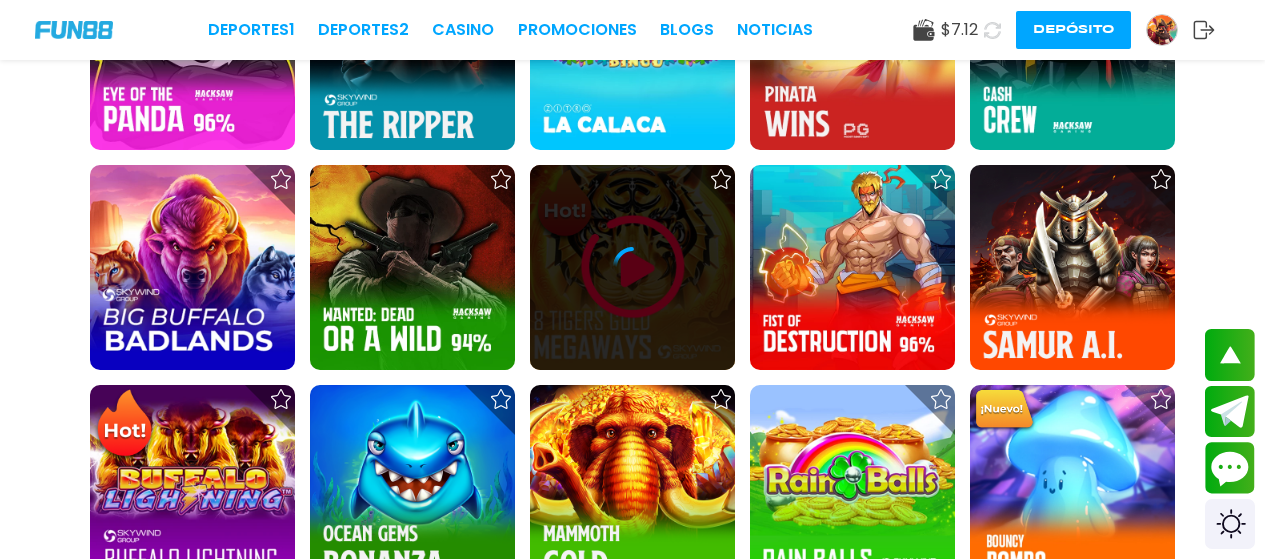 click 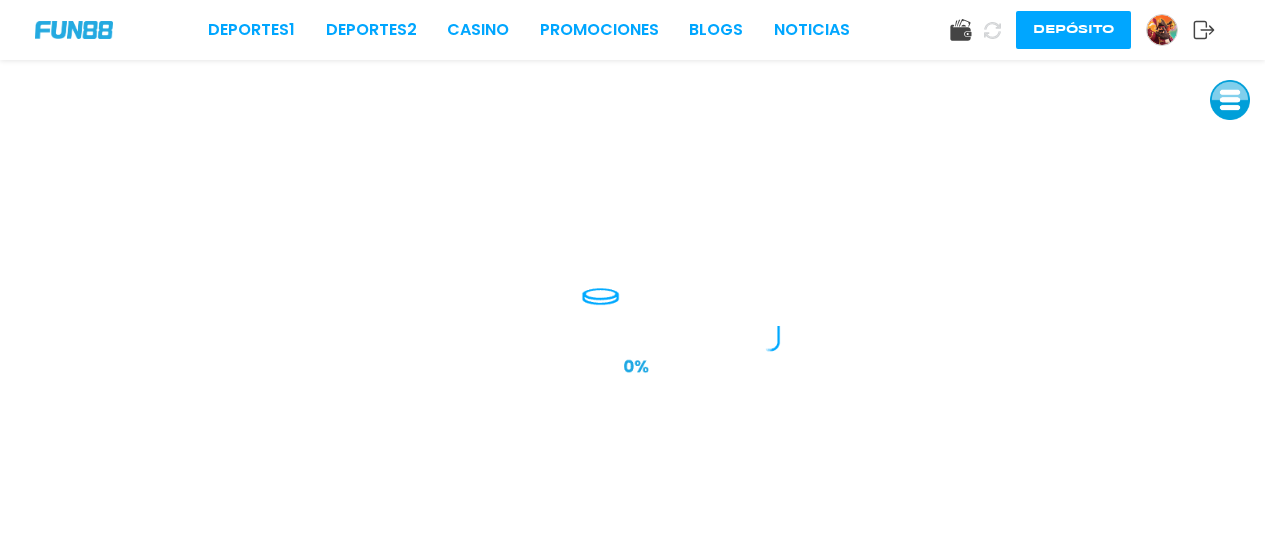 scroll, scrollTop: 0, scrollLeft: 0, axis: both 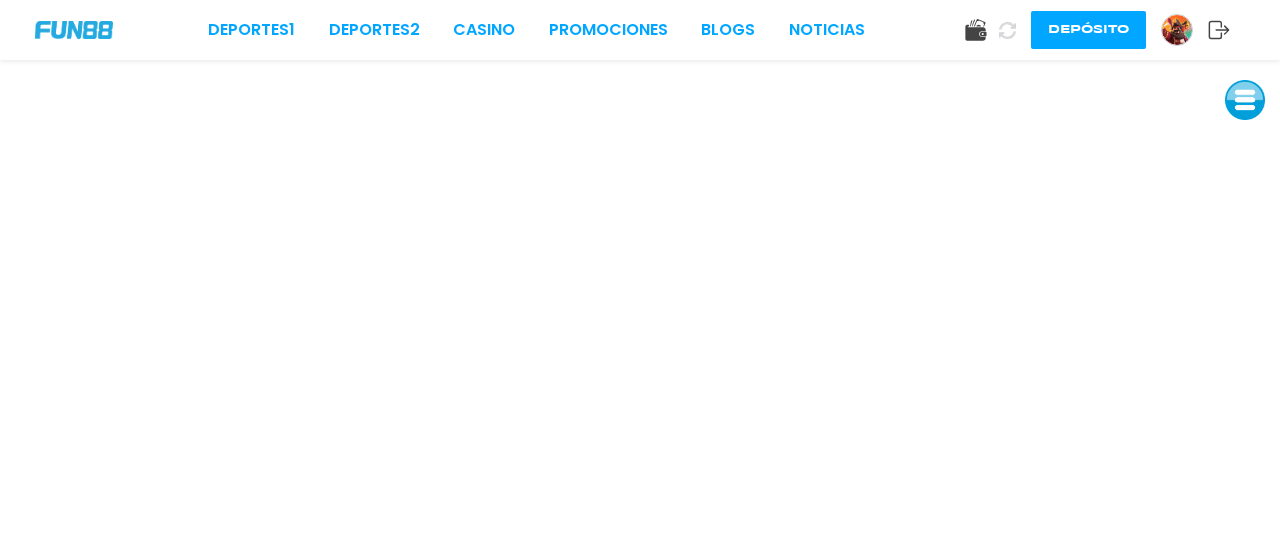 click at bounding box center (1245, 100) 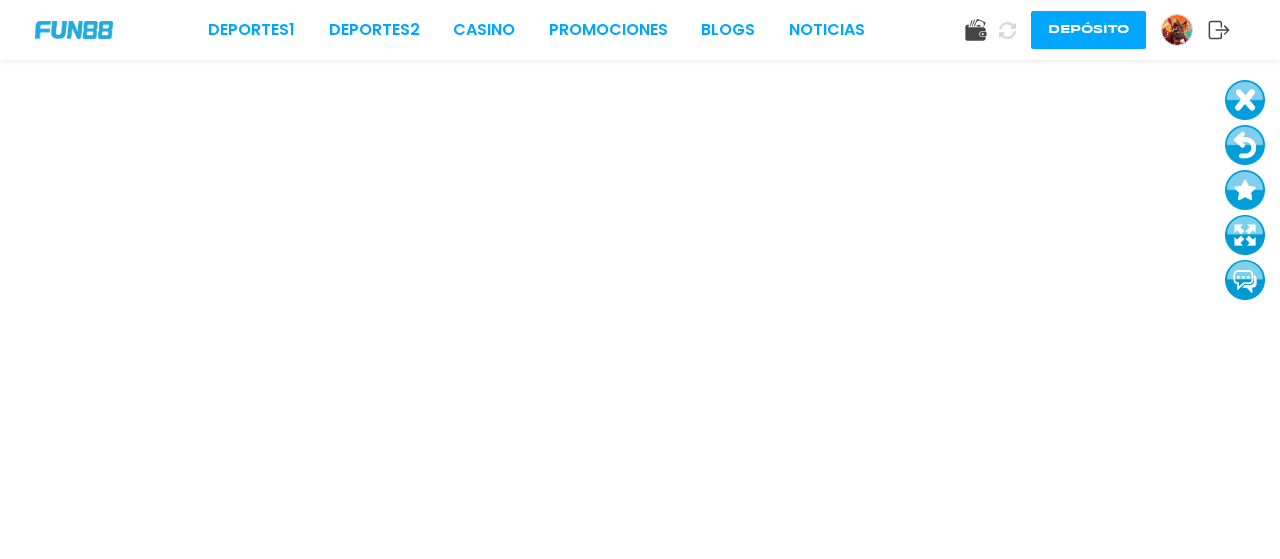 click at bounding box center (1245, 145) 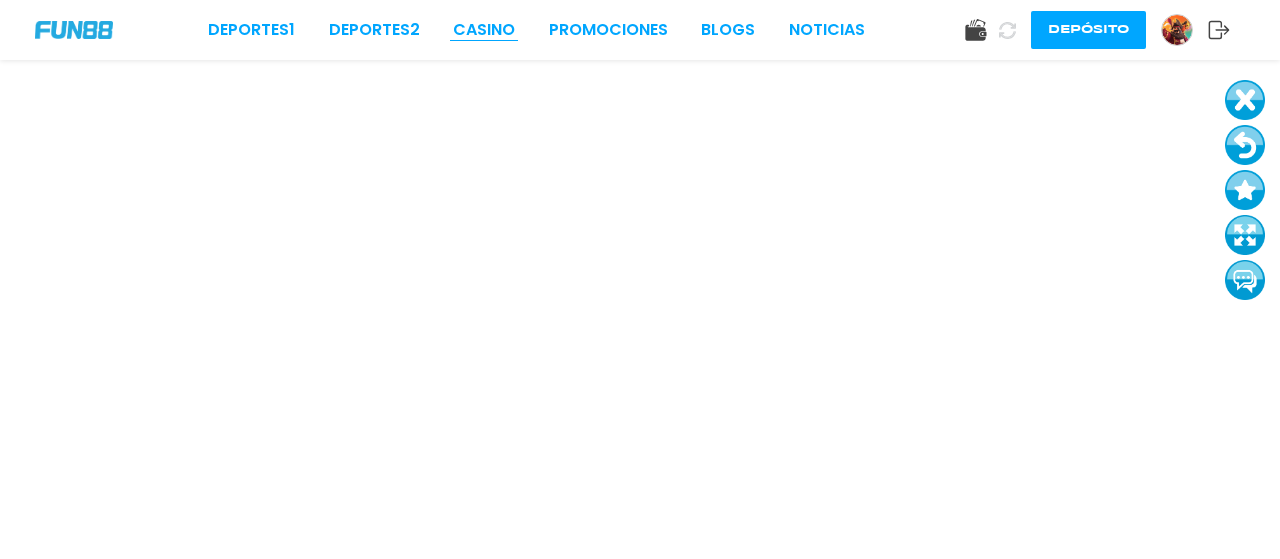 click on "CASINO" at bounding box center (484, 30) 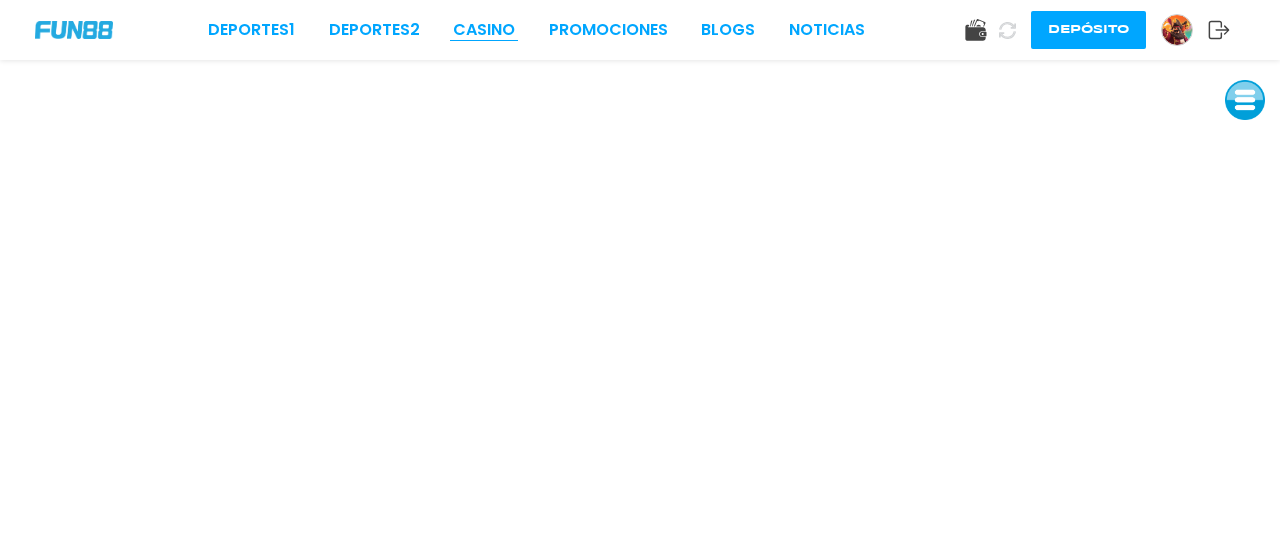 click on "CASINO" at bounding box center [484, 30] 